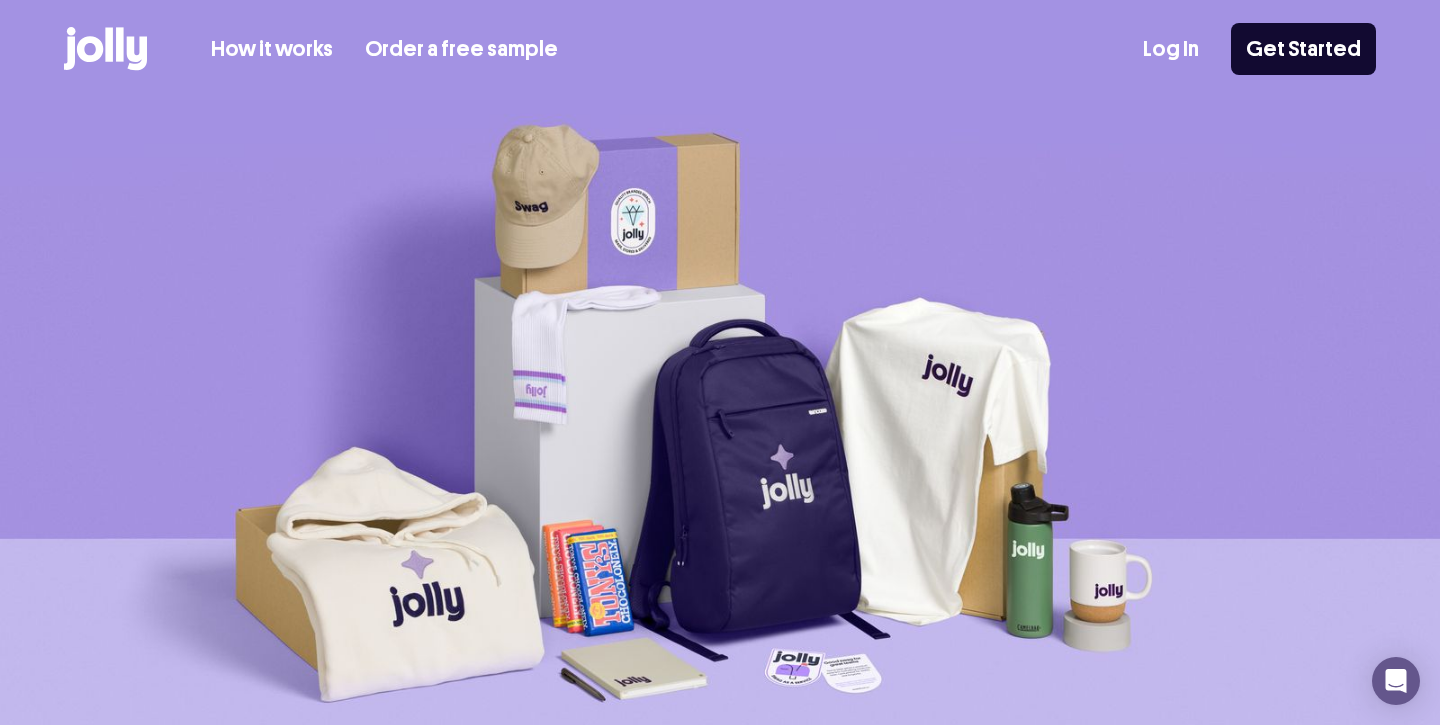 scroll, scrollTop: 0, scrollLeft: 0, axis: both 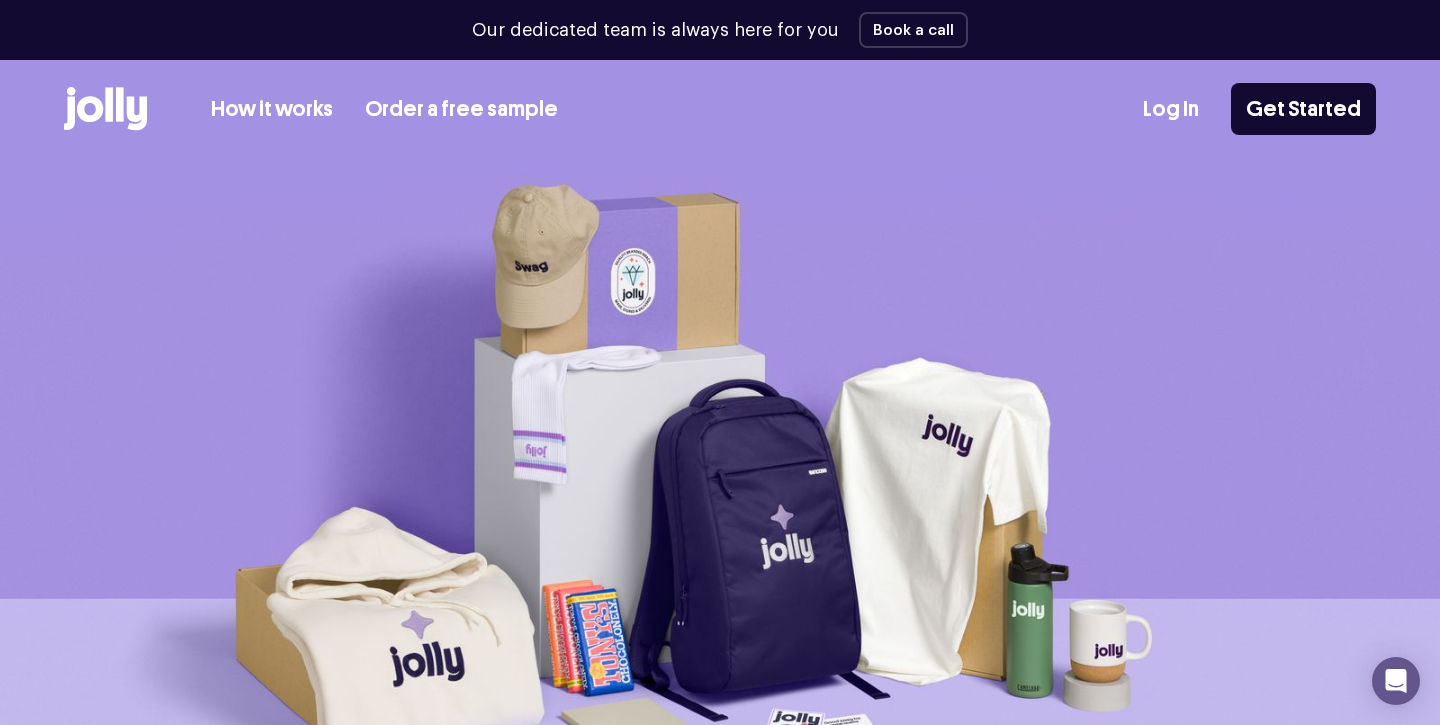 click on "Log In" at bounding box center (1171, 109) 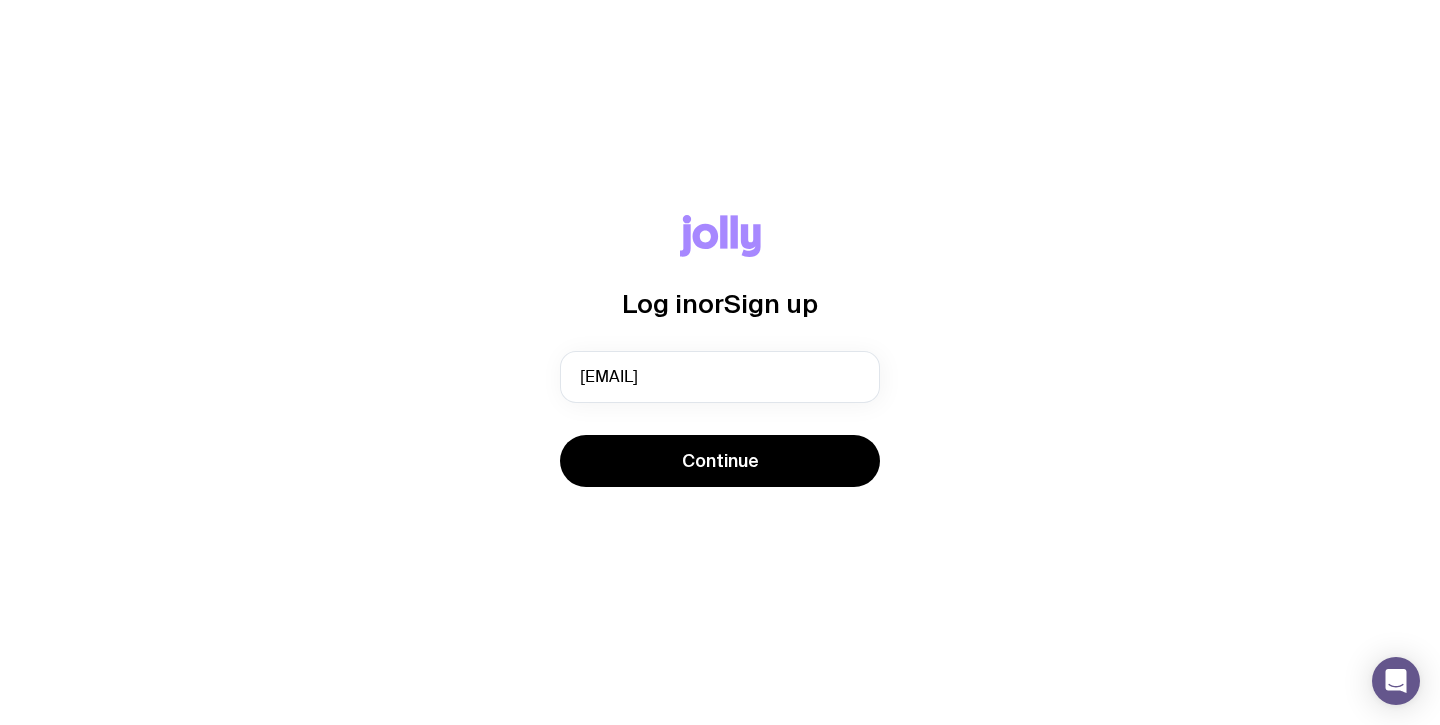 scroll, scrollTop: 0, scrollLeft: 0, axis: both 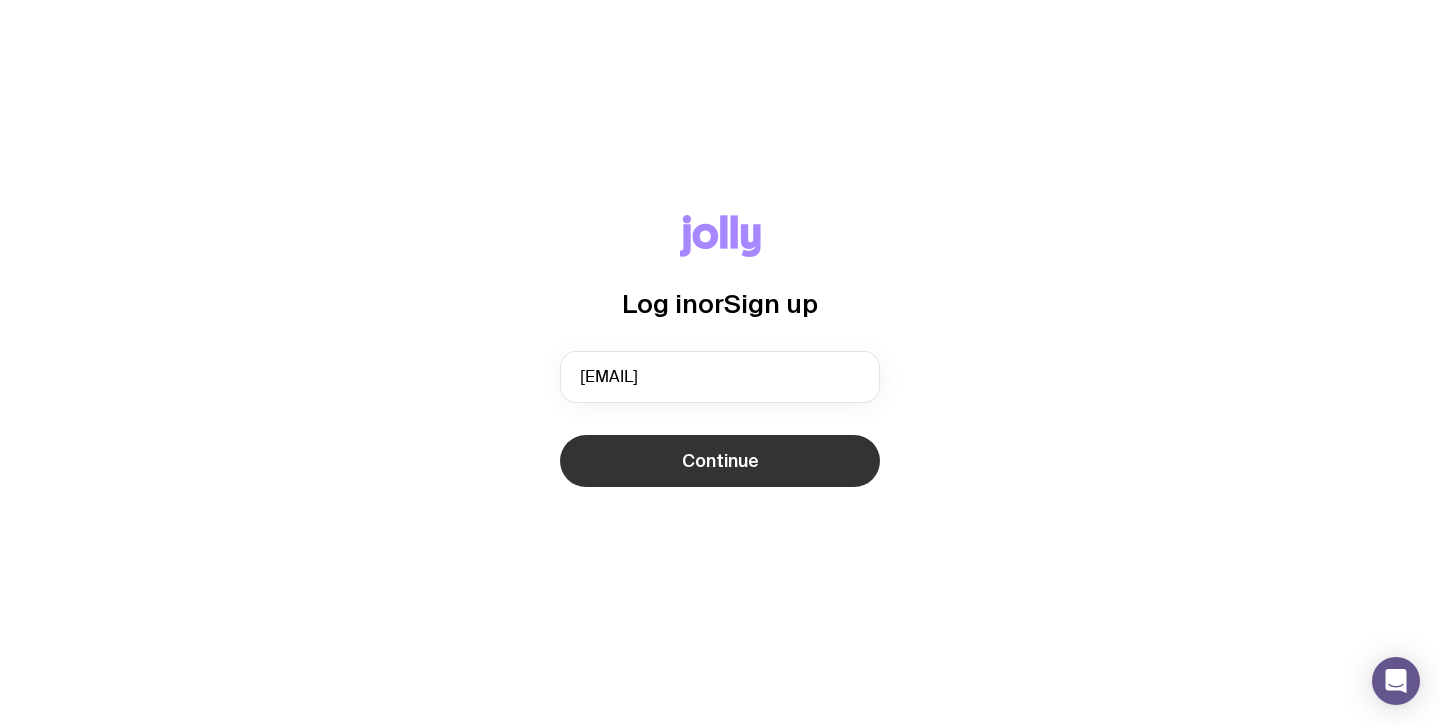 click on "Continue" at bounding box center (720, 461) 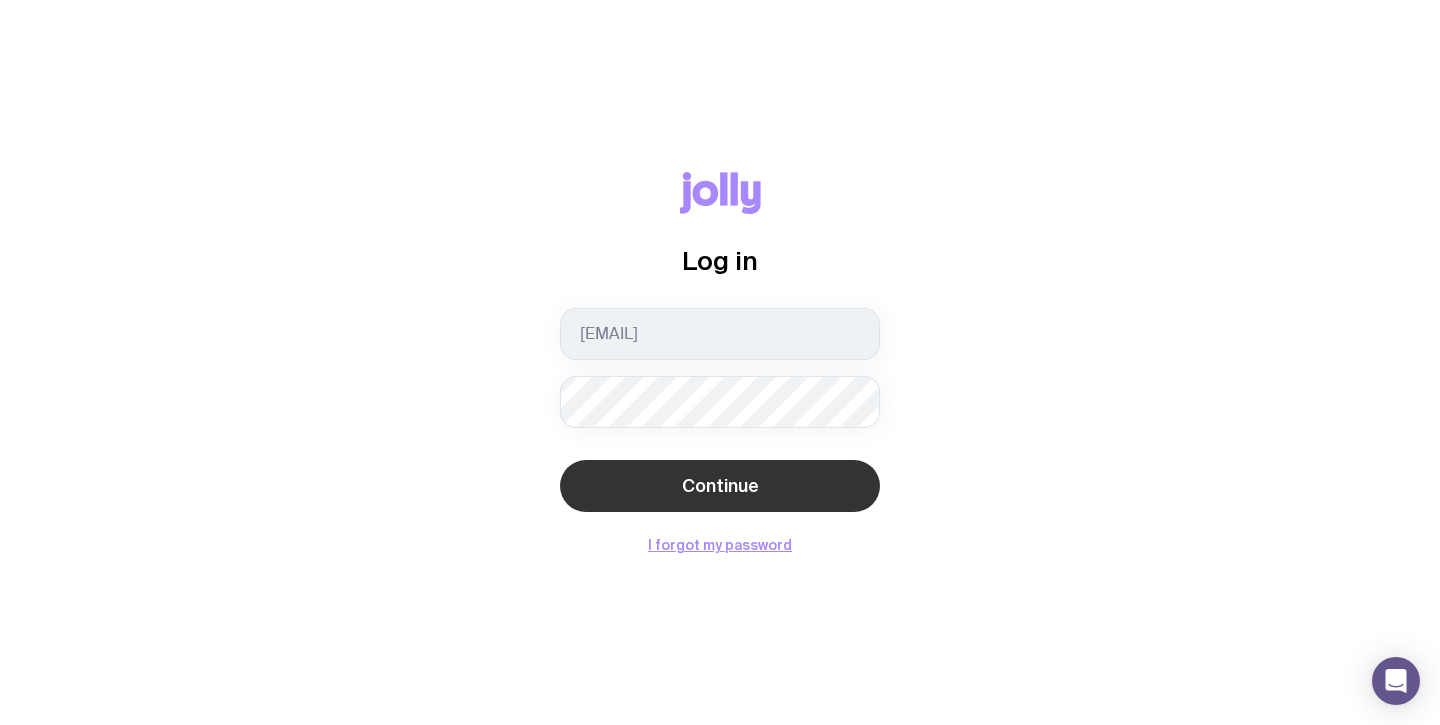 click on "Continue" 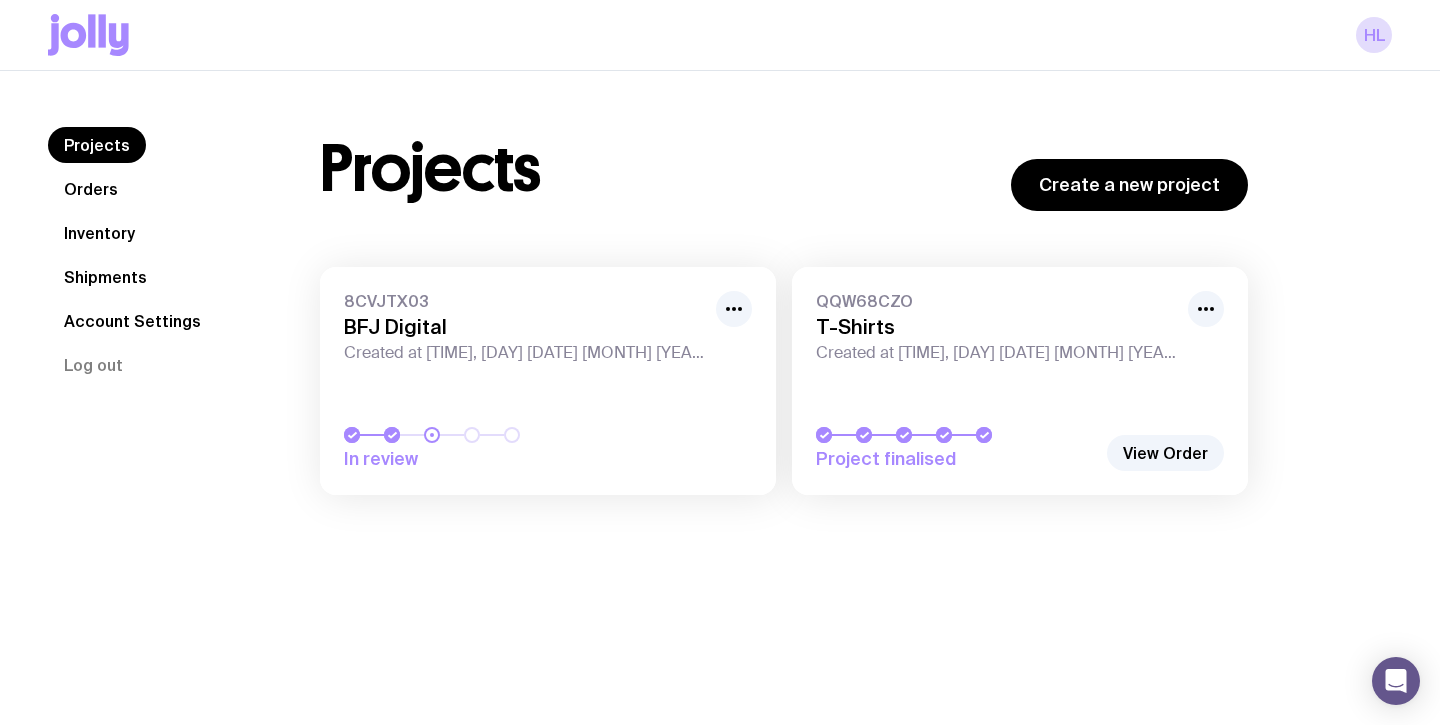 click on "Projects  Create a new project  8CVJTX03 BFJ Digital Created at 11:26am, Wed 28th May 2025 In review QQW68CZO T-Shirts Created at 11:39am, Thu 15th May 2025 Project finalised  View Order" at bounding box center [784, 311] 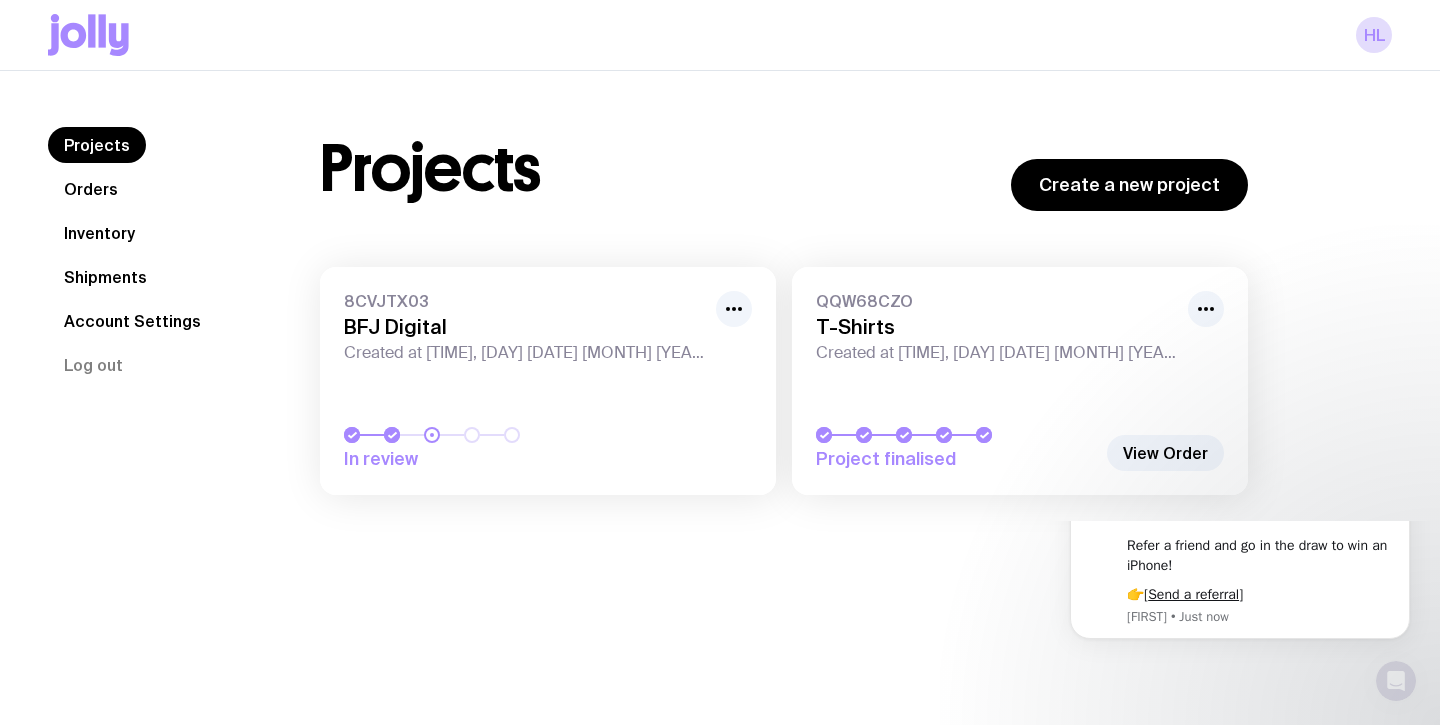 scroll, scrollTop: 0, scrollLeft: 0, axis: both 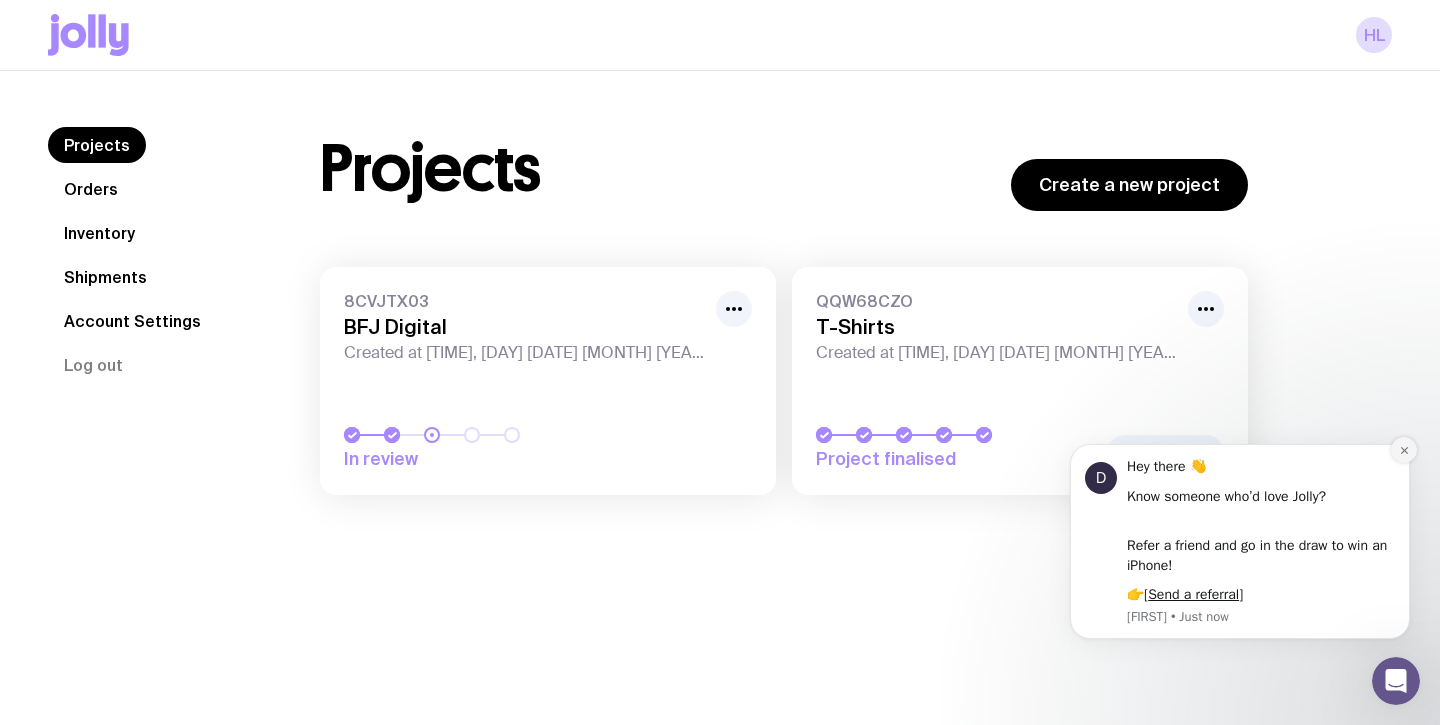 click 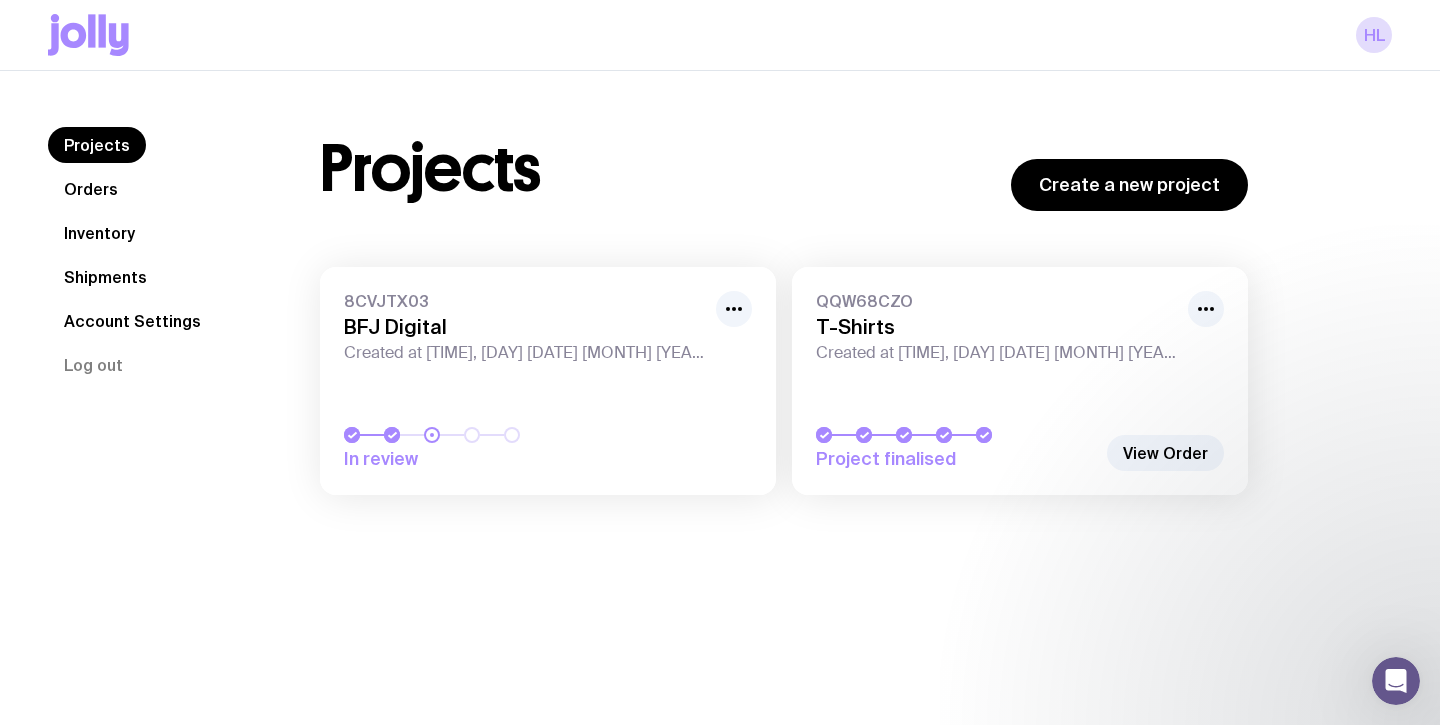 click on "8CVJTX03 BFJ Digital Created at 11:26am, Wed 28th May 2025 In review" at bounding box center (548, 381) 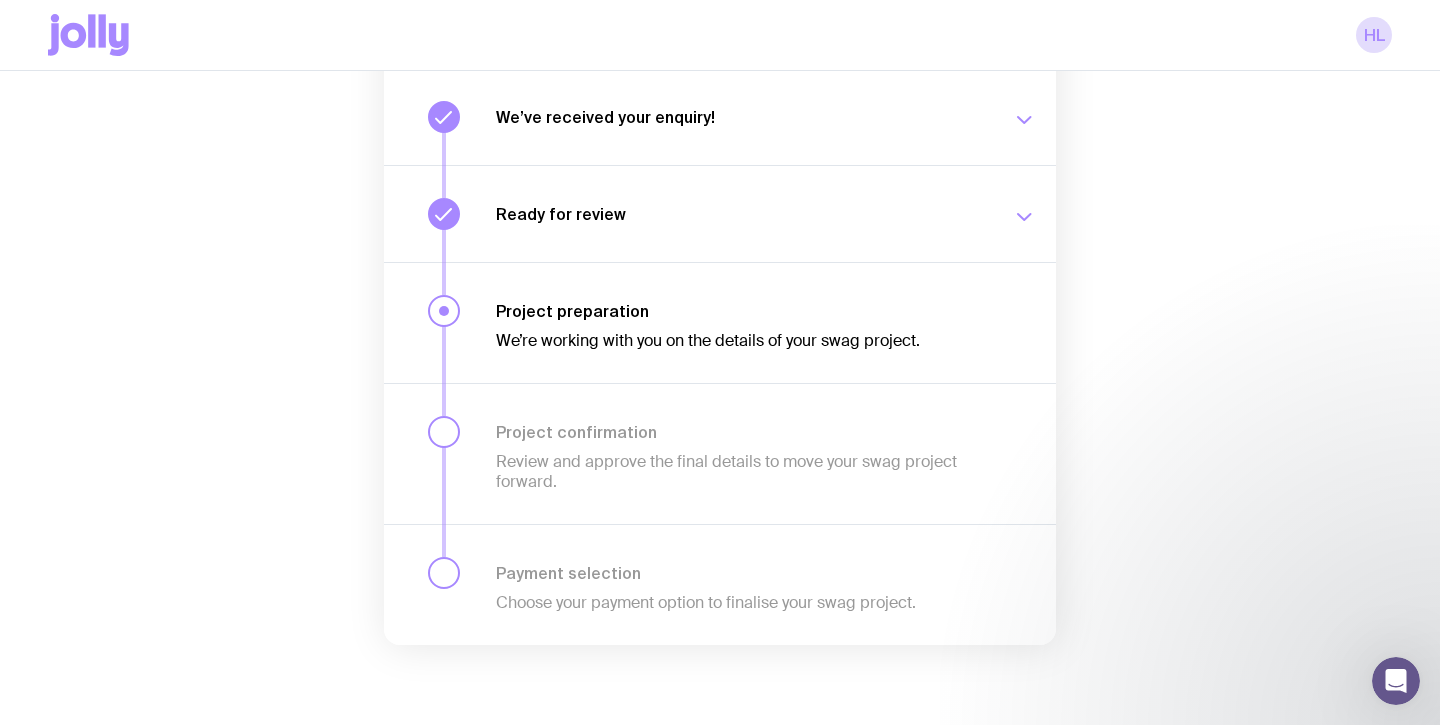 scroll, scrollTop: 0, scrollLeft: 0, axis: both 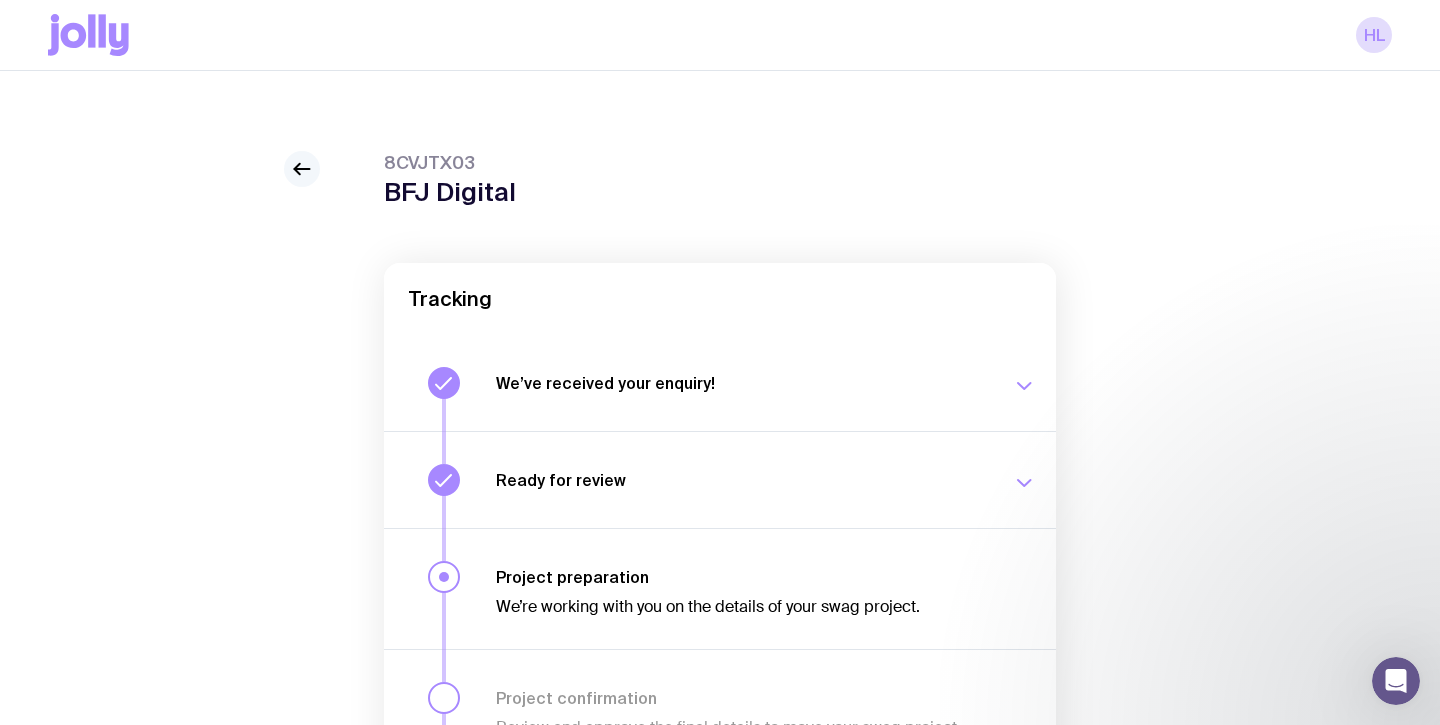 click at bounding box center (302, 169) 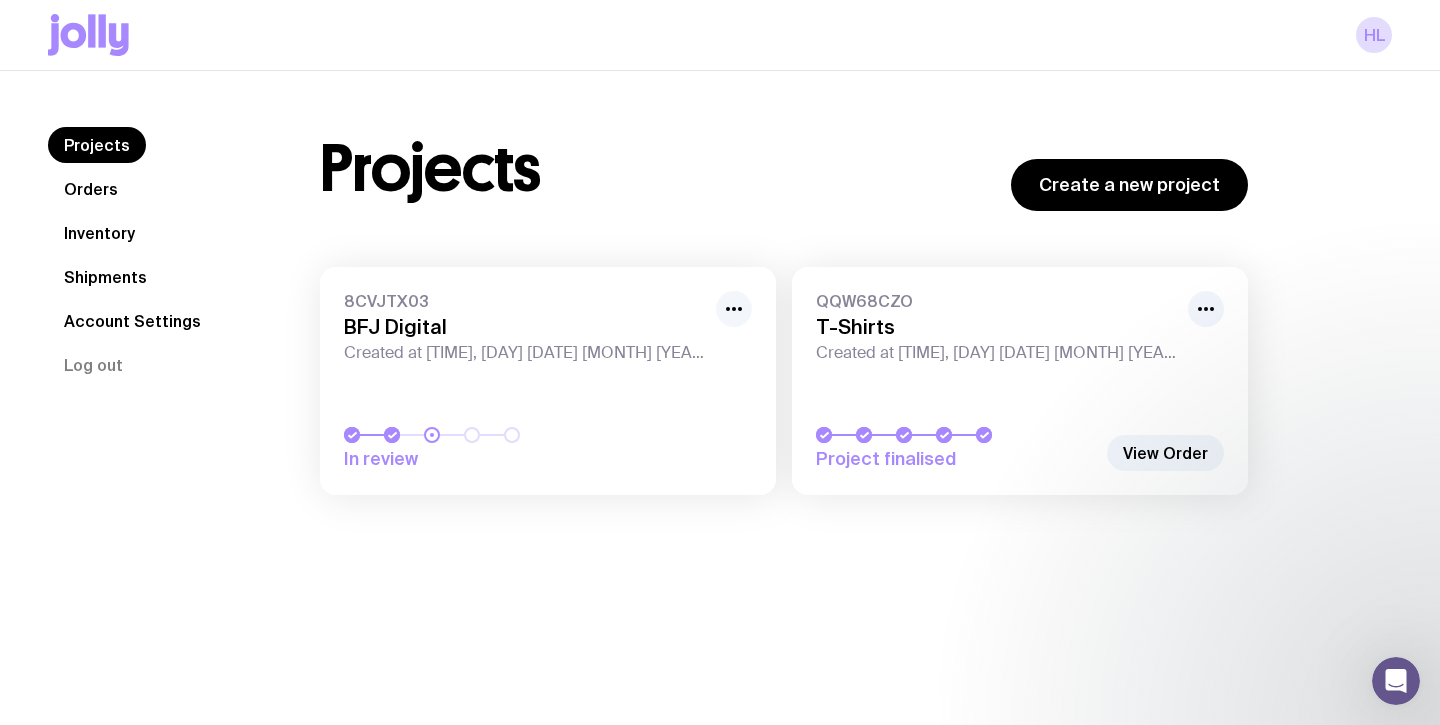 click 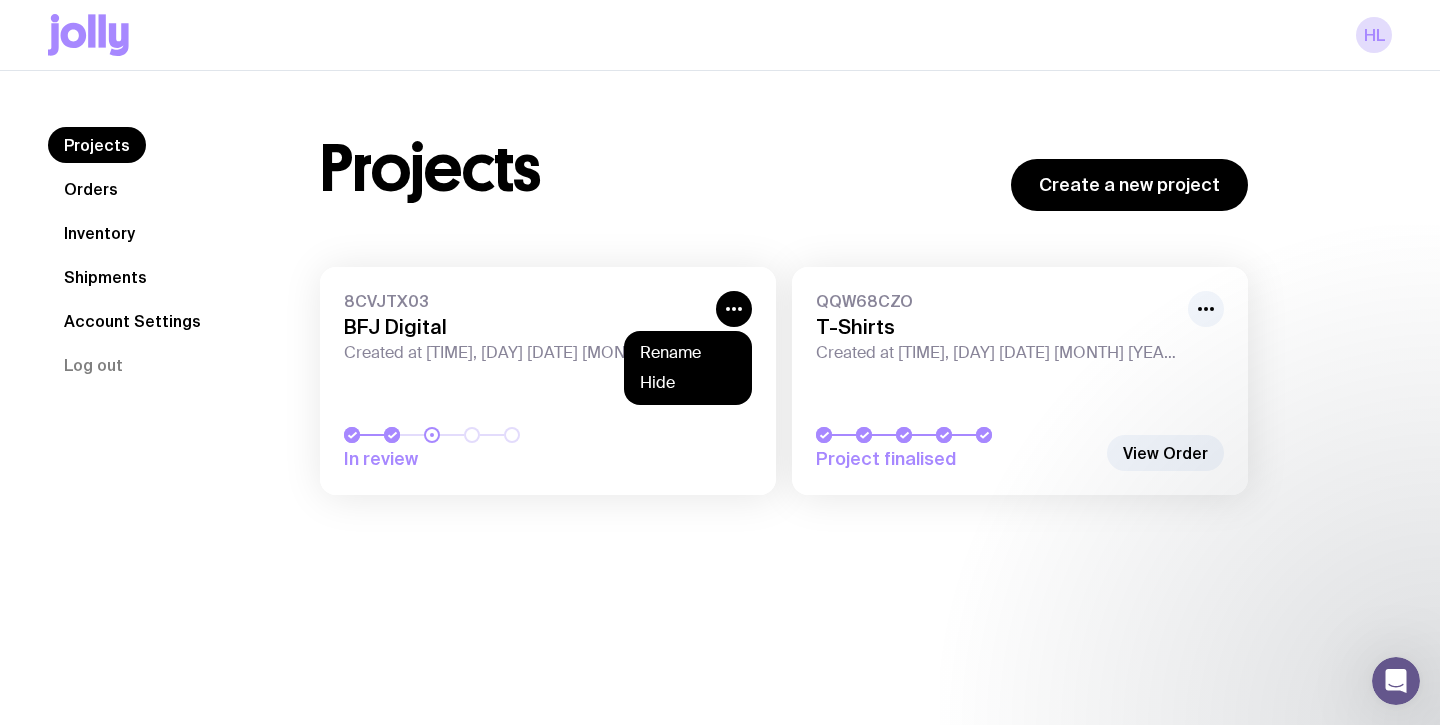 click on "Projects  Create a new project  8CVJTX03 BFJ Digital Created at 11:26am, Wed 28th May 2025 In review Rename Hide QQW68CZO T-Shirts Created at 11:39am, Thu 15th May 2025 Project finalised  View Order" at bounding box center [784, 311] 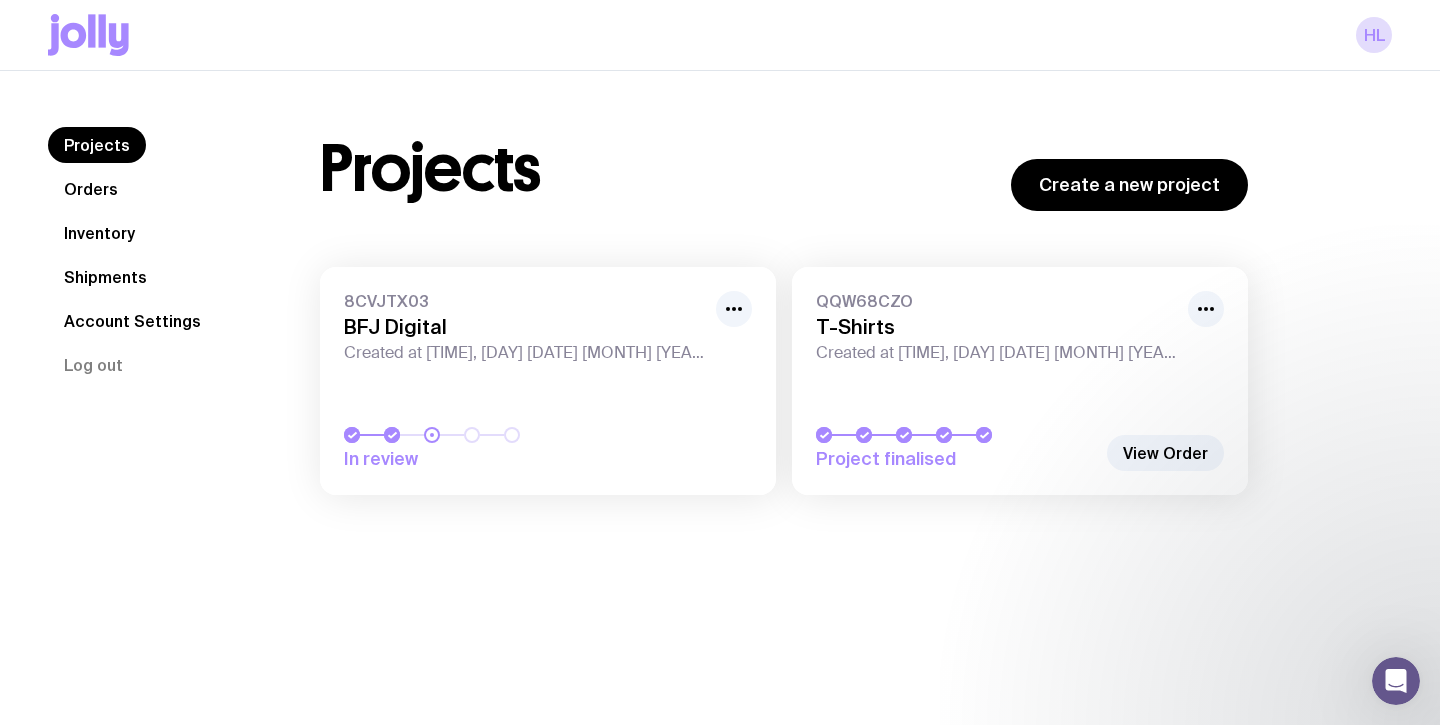 click on "Inventory" 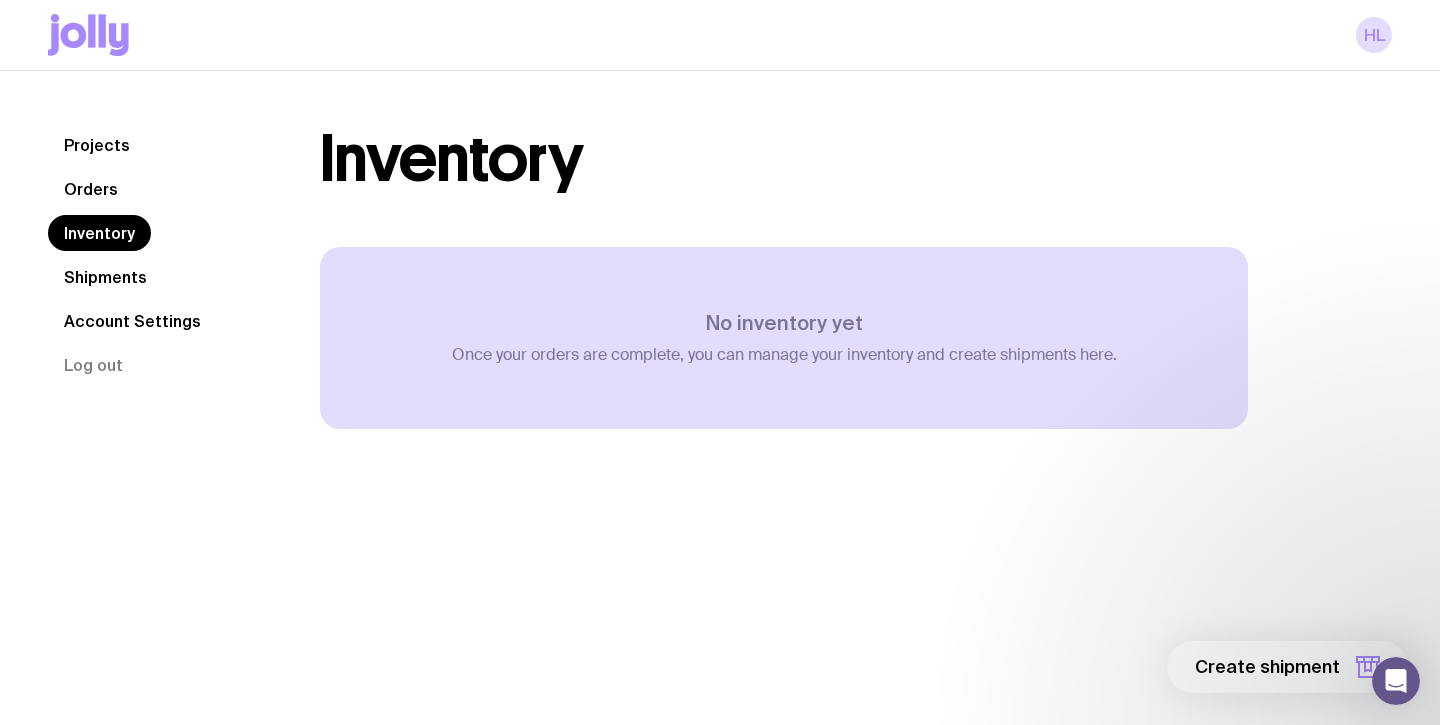 click on "Projects" 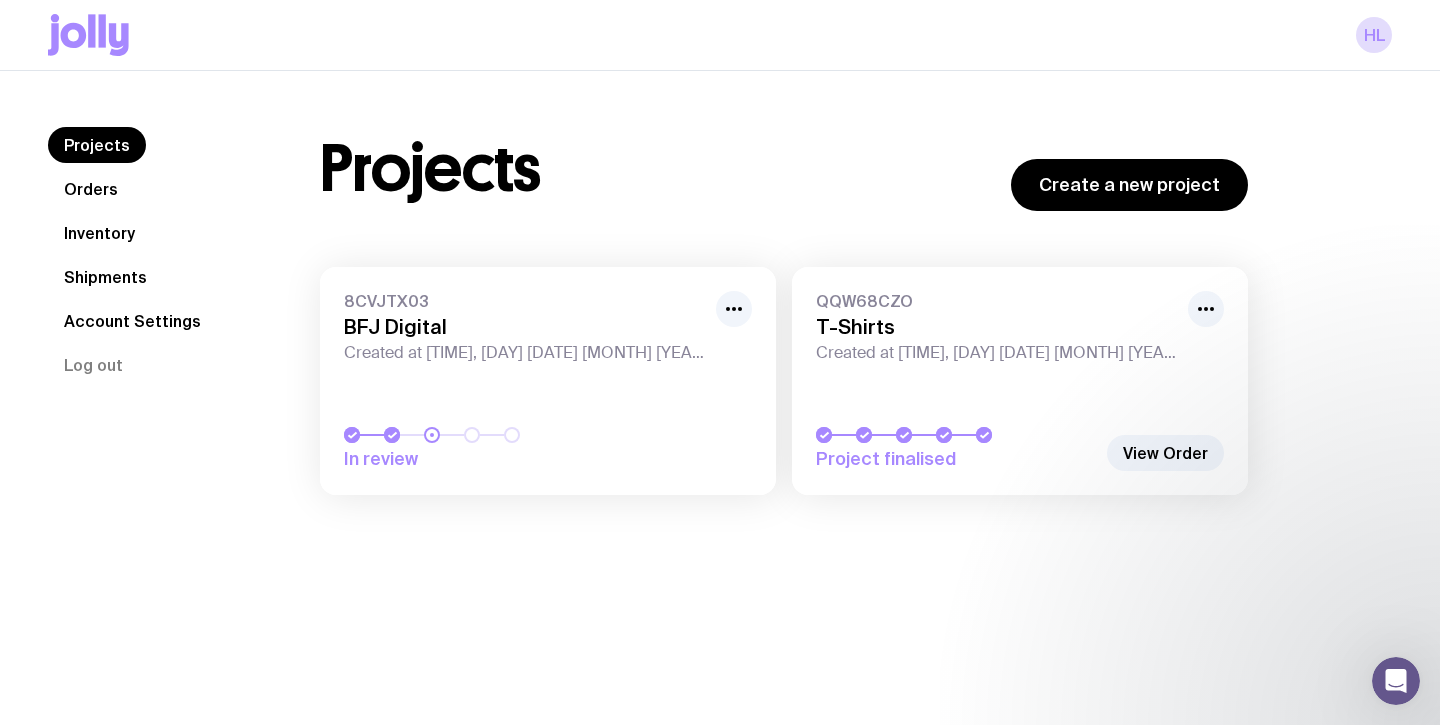 click on "Projects Orders Inventory Shipments Account Settings  Log out  Projects Orders Inventory Shipments Account Settings  Log out  Projects  Create a new project  8CVJTX03 BFJ Digital Created at 11:26am, Wed 28th May 2025 In review QQW68CZO T-Shirts Created at 11:39am, Thu 15th May 2025 Project finalised  View Order" at bounding box center [720, 311] 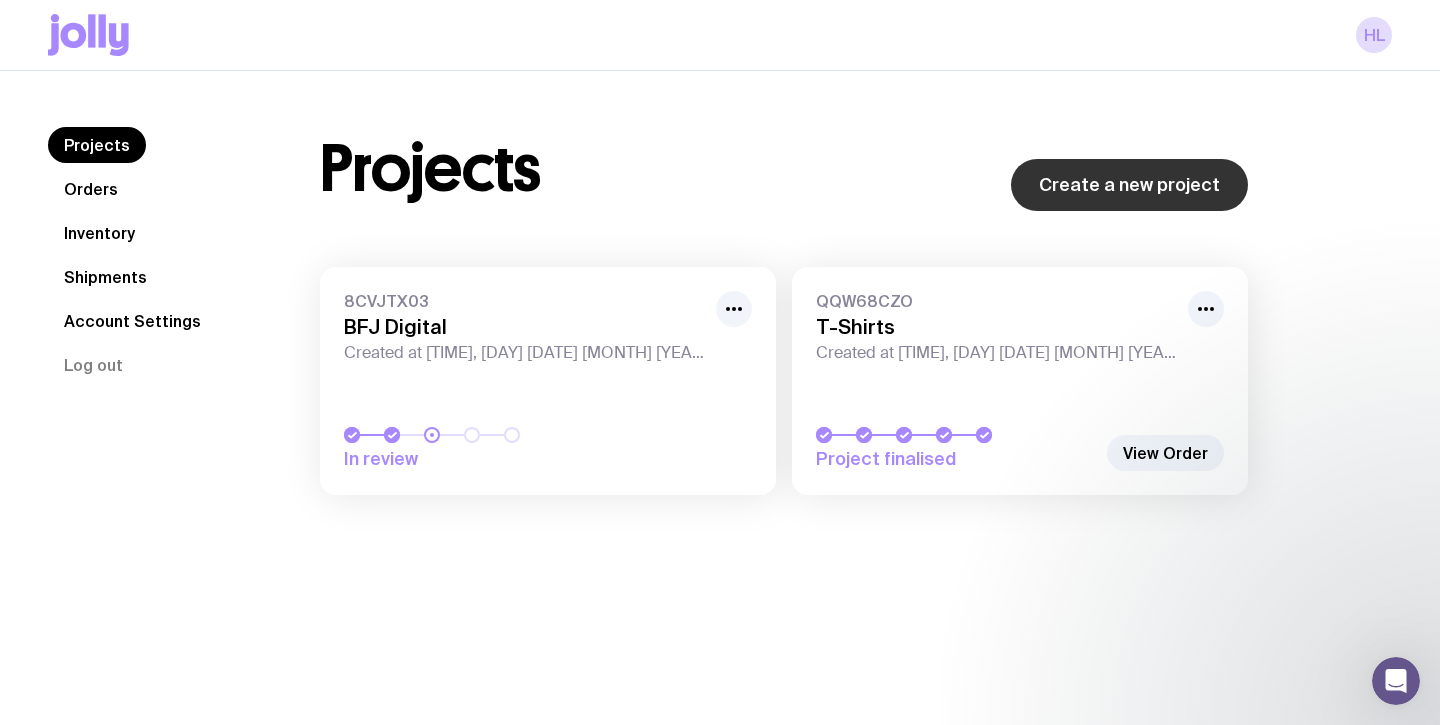 click on "Create a new project" 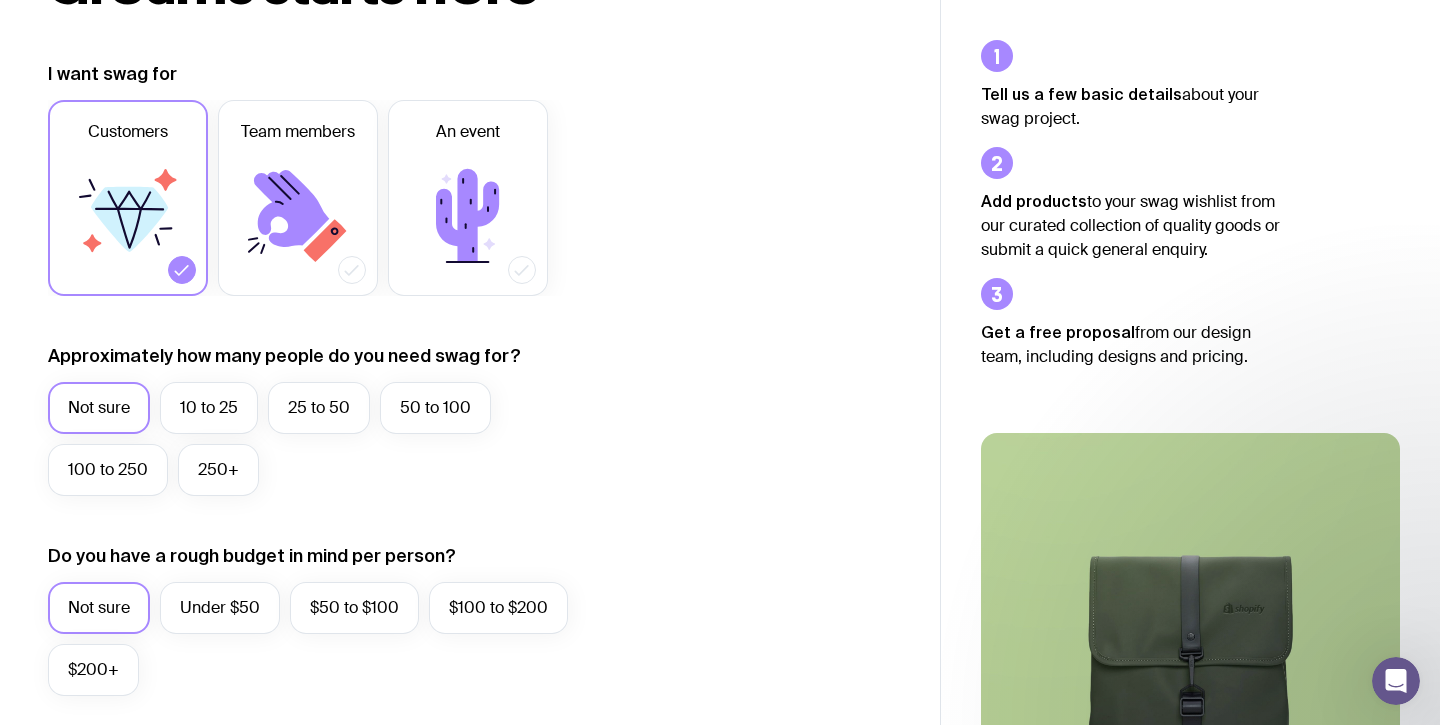 scroll, scrollTop: 120, scrollLeft: 0, axis: vertical 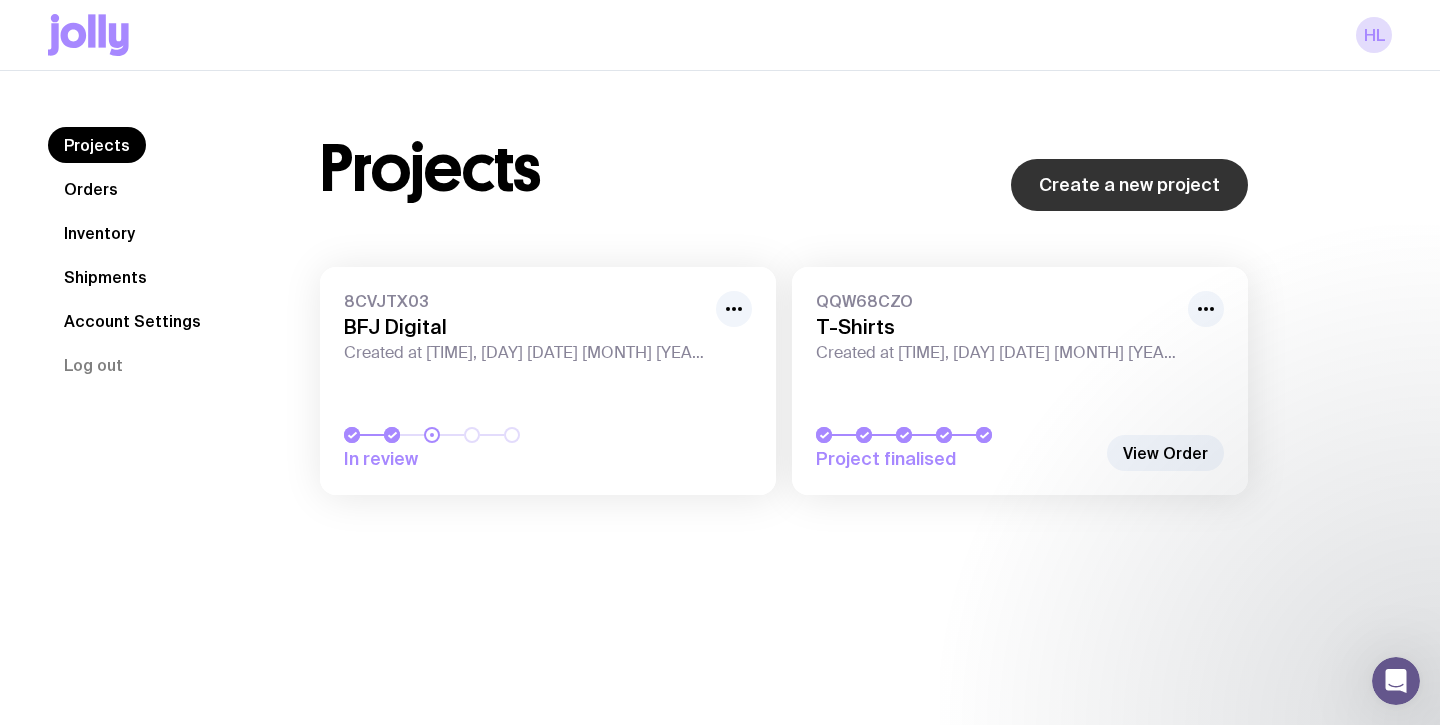 click on "Create a new project" 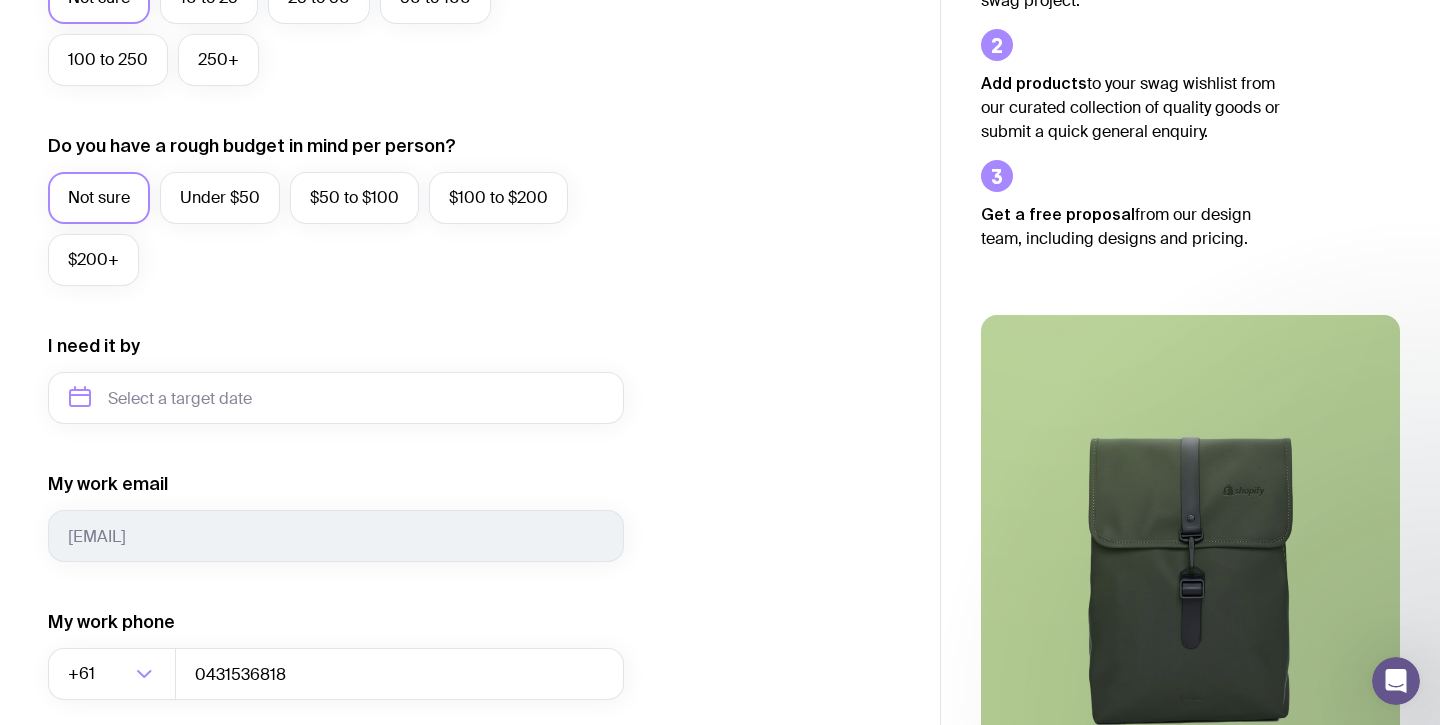 scroll, scrollTop: 671, scrollLeft: 0, axis: vertical 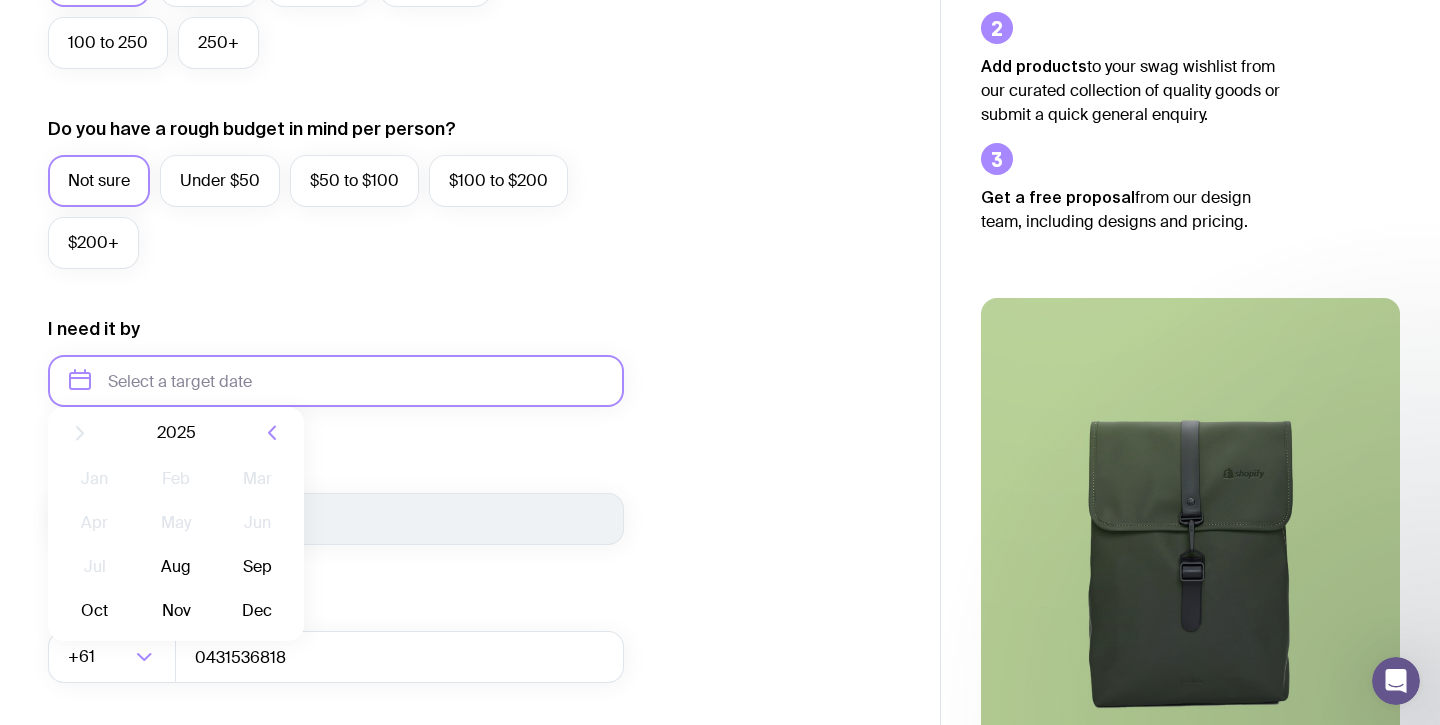 click at bounding box center (336, 381) 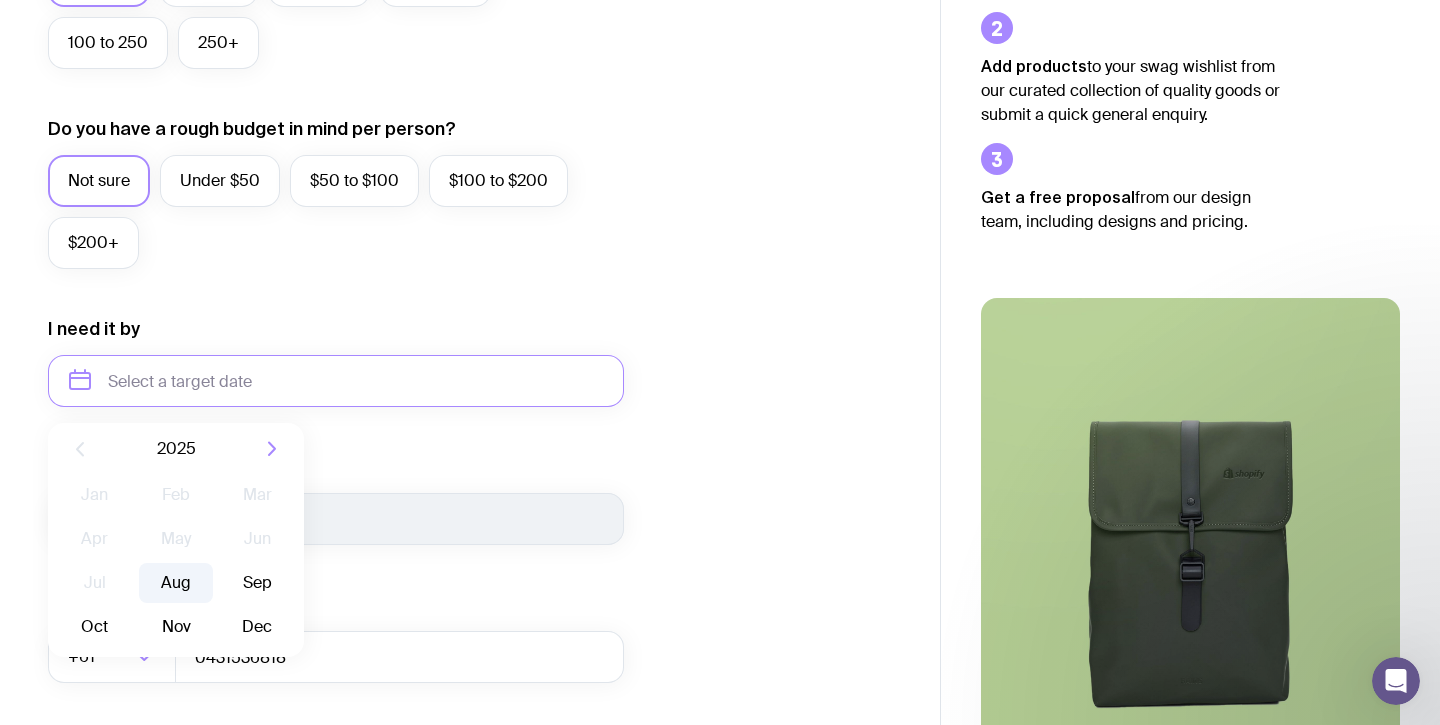 click on "Aug" 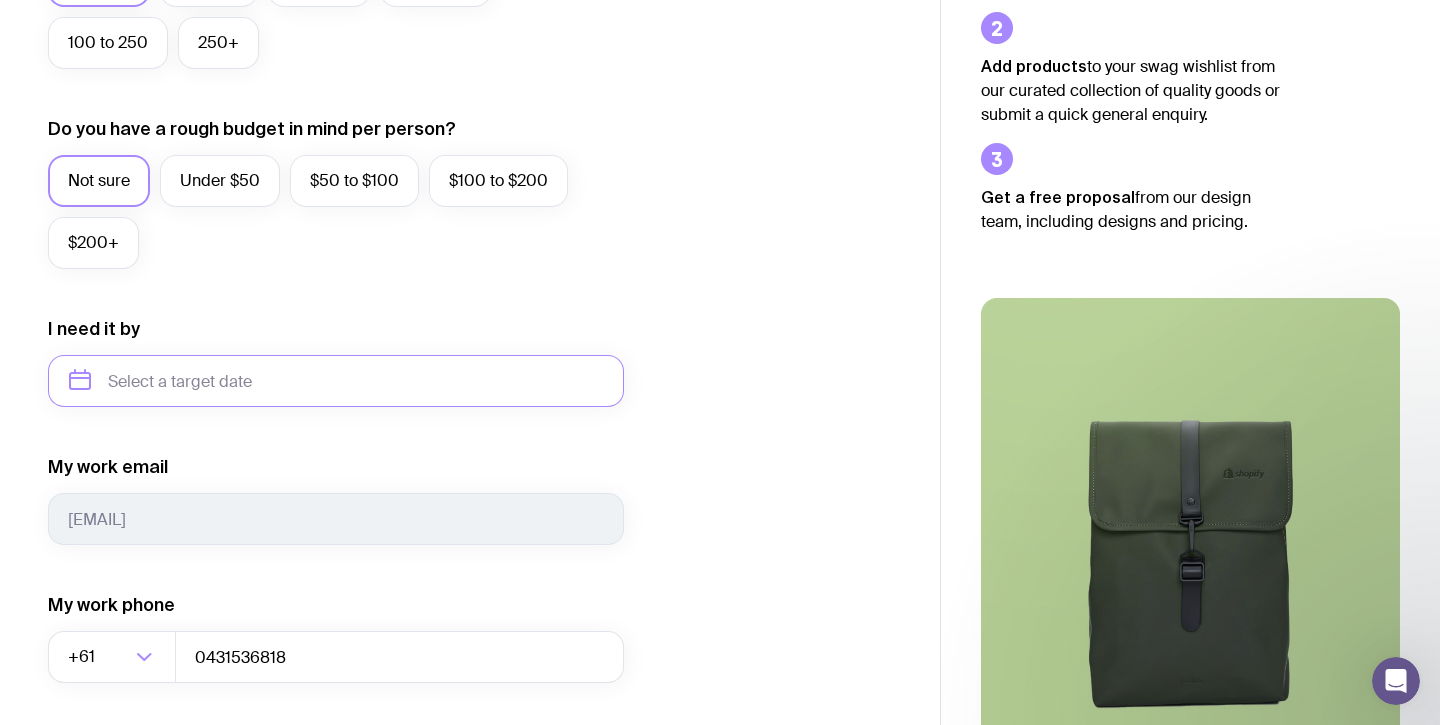 type on "August 2025" 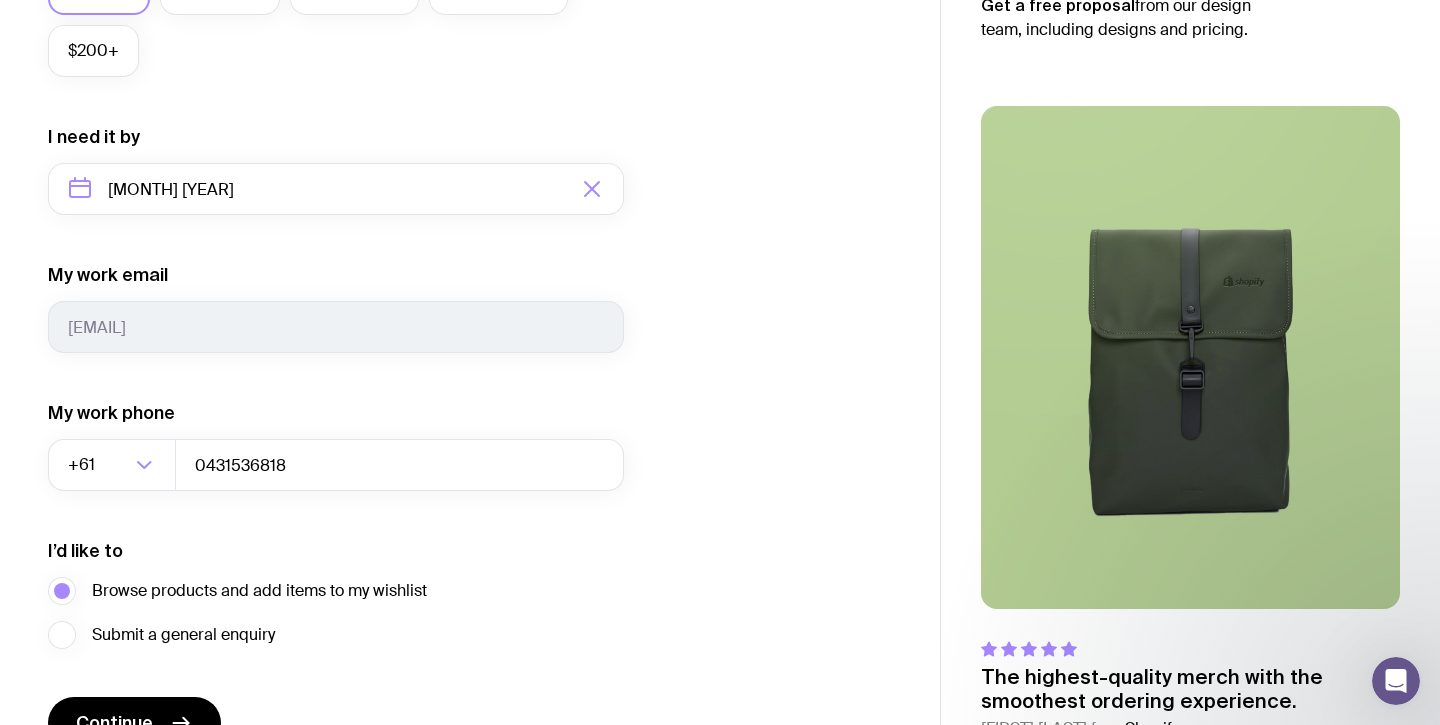 scroll, scrollTop: 975, scrollLeft: 0, axis: vertical 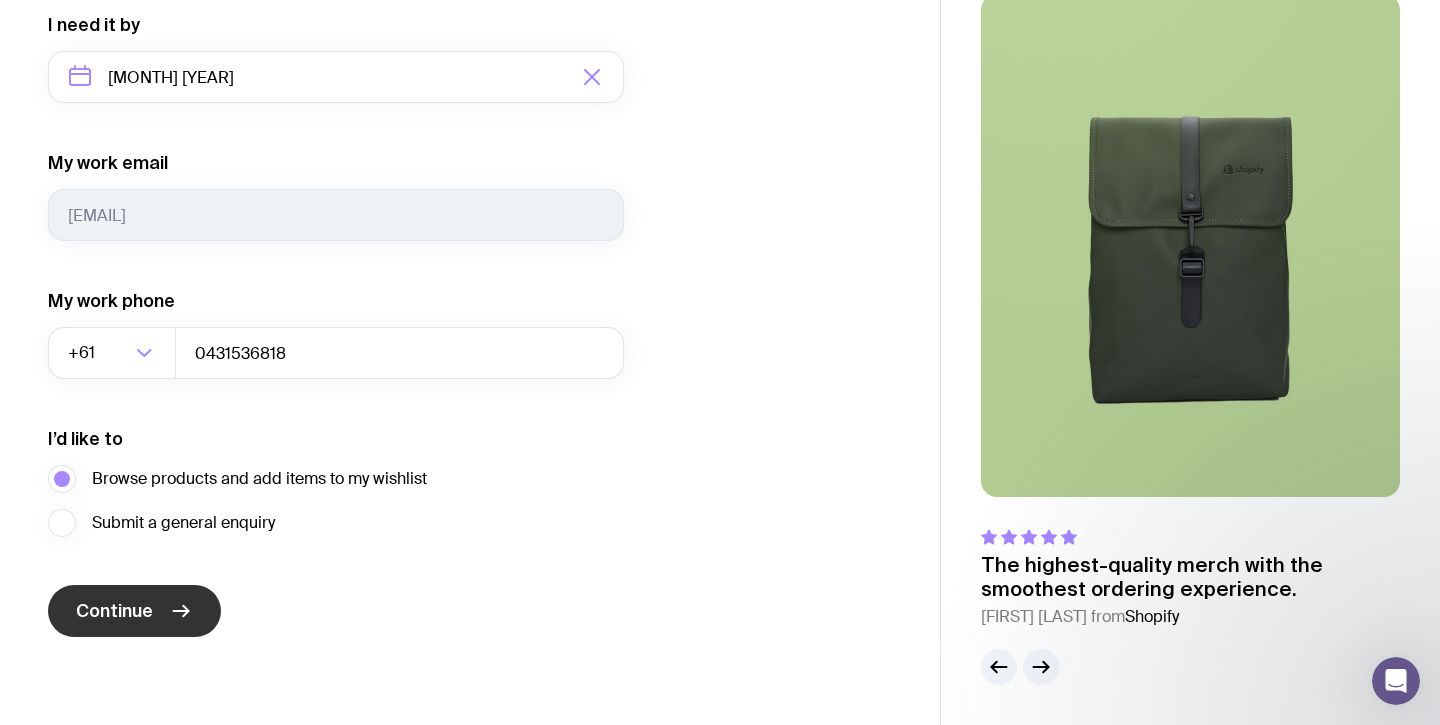click 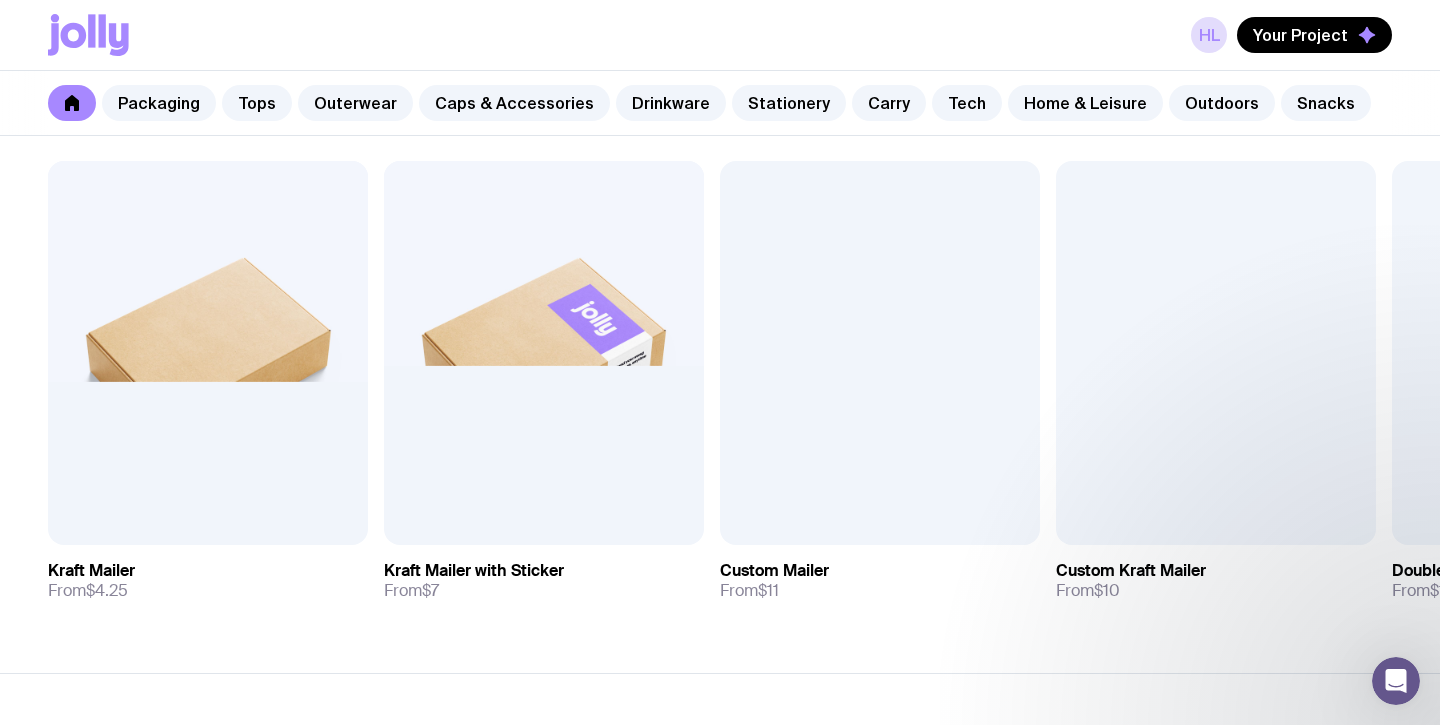scroll, scrollTop: 384, scrollLeft: 0, axis: vertical 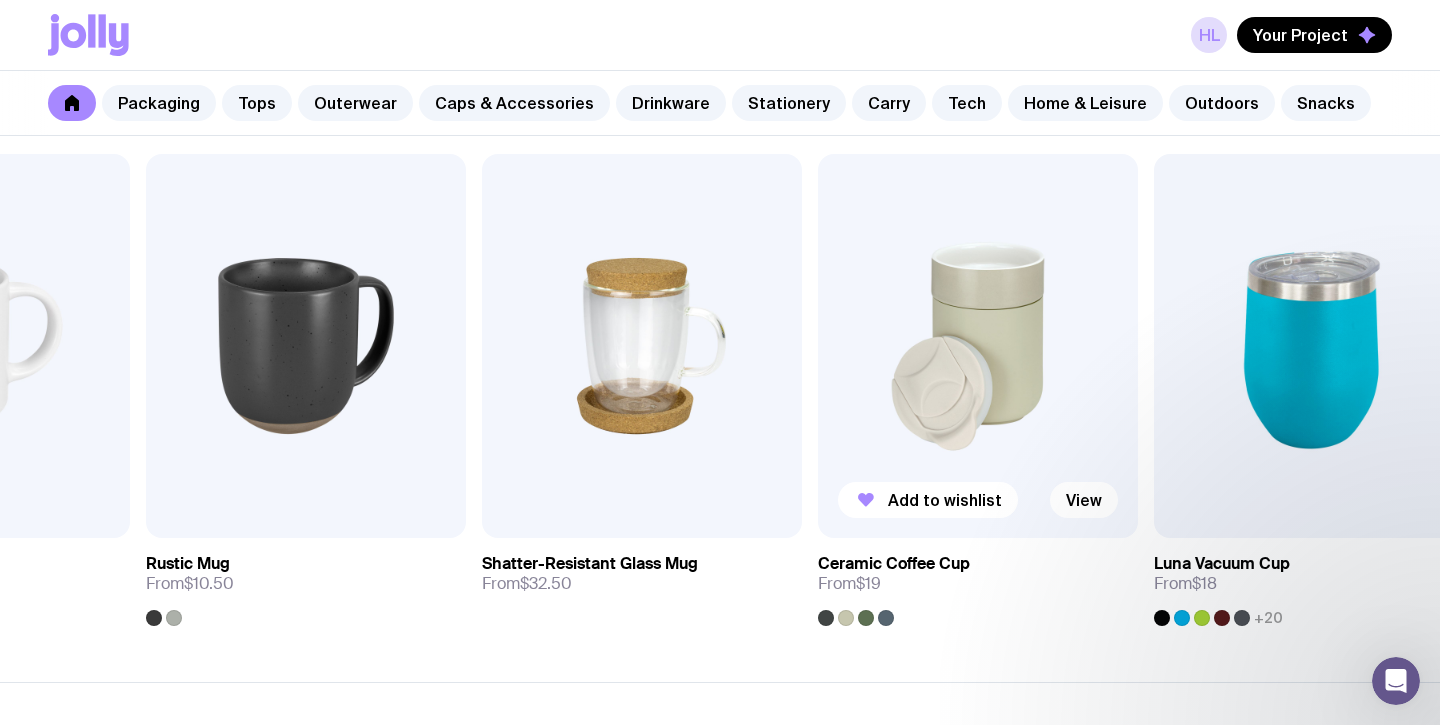 drag, startPoint x: 1366, startPoint y: 309, endPoint x: 845, endPoint y: 320, distance: 521.1161 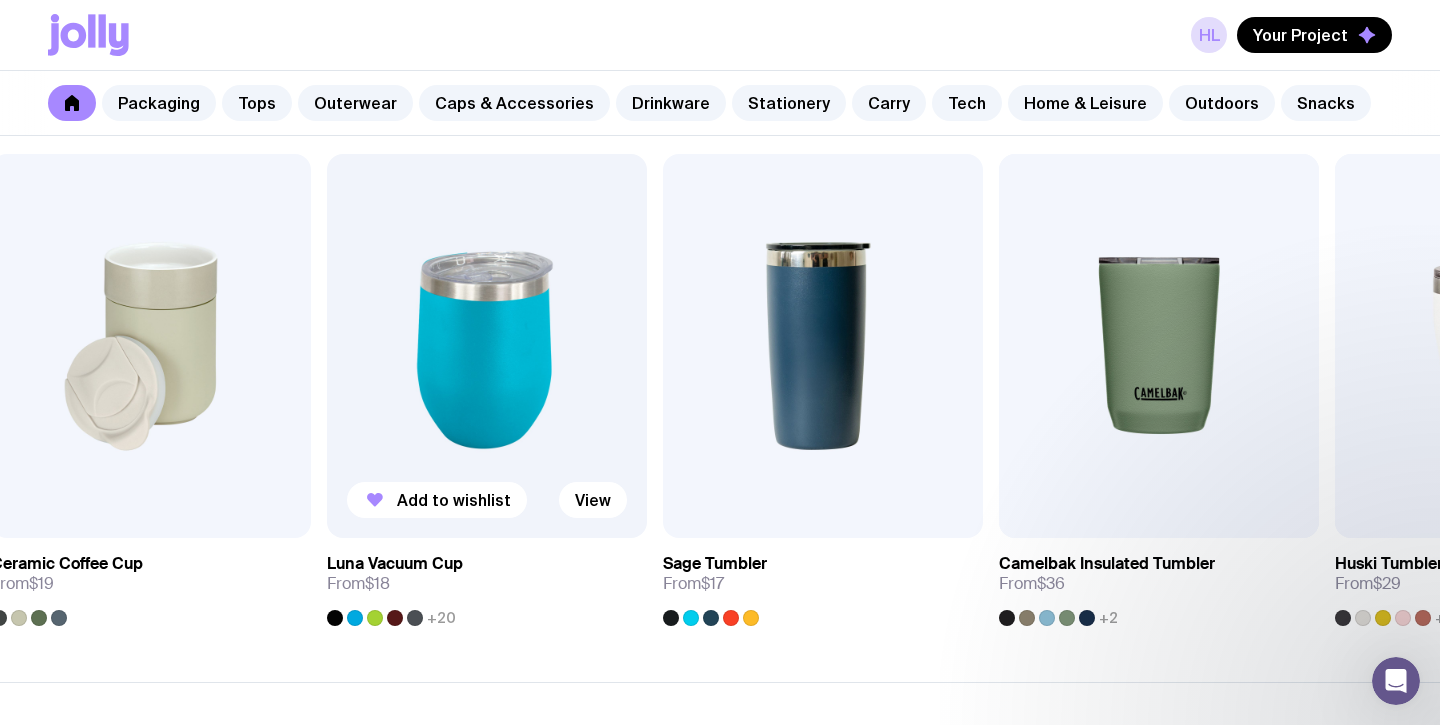 drag, startPoint x: 963, startPoint y: 313, endPoint x: 504, endPoint y: 320, distance: 459.05338 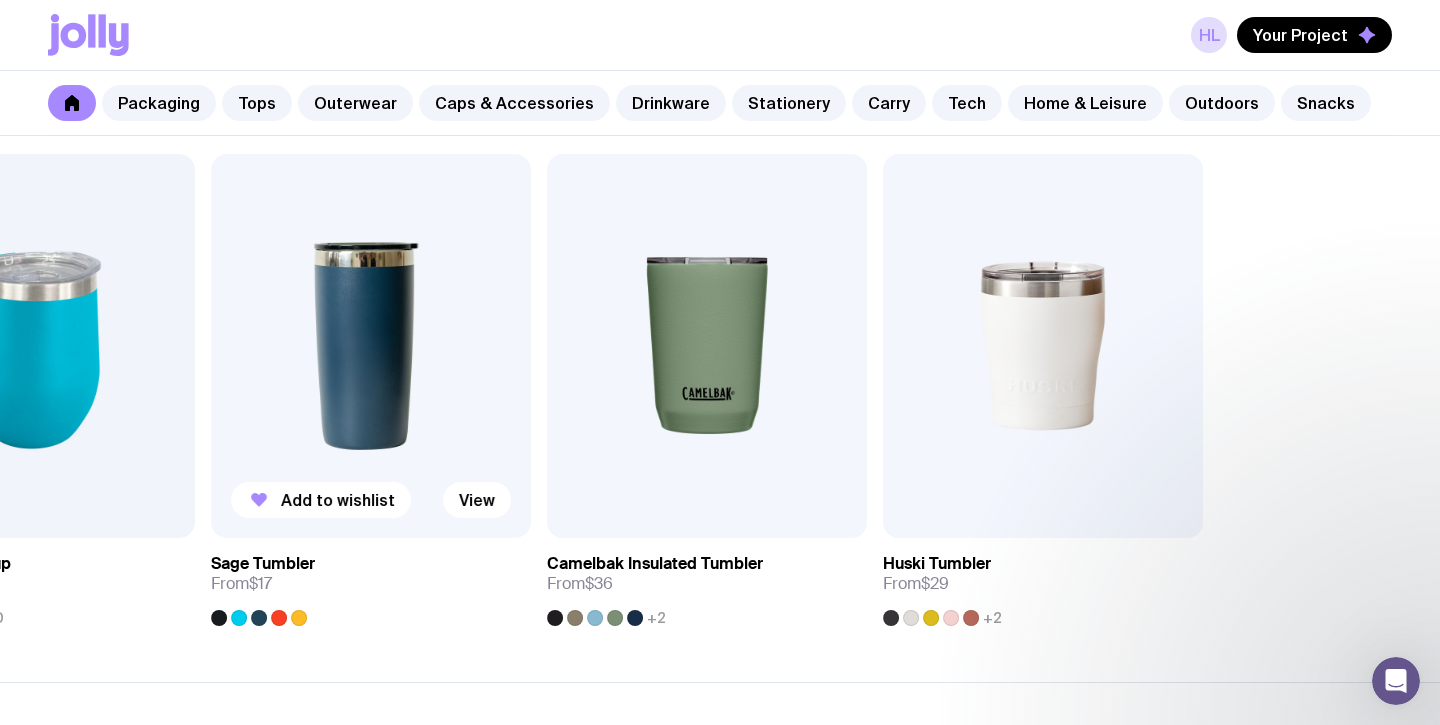 drag, startPoint x: 846, startPoint y: 310, endPoint x: 211, endPoint y: 316, distance: 635.0283 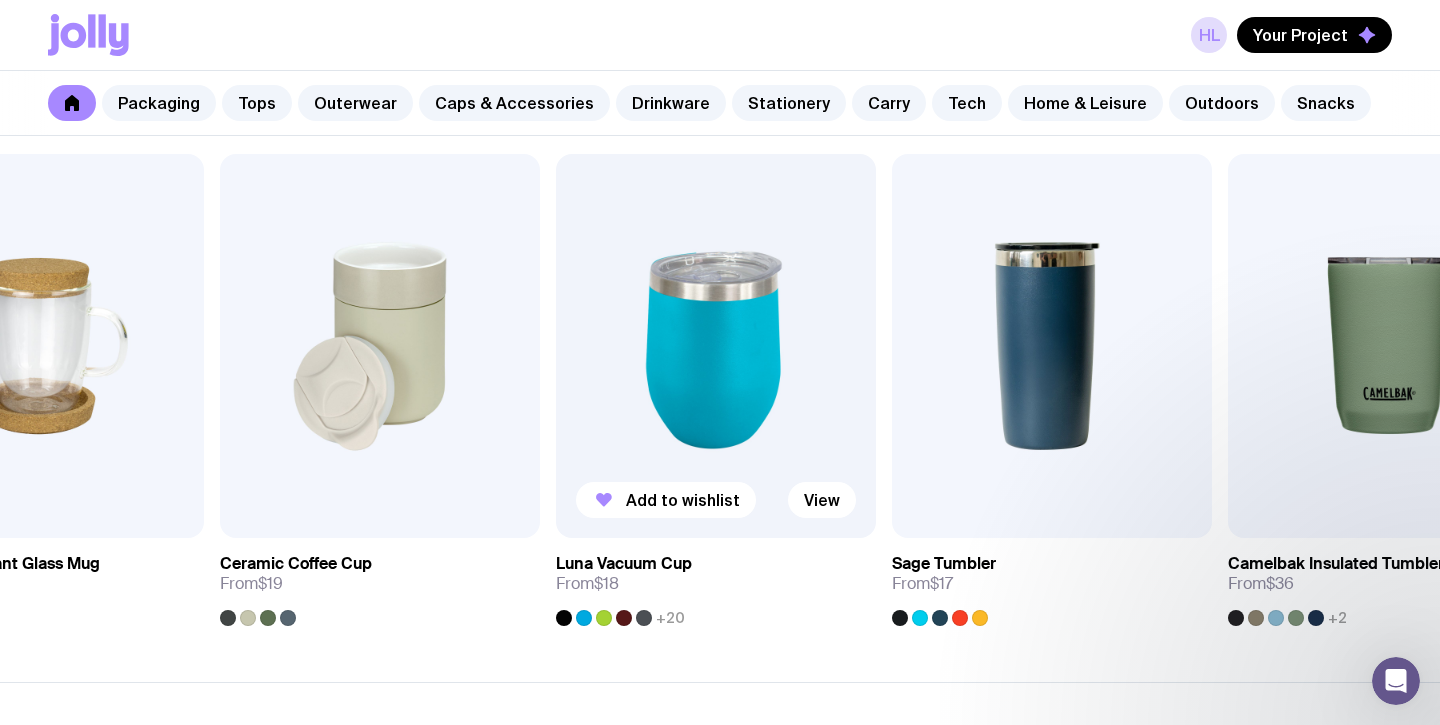 drag, startPoint x: 221, startPoint y: 359, endPoint x: 964, endPoint y: 331, distance: 743.5274 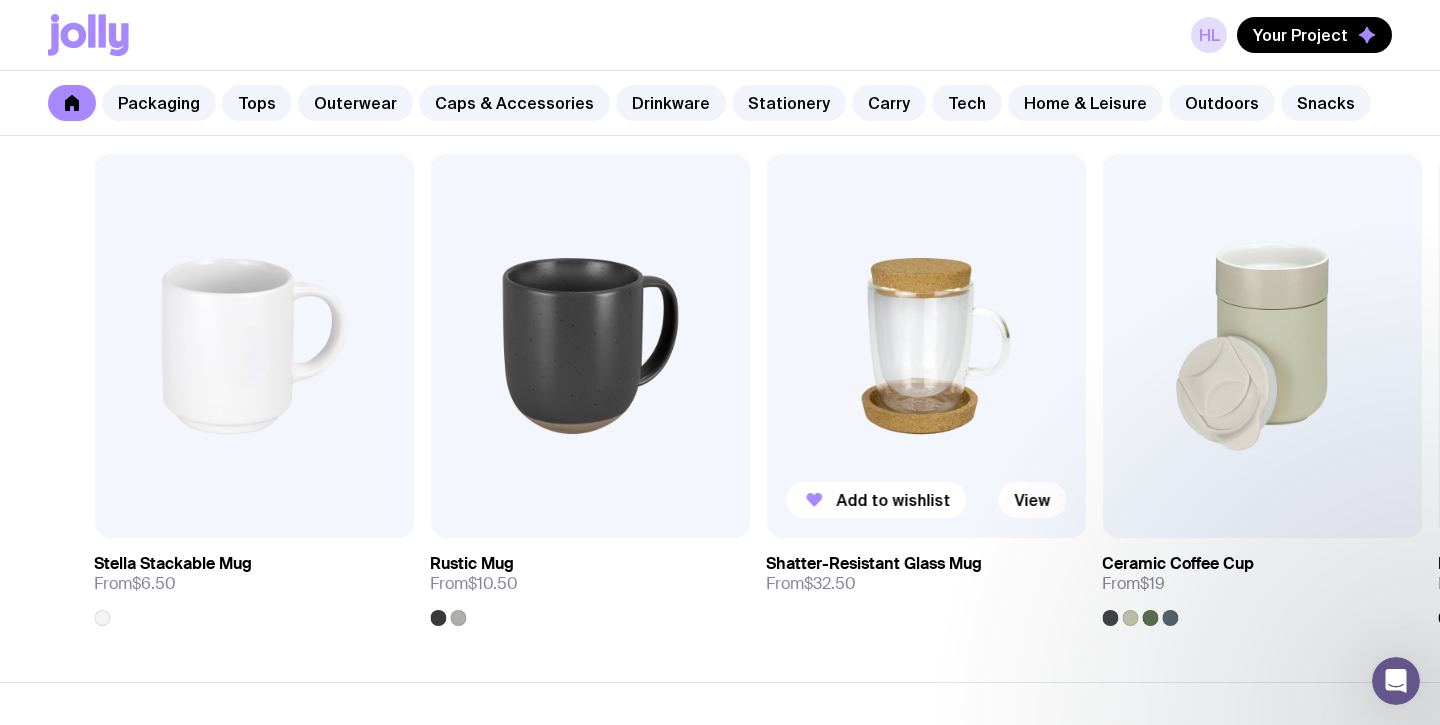 drag, startPoint x: 320, startPoint y: 357, endPoint x: 929, endPoint y: 301, distance: 611.5693 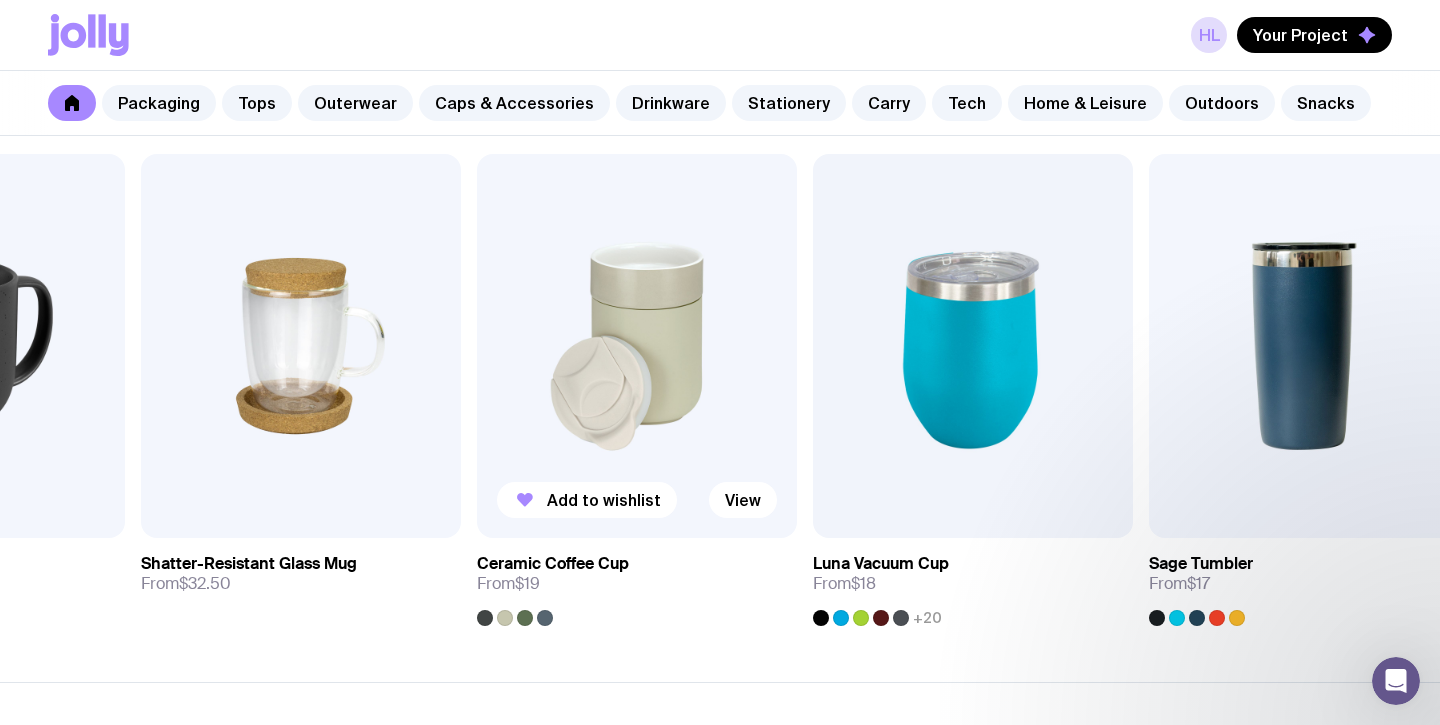 drag, startPoint x: 1077, startPoint y: 351, endPoint x: 478, endPoint y: 407, distance: 601.612 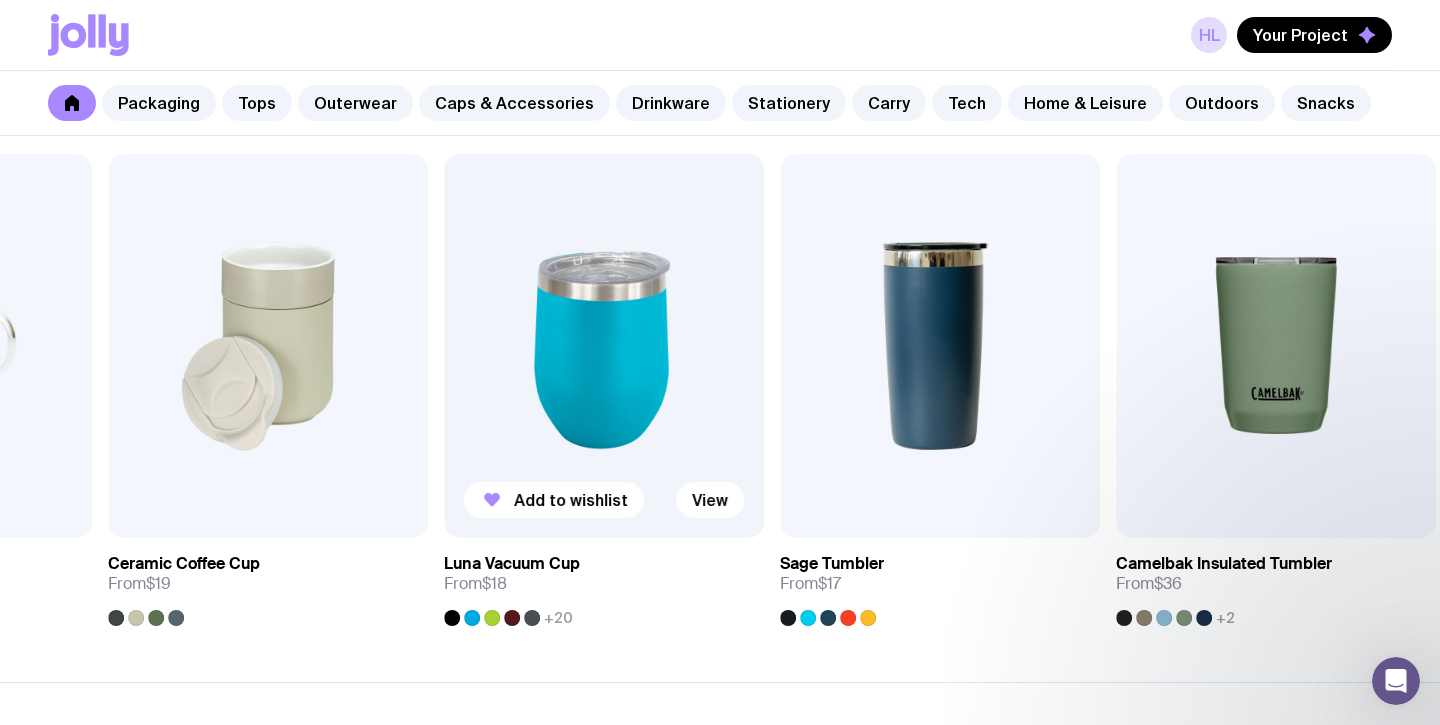 drag, startPoint x: 744, startPoint y: 340, endPoint x: 132, endPoint y: 353, distance: 612.13806 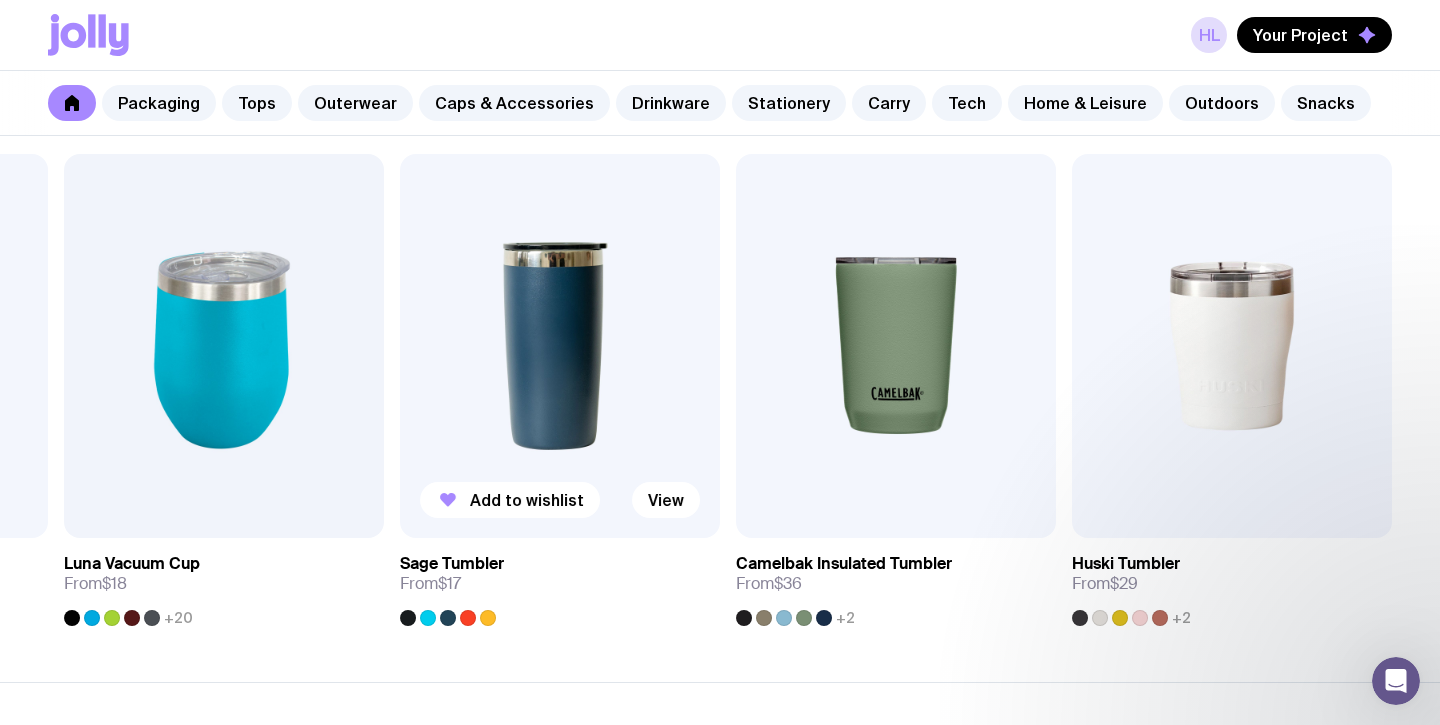 drag, startPoint x: 574, startPoint y: 307, endPoint x: 193, endPoint y: 310, distance: 381.0118 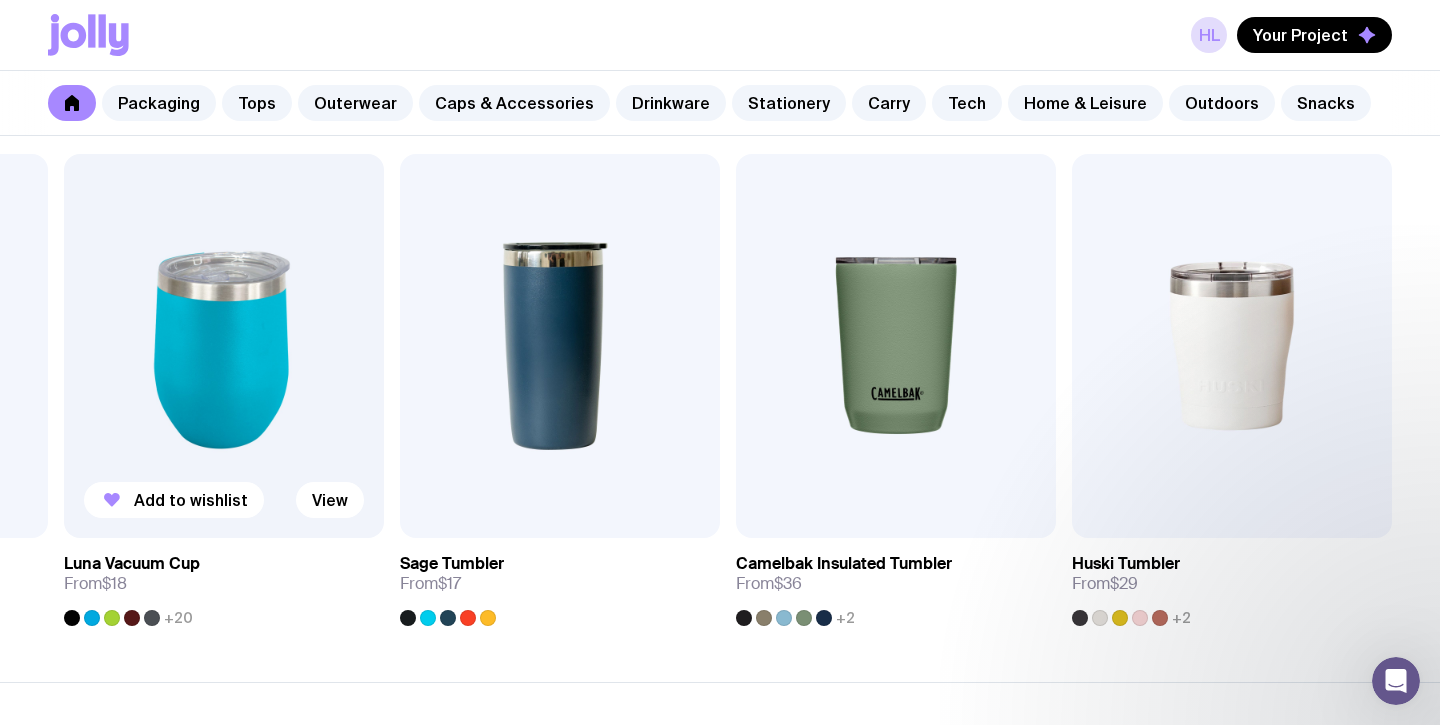 click at bounding box center (224, 346) 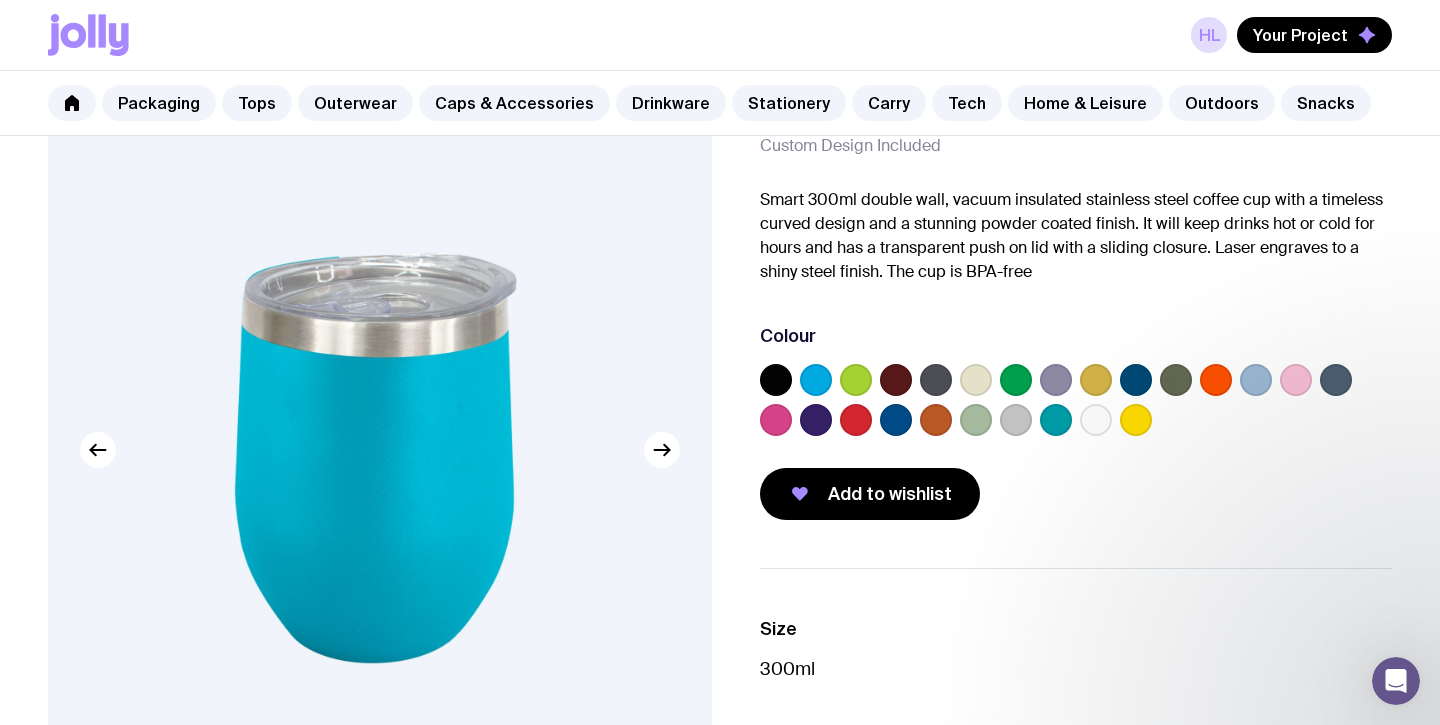 scroll, scrollTop: 124, scrollLeft: 0, axis: vertical 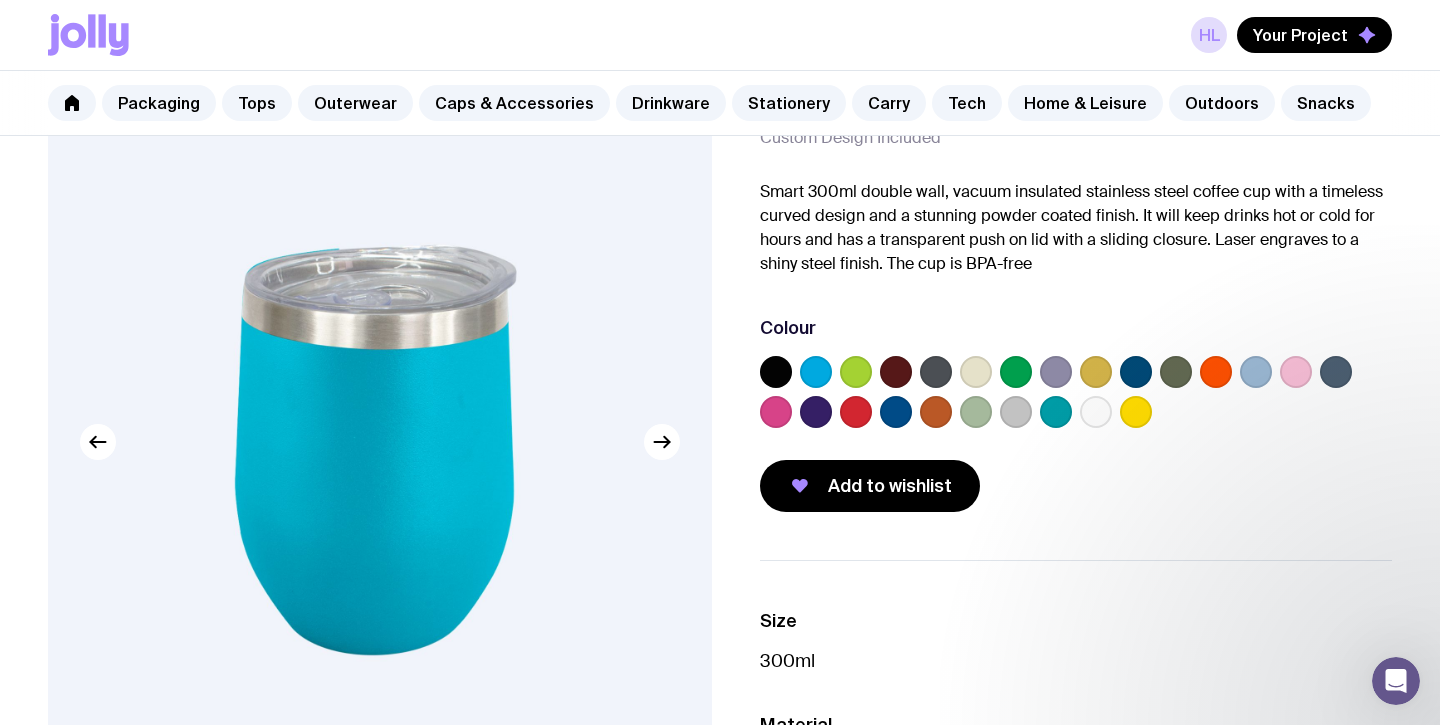 click 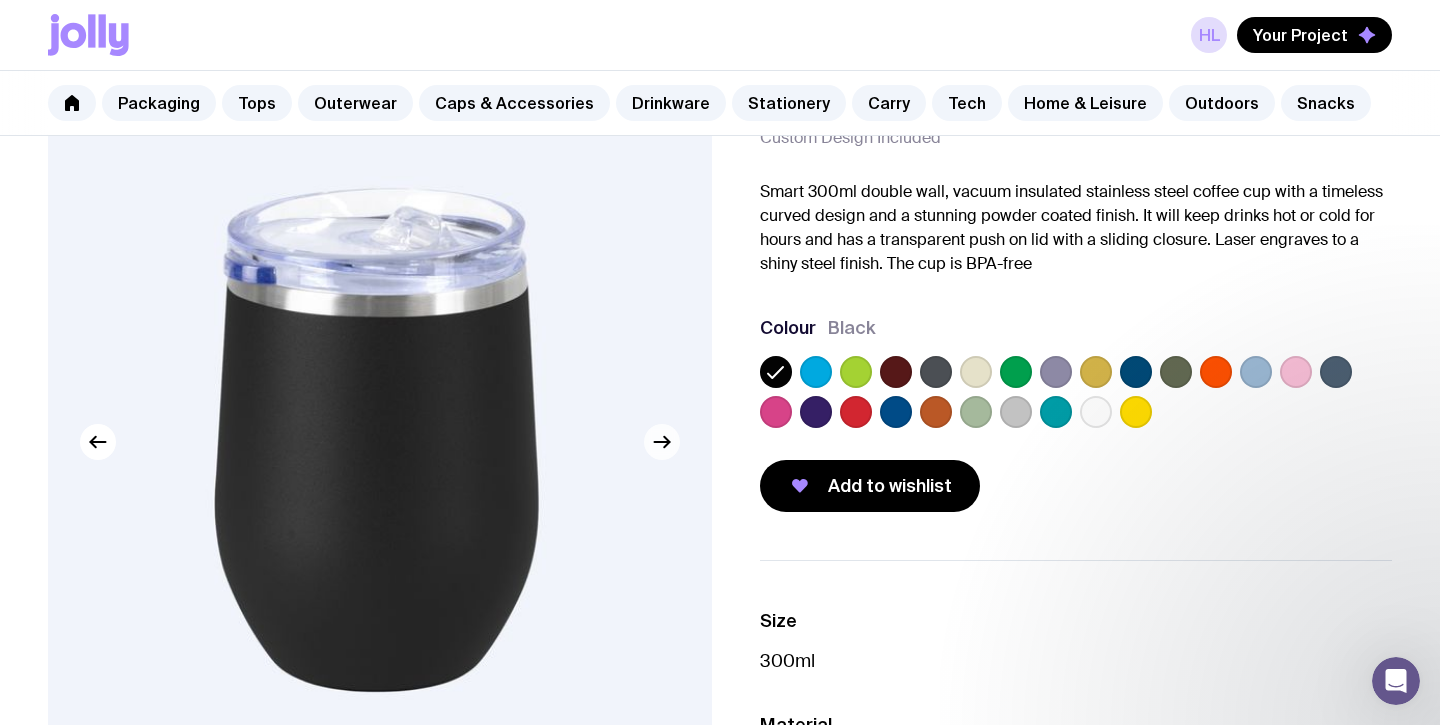click 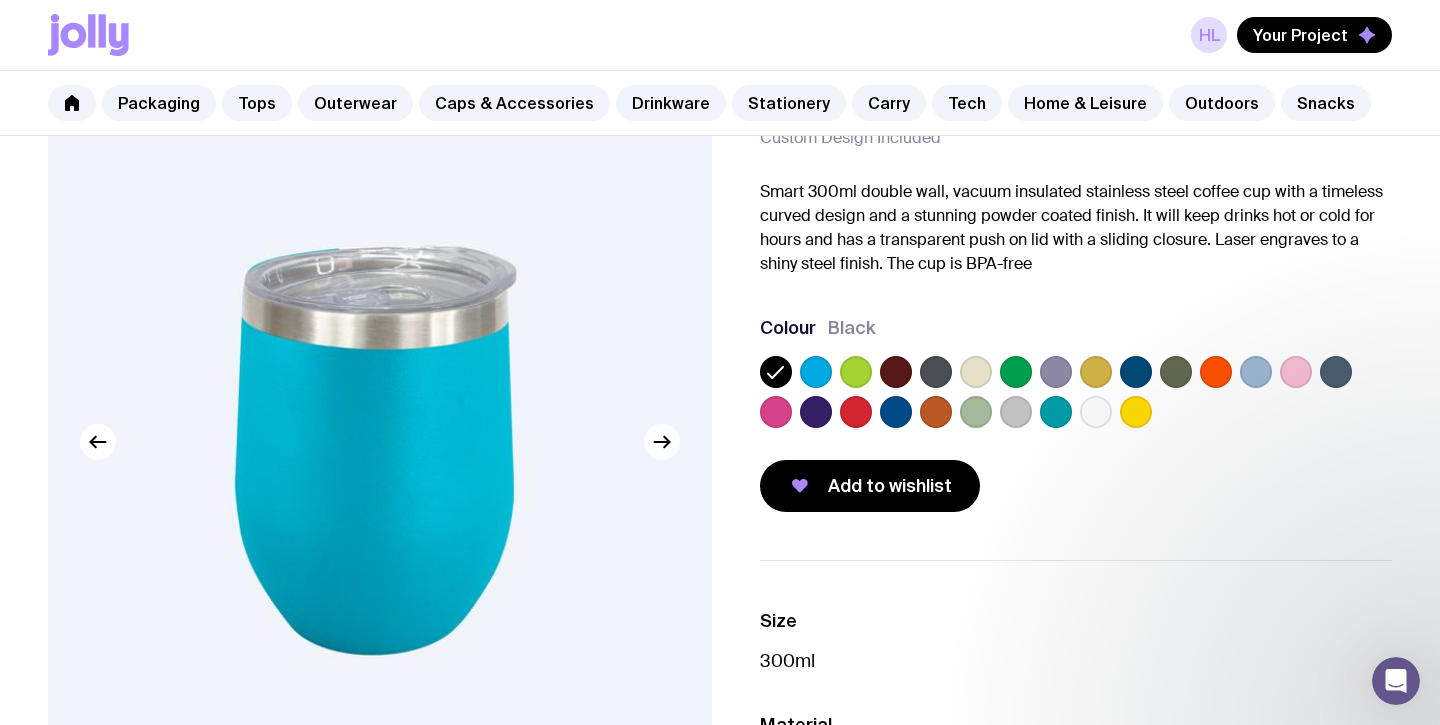 click 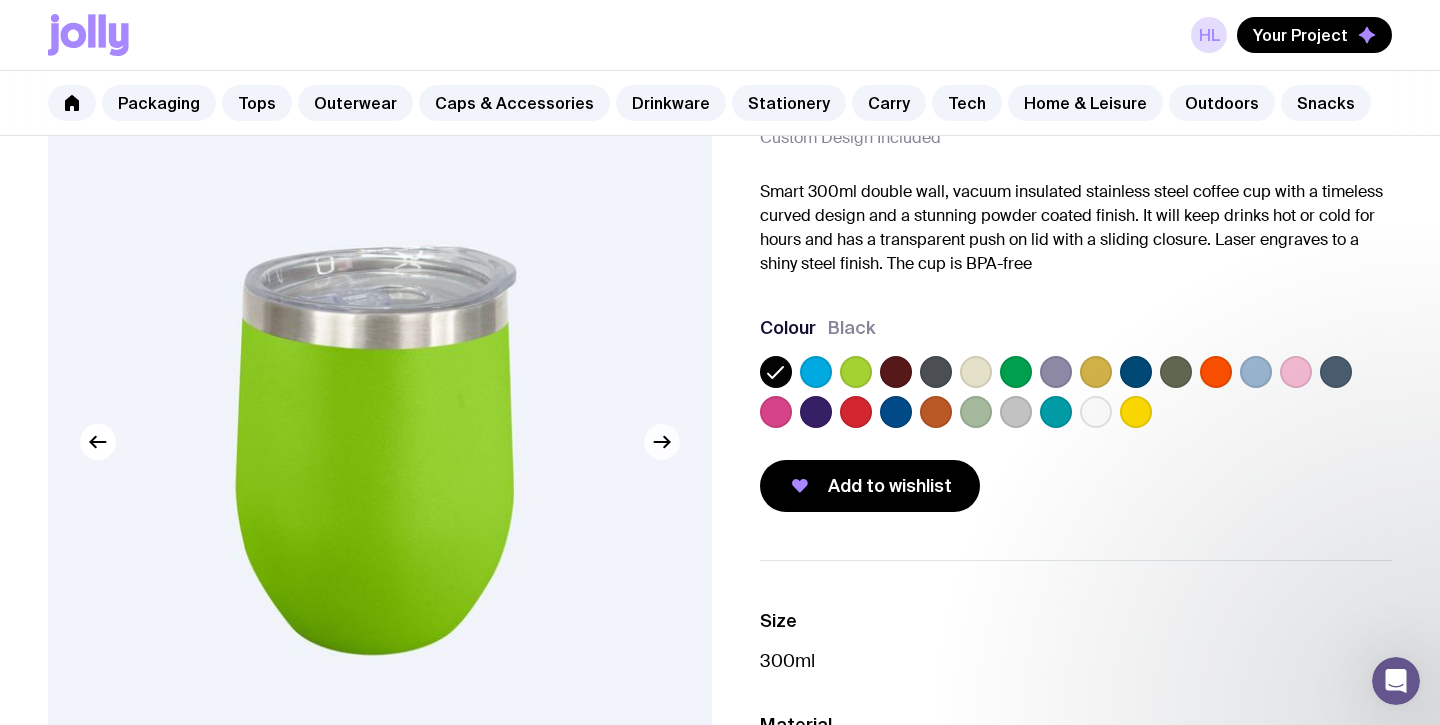 click 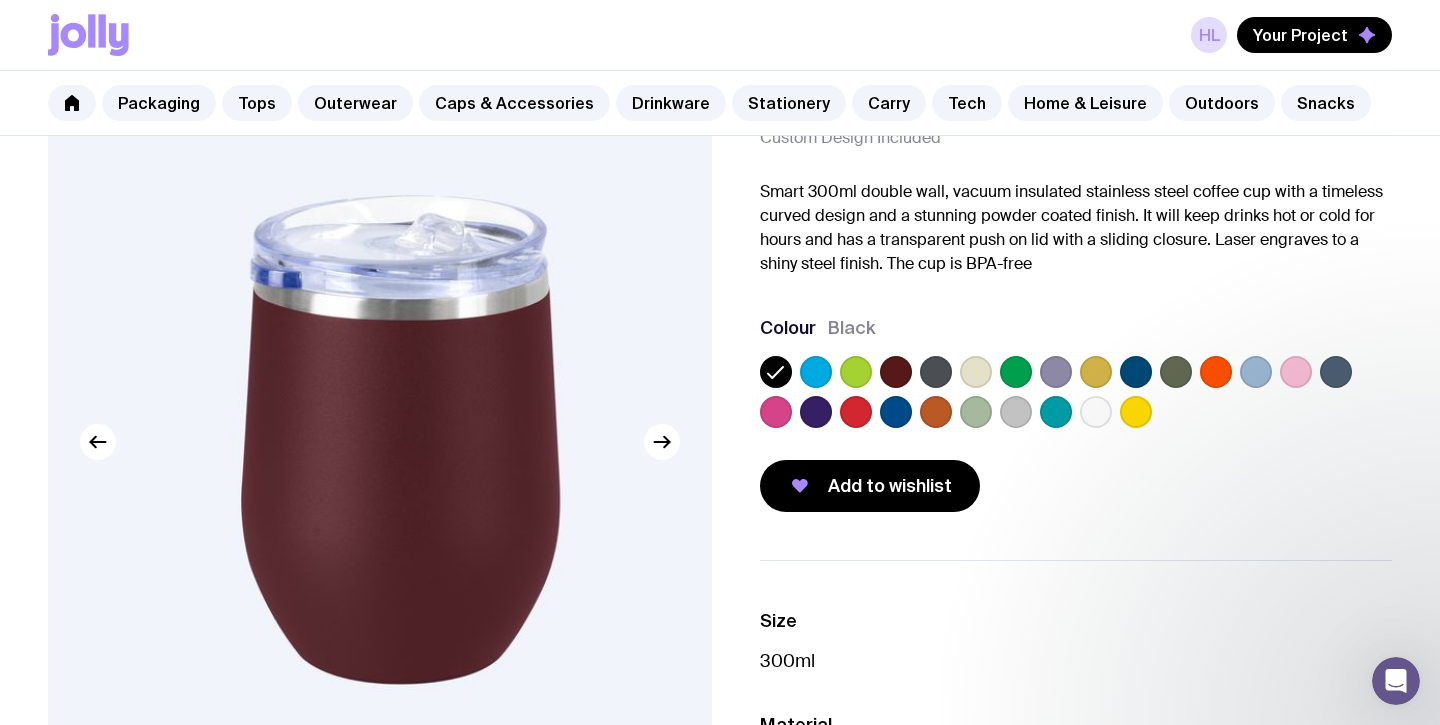 click 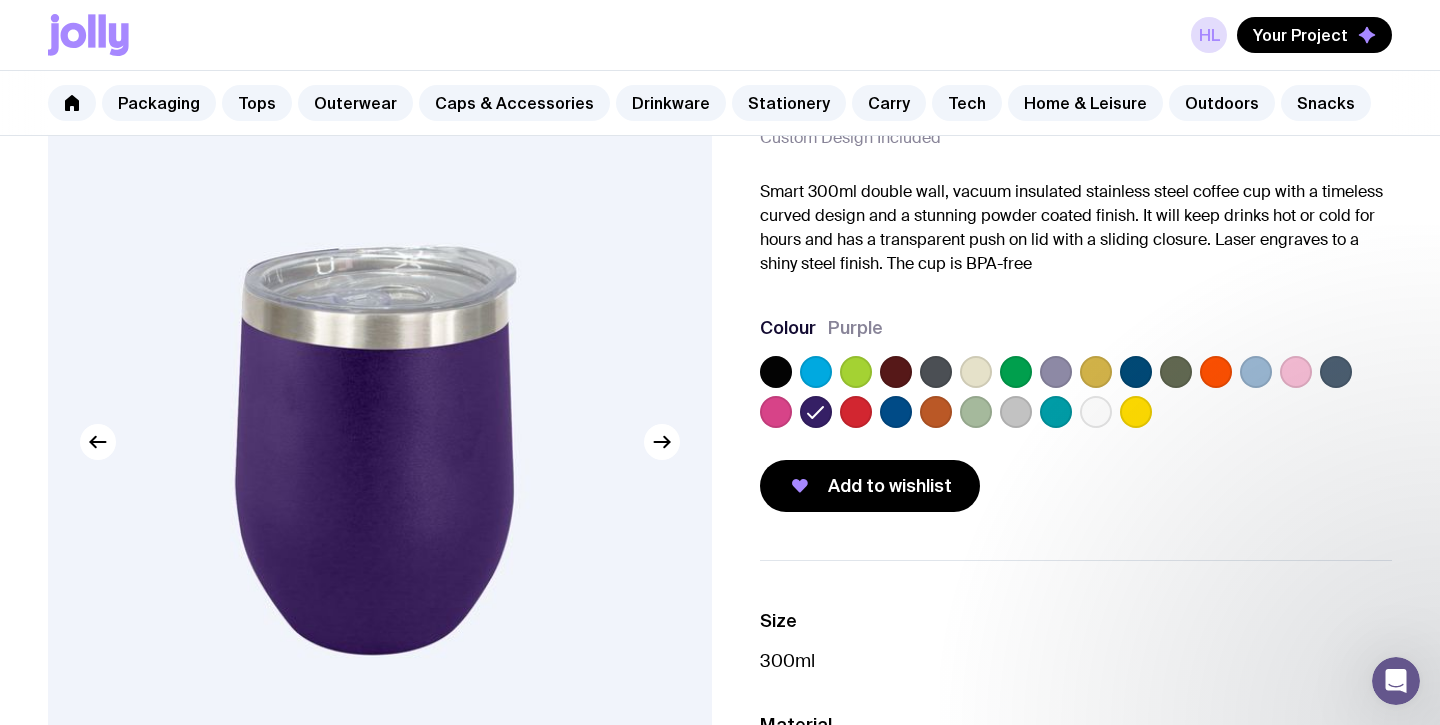 click 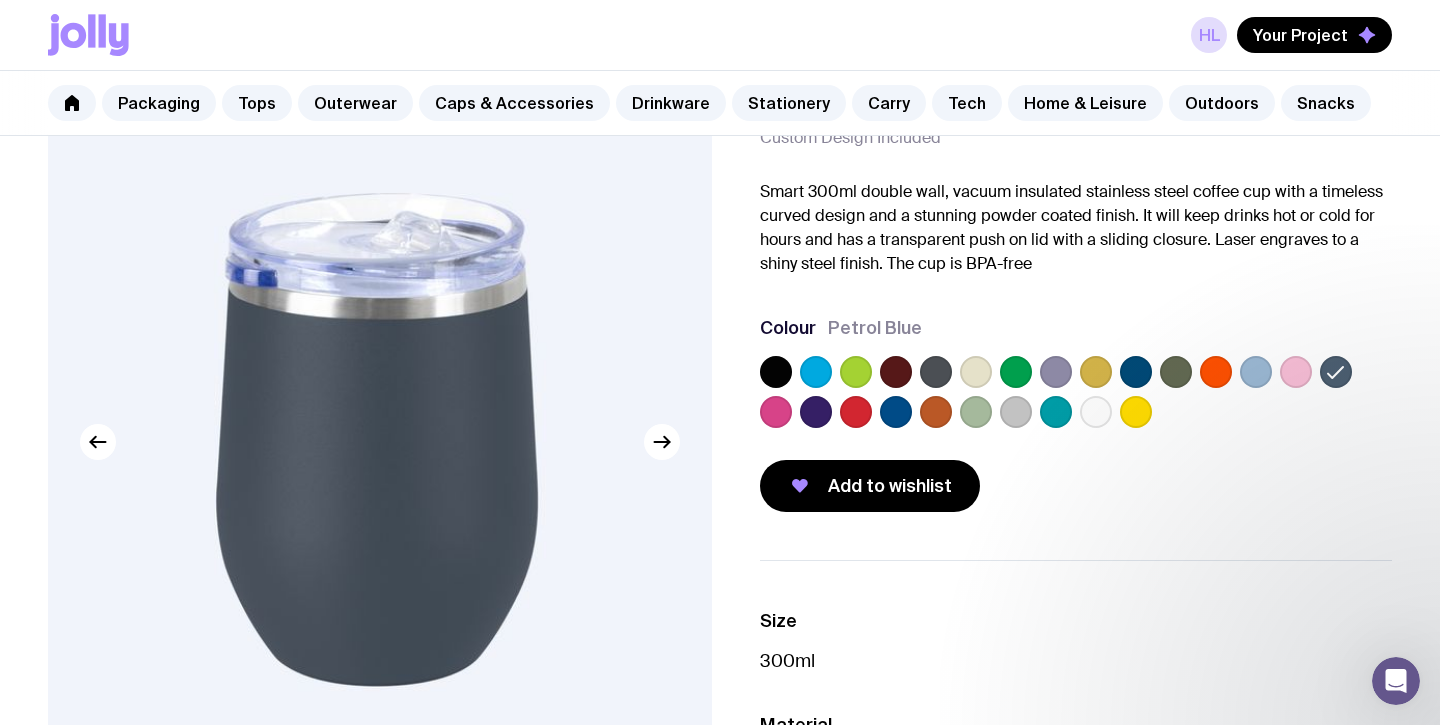 click 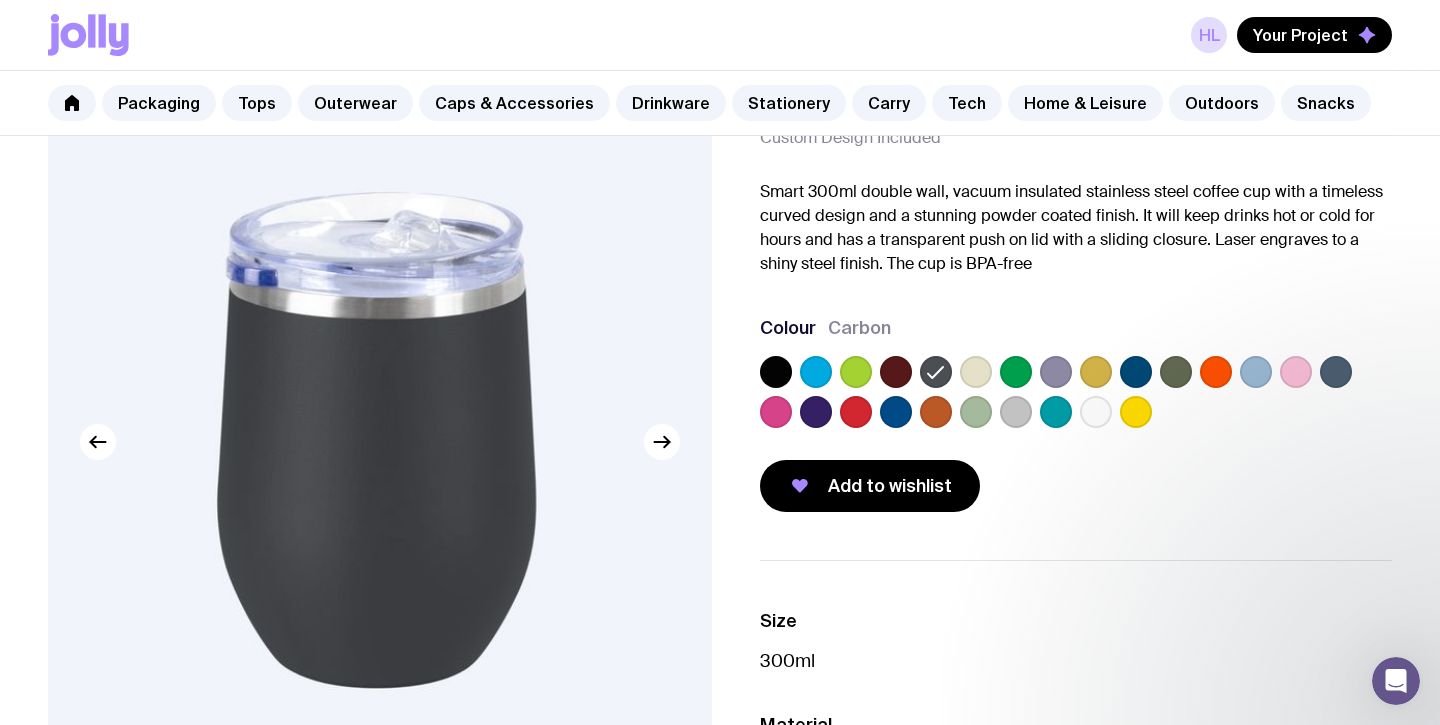 click 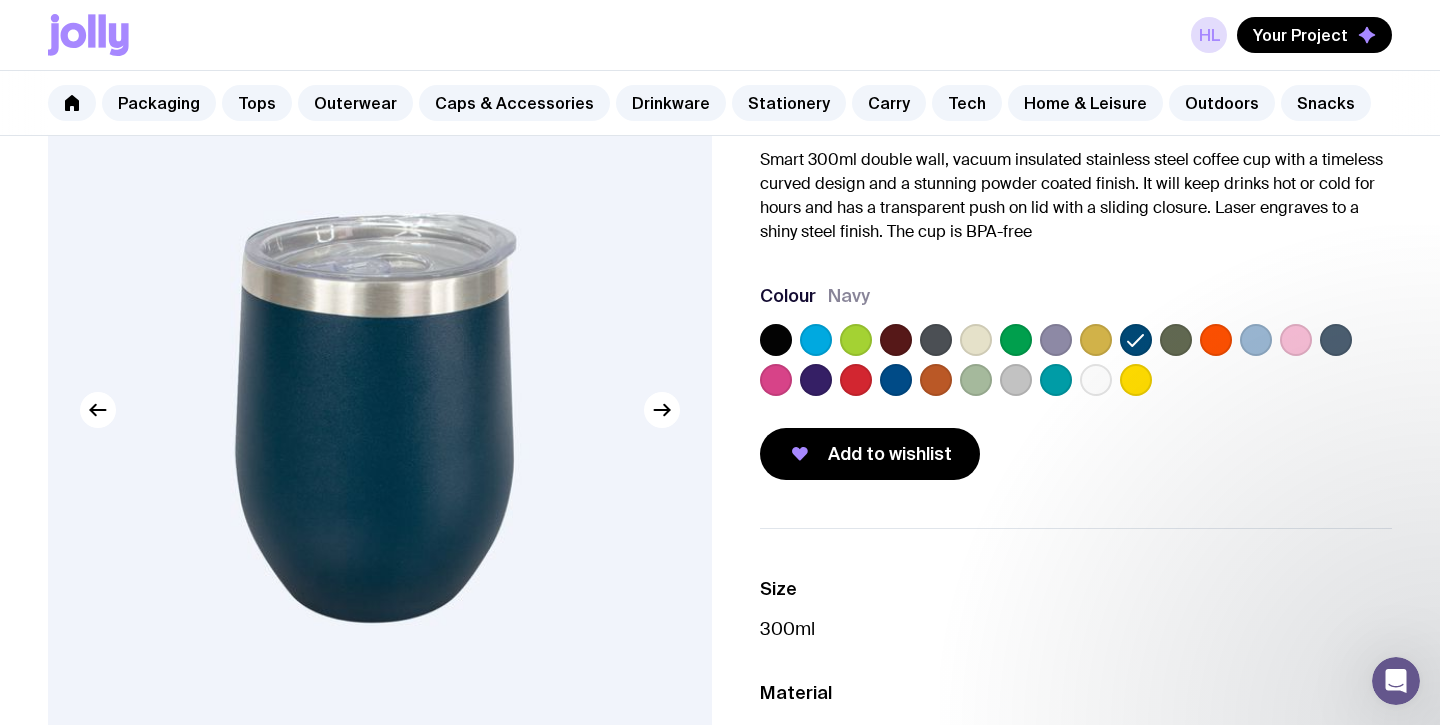 scroll, scrollTop: 151, scrollLeft: 0, axis: vertical 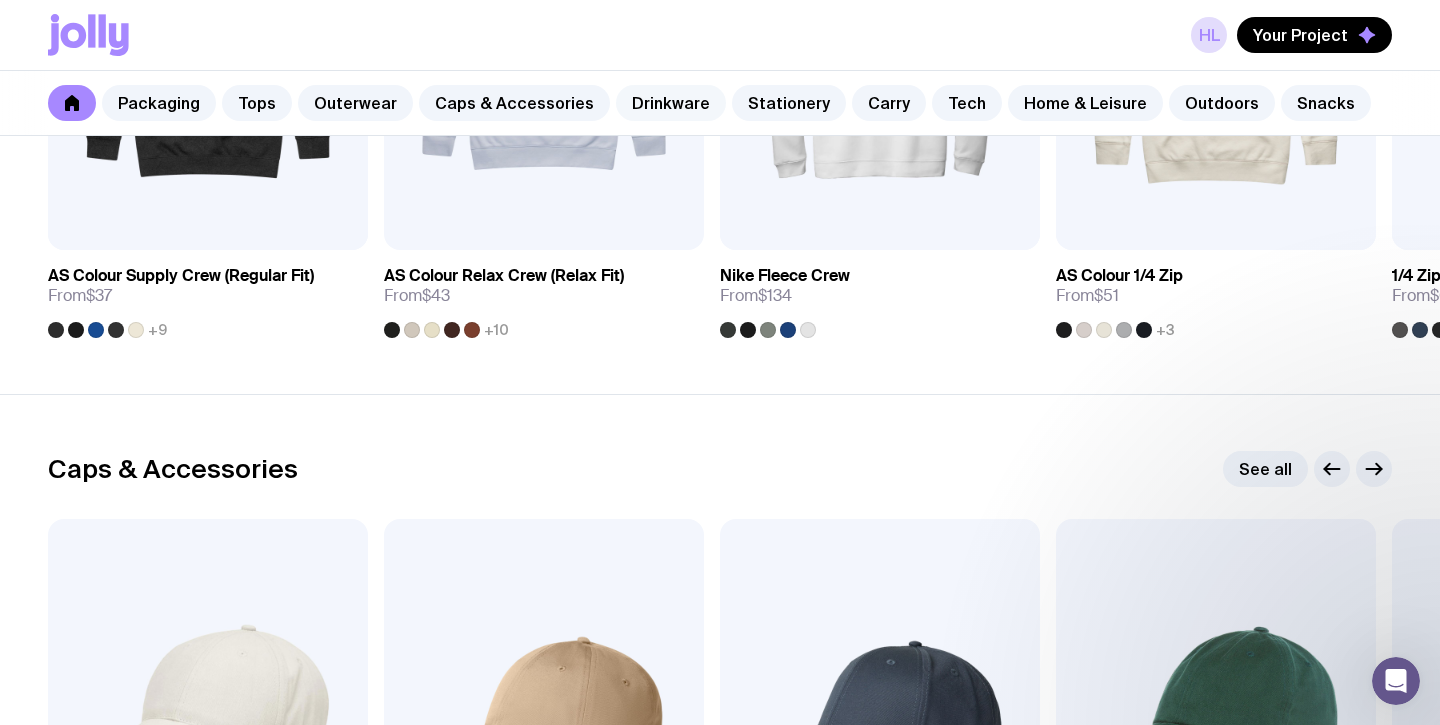 click on "Drinkware" 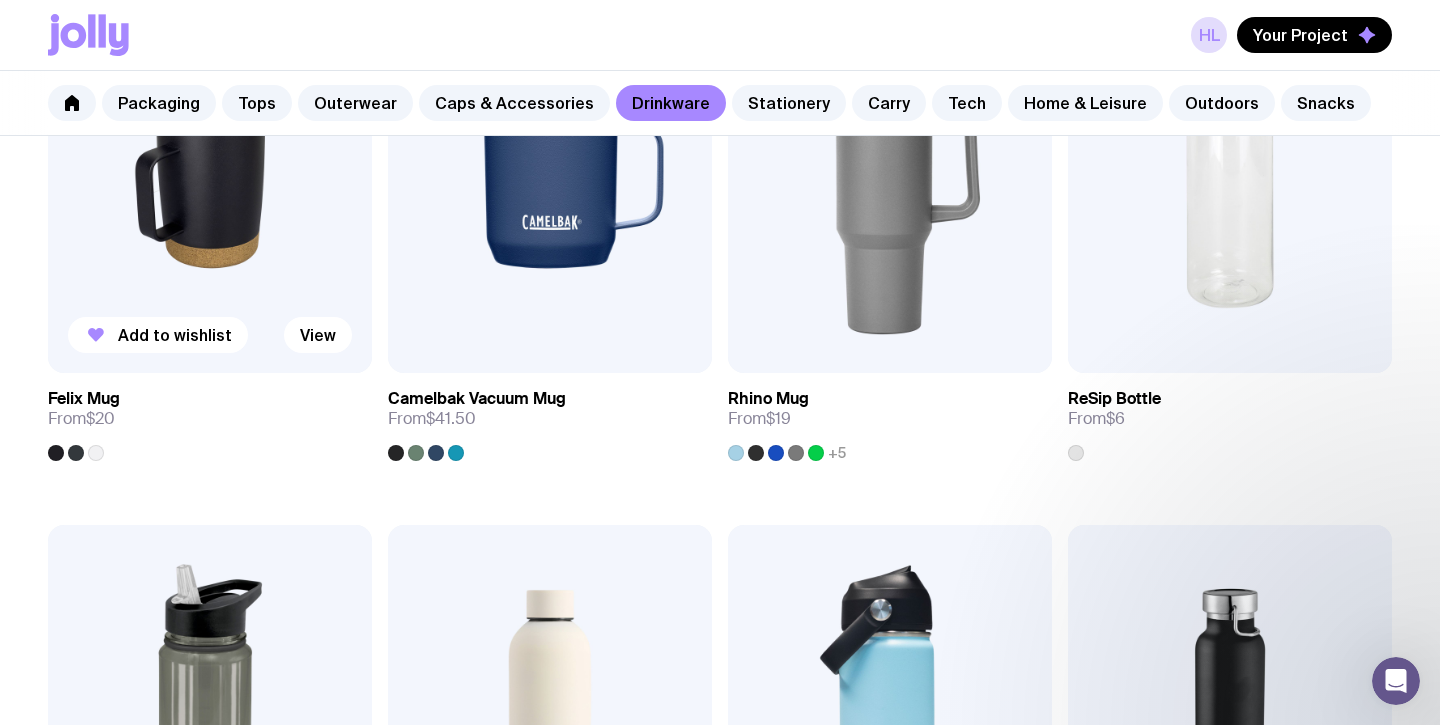 scroll, scrollTop: 1610, scrollLeft: 0, axis: vertical 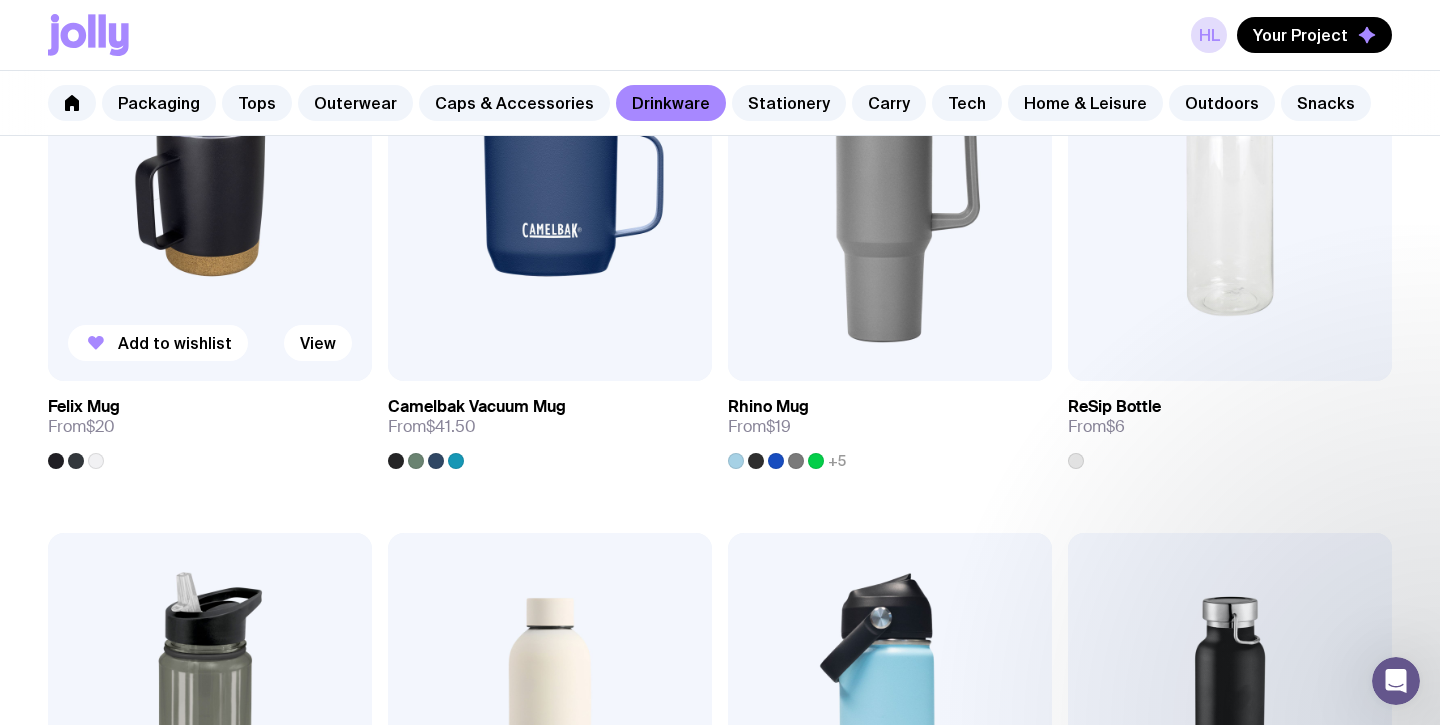 click at bounding box center [210, 187] 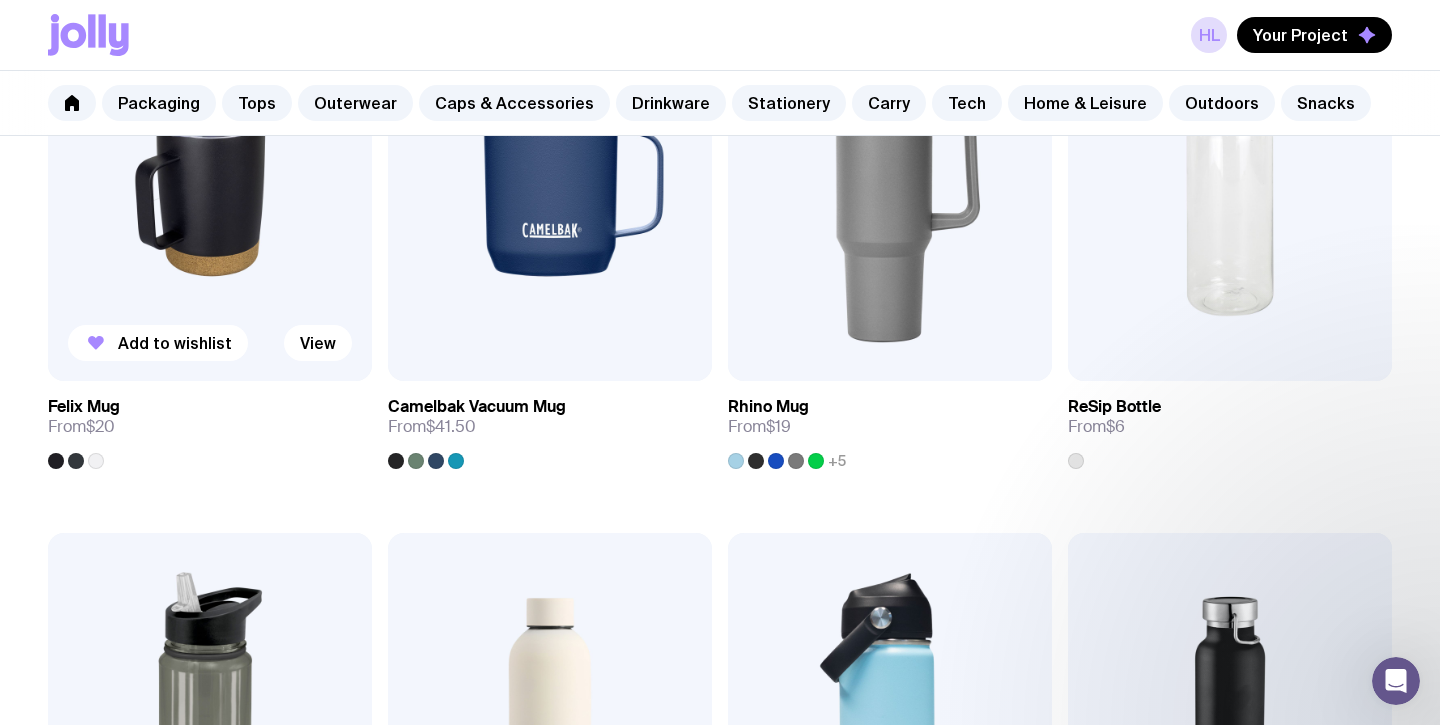 scroll, scrollTop: 0, scrollLeft: 0, axis: both 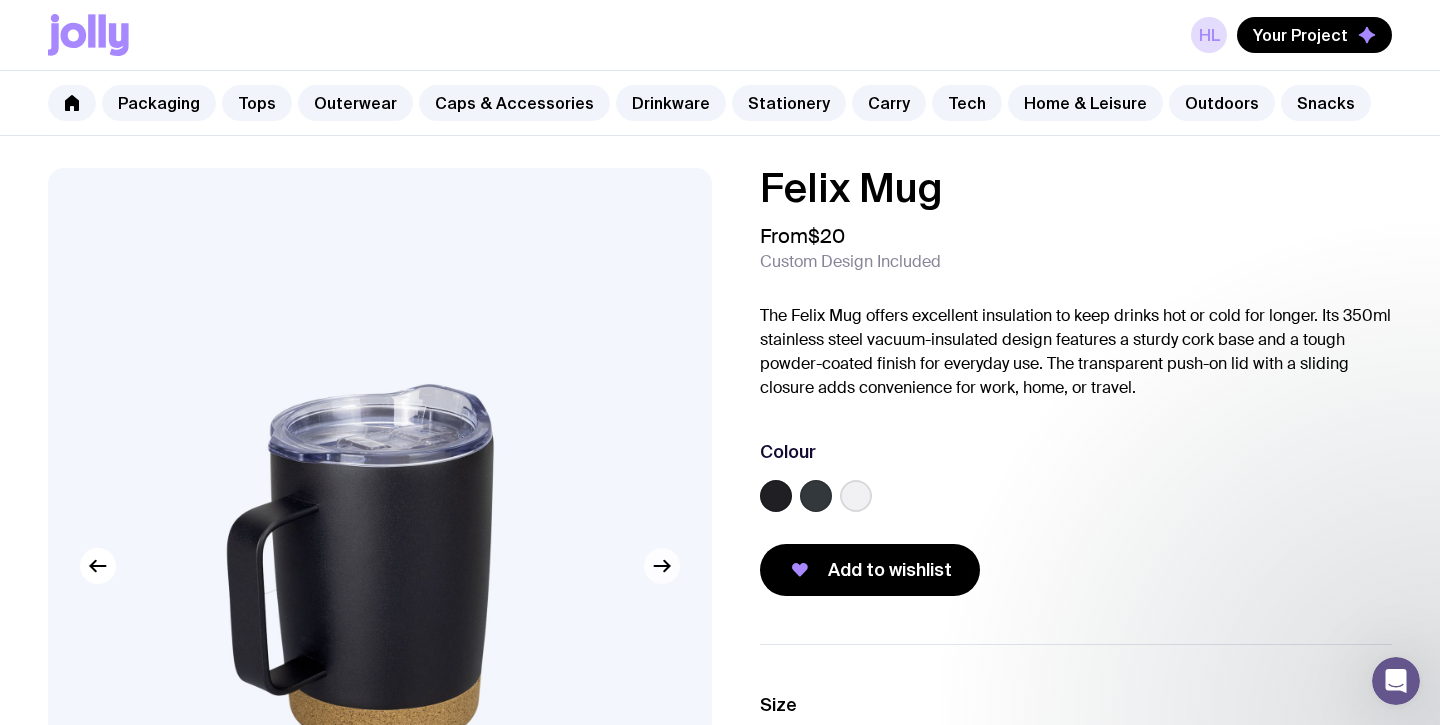 click 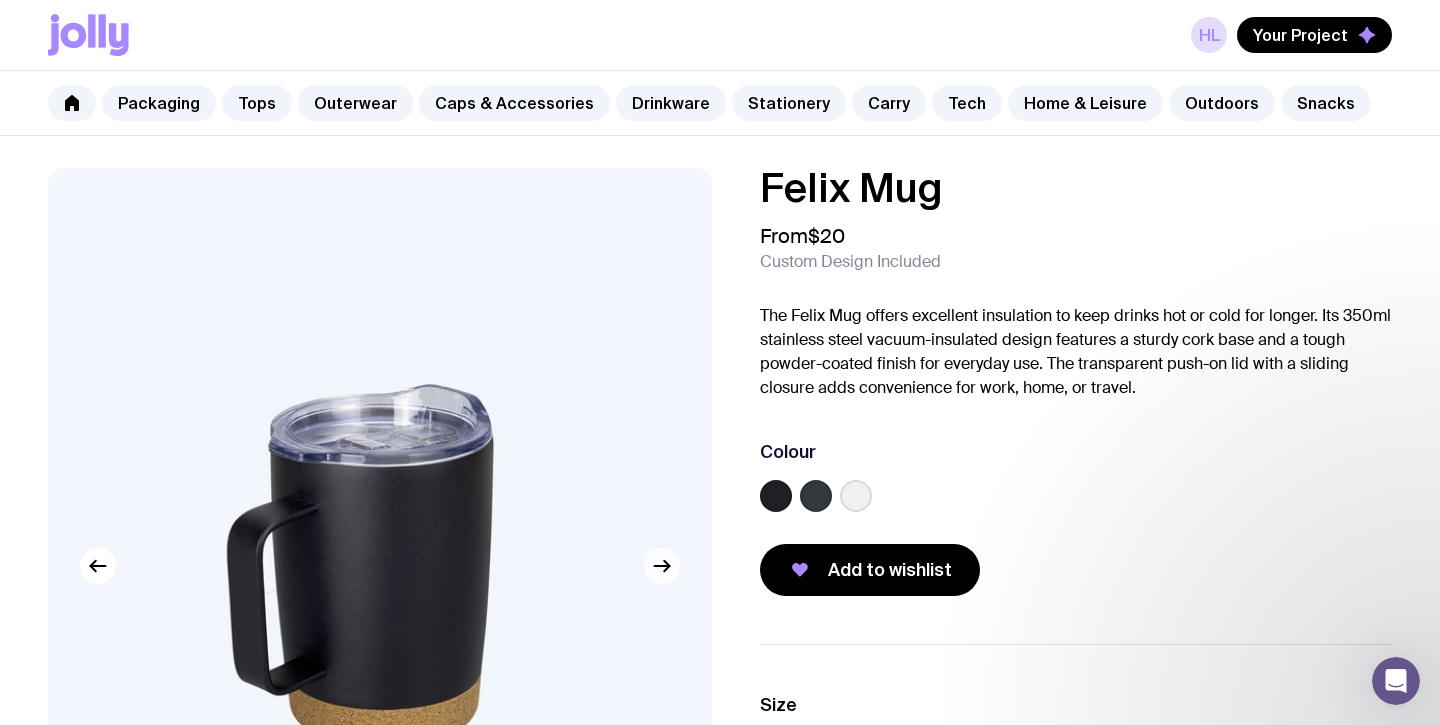 click 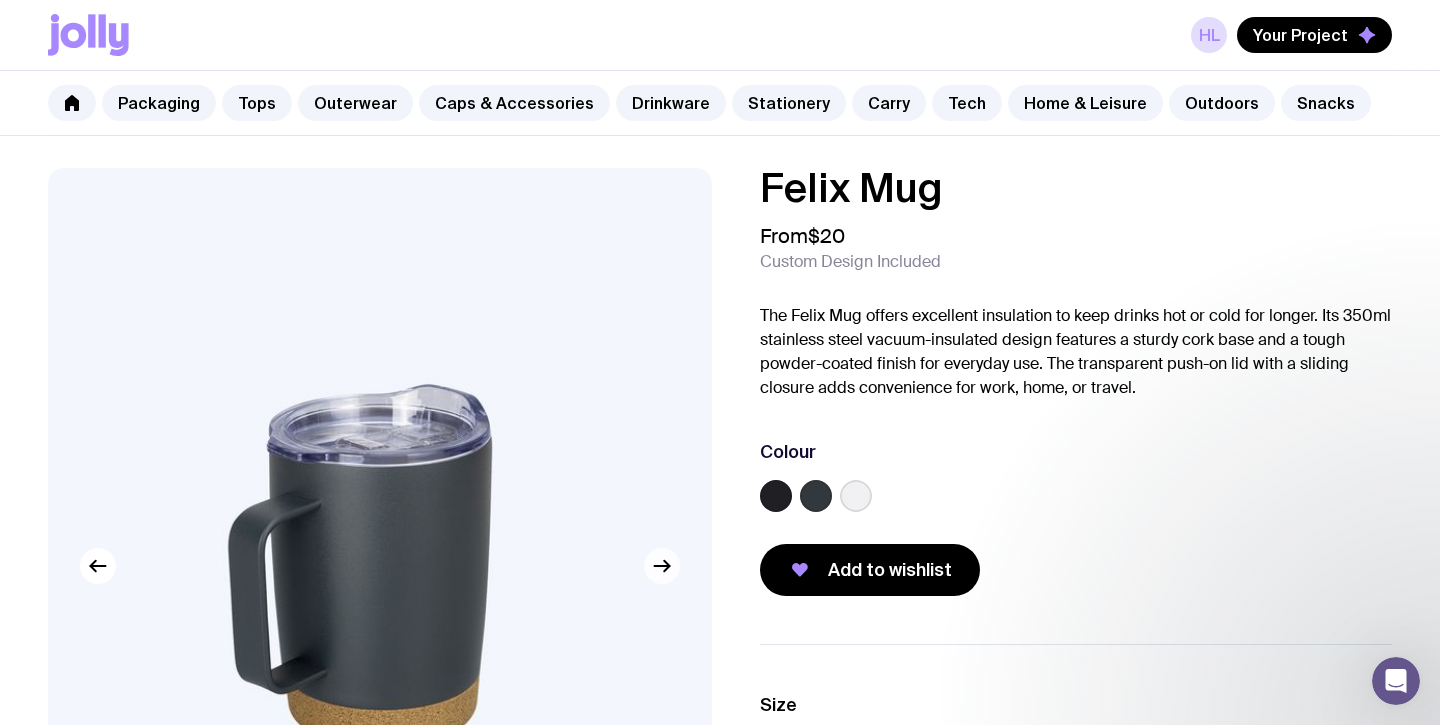 click 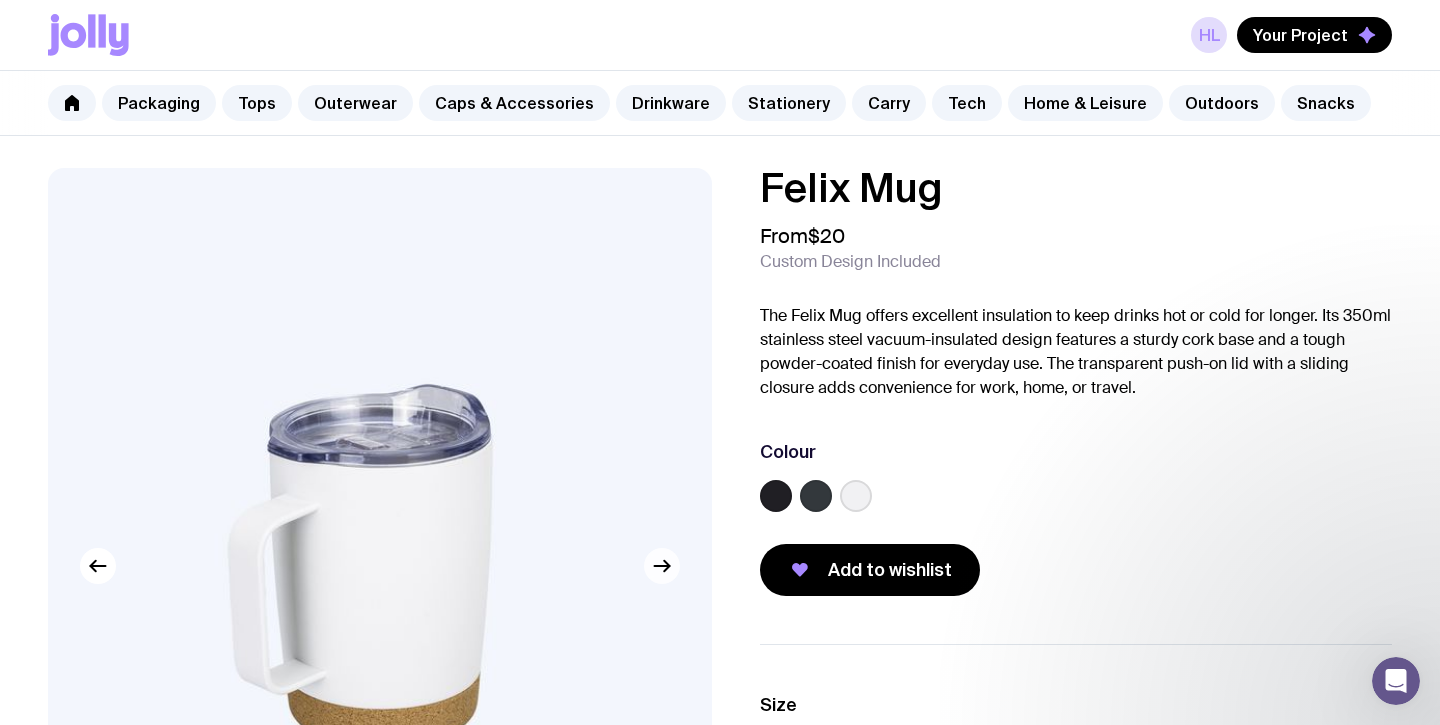 click 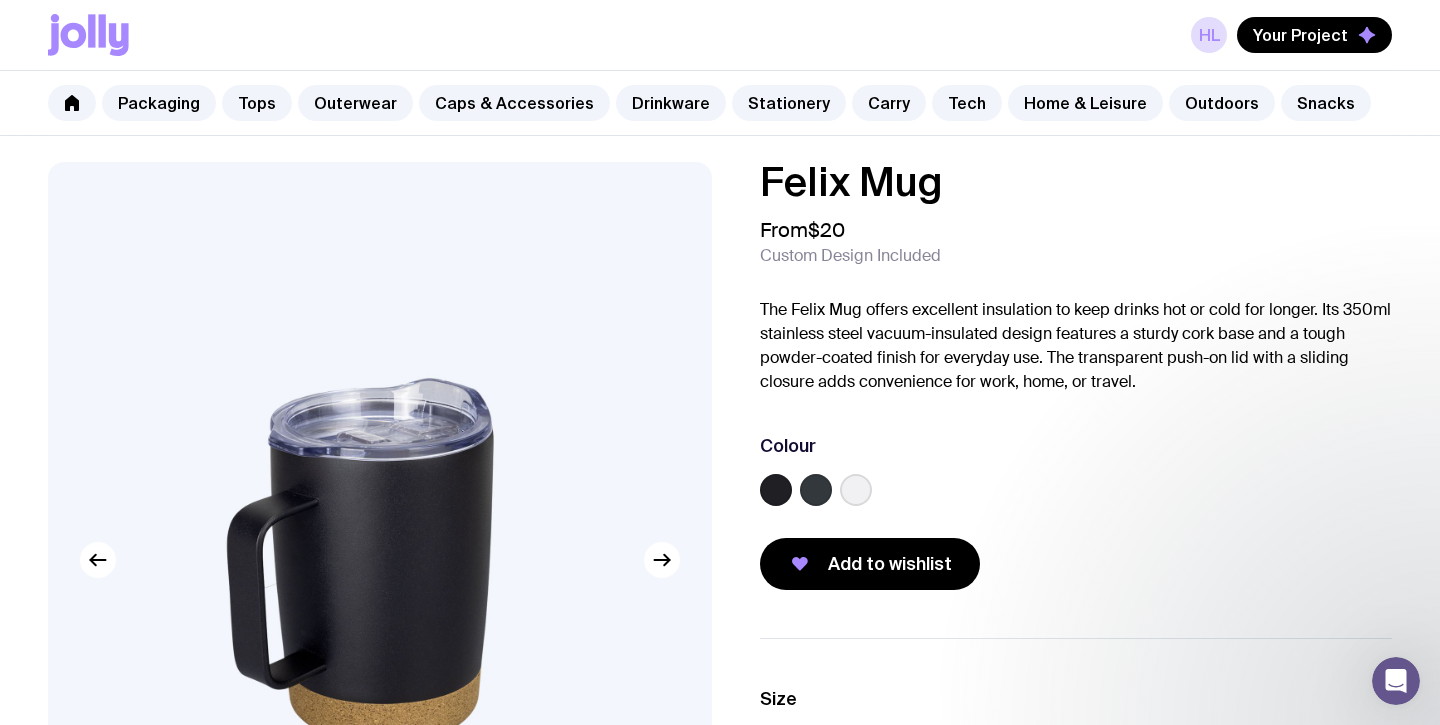 scroll, scrollTop: 0, scrollLeft: 0, axis: both 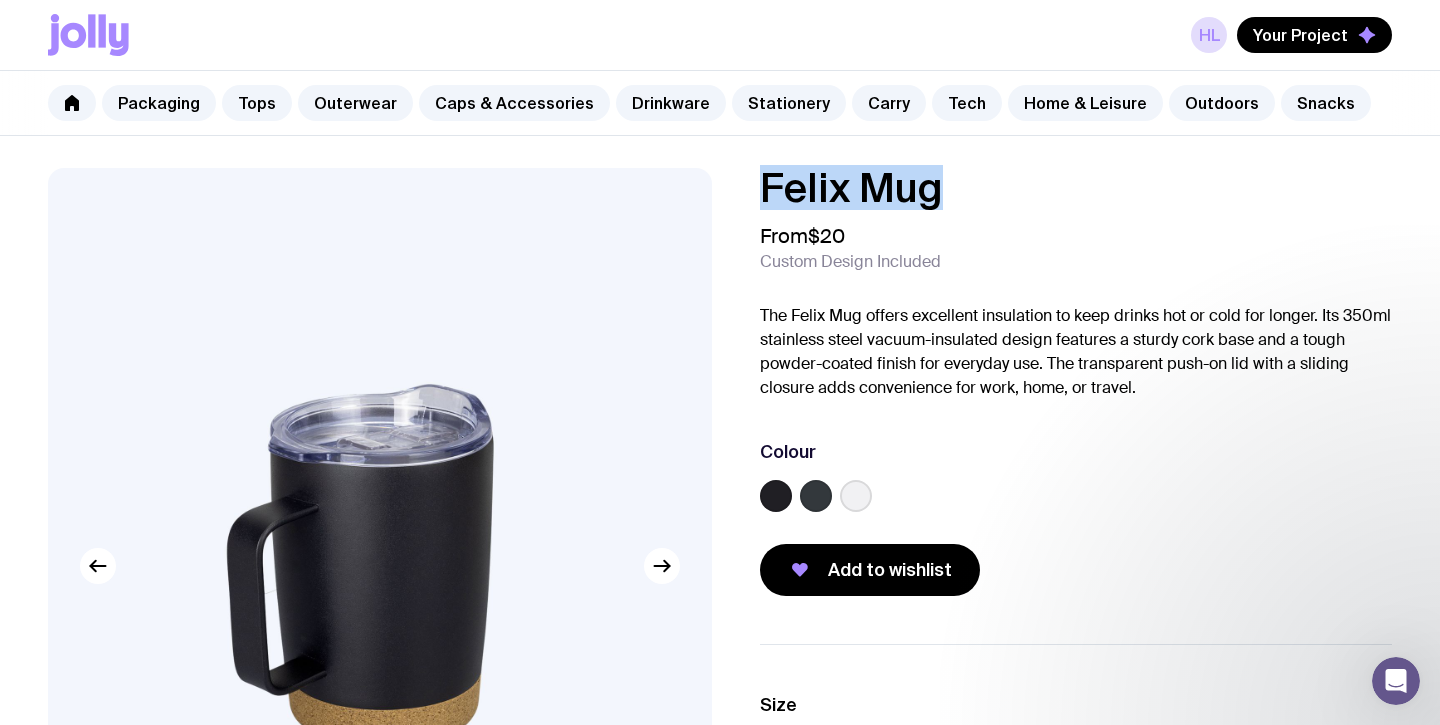 drag, startPoint x: 765, startPoint y: 190, endPoint x: 945, endPoint y: 189, distance: 180.00278 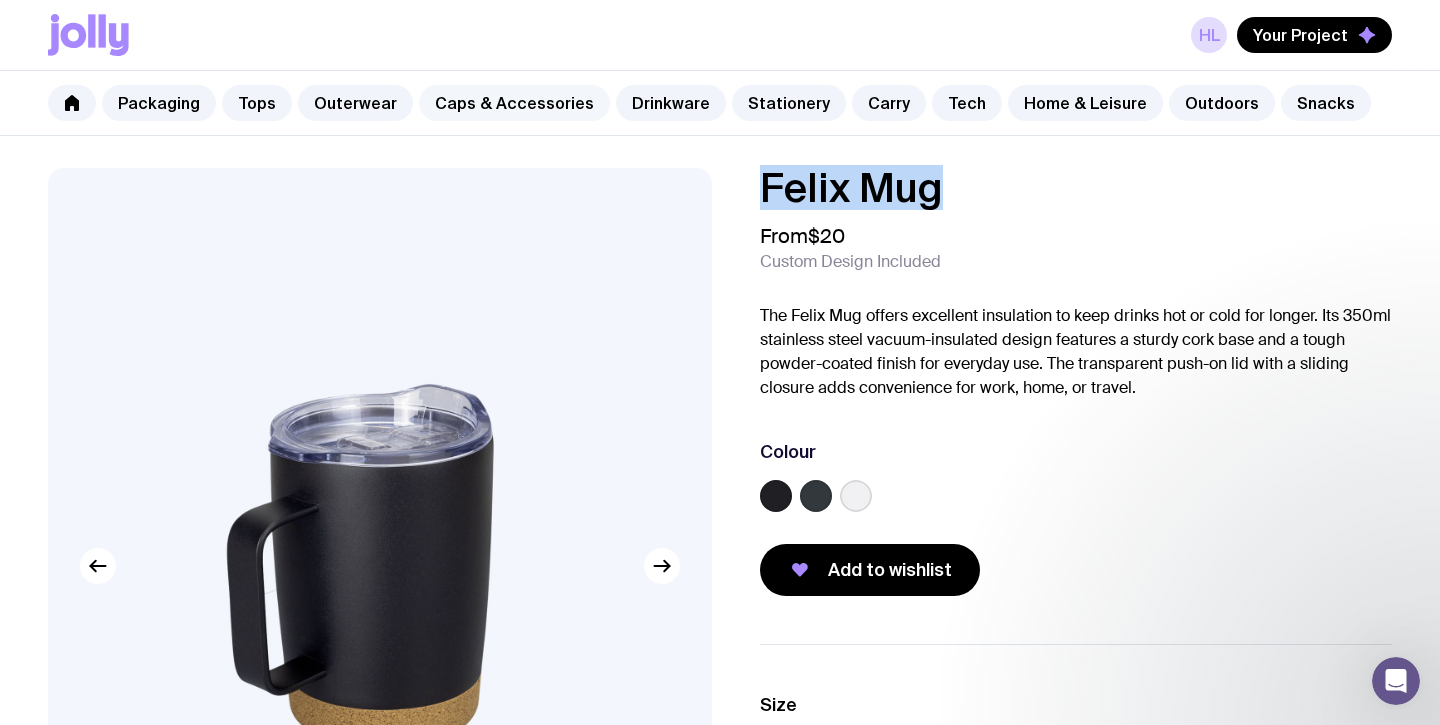 click on "Caps & Accessories" 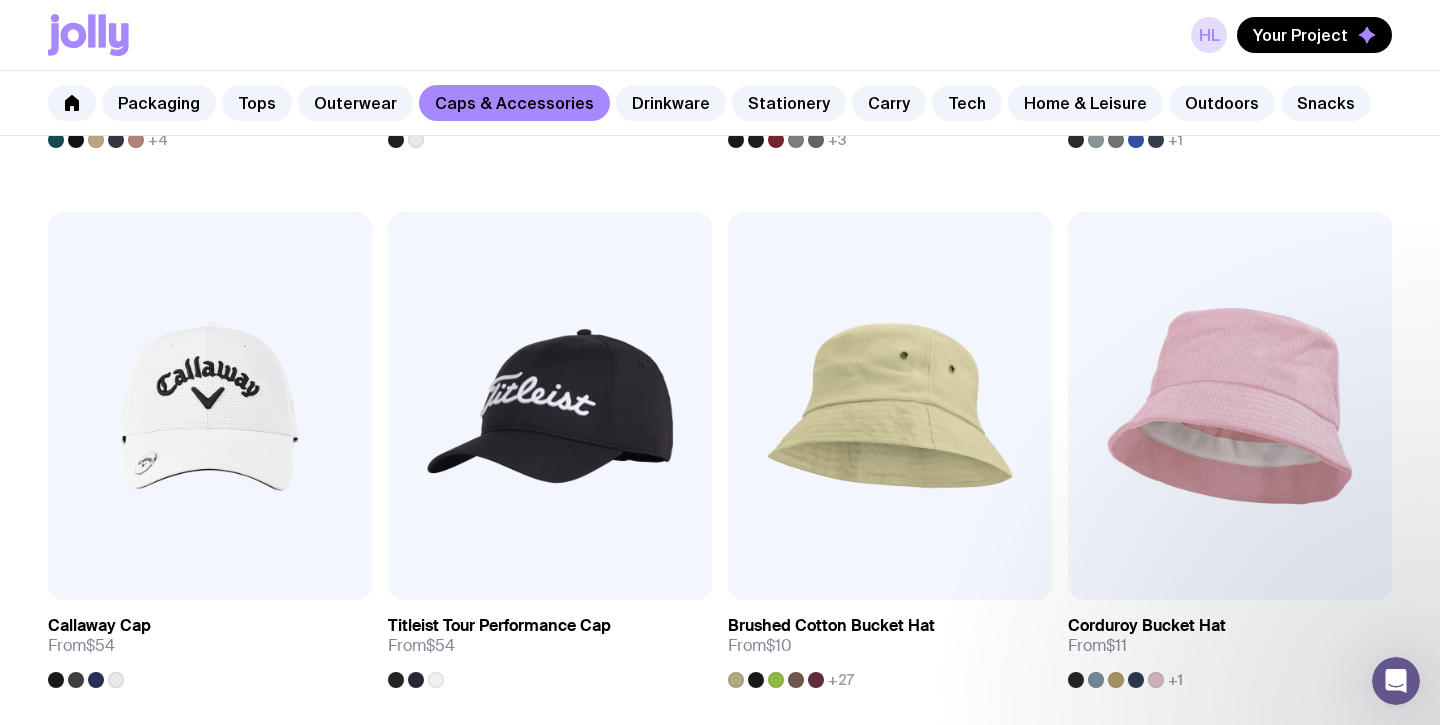 scroll, scrollTop: 1405, scrollLeft: 0, axis: vertical 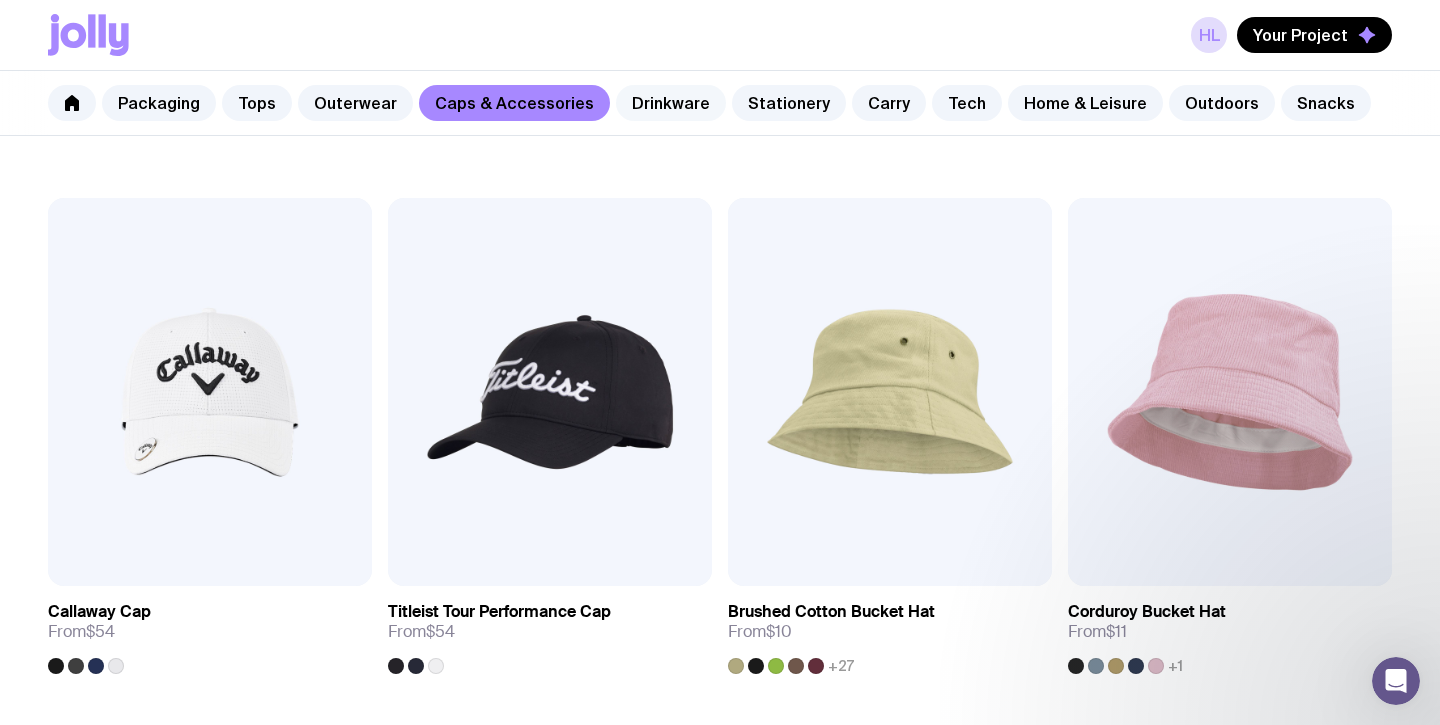 click on "Drinkware" 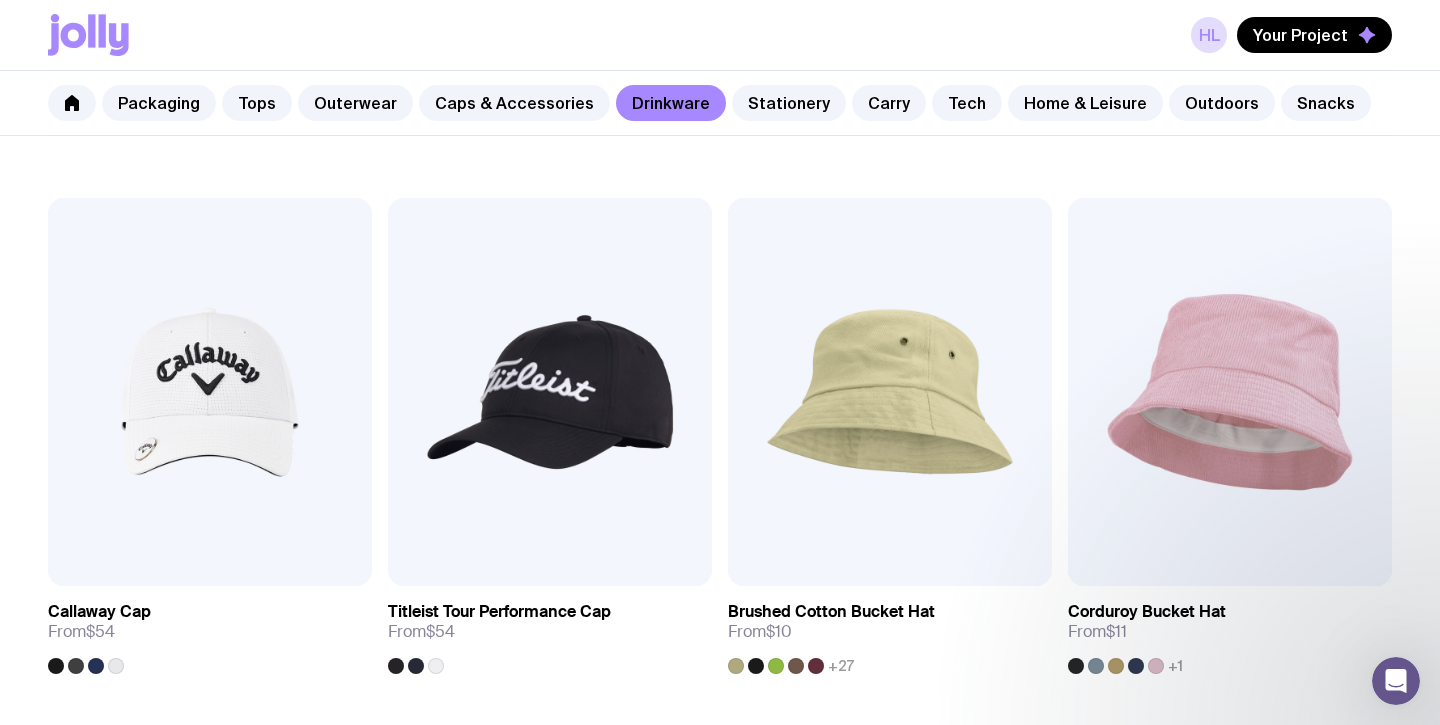 scroll, scrollTop: 0, scrollLeft: 0, axis: both 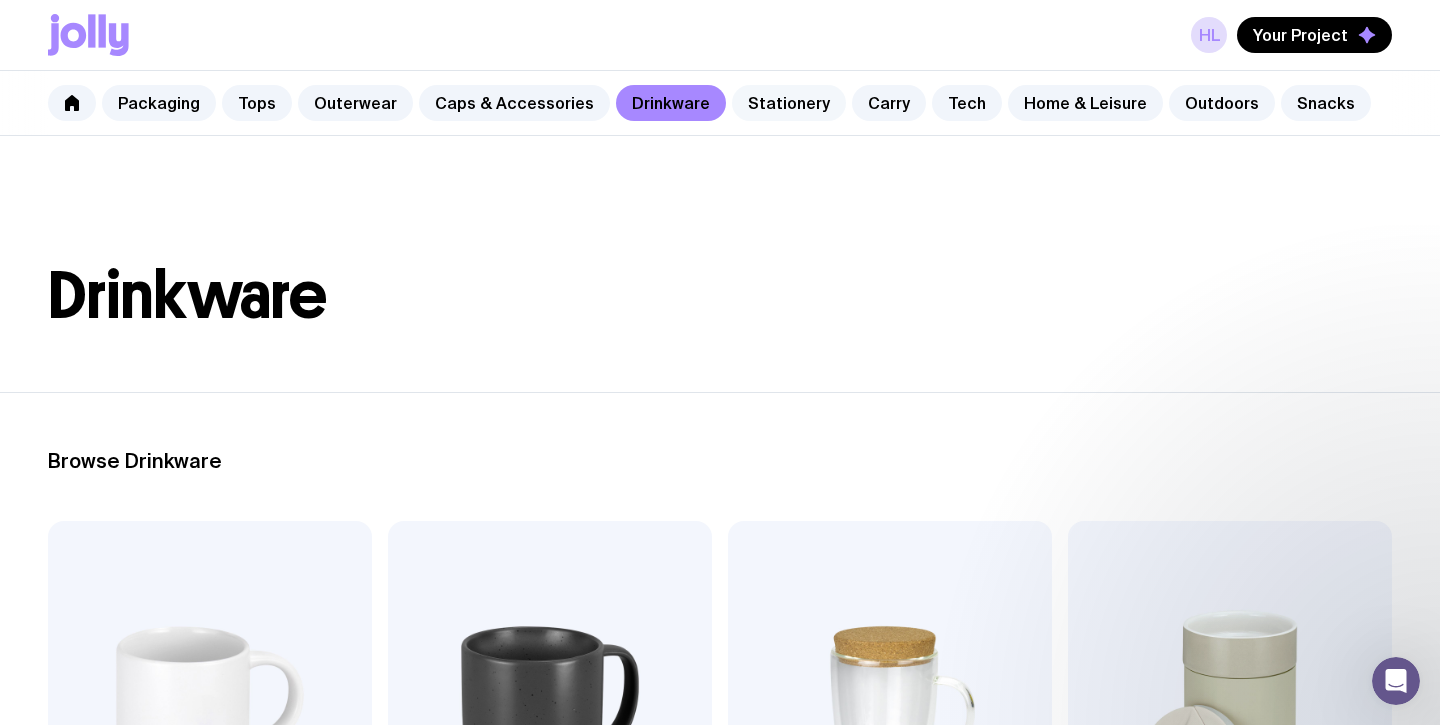 click on "Stationery" 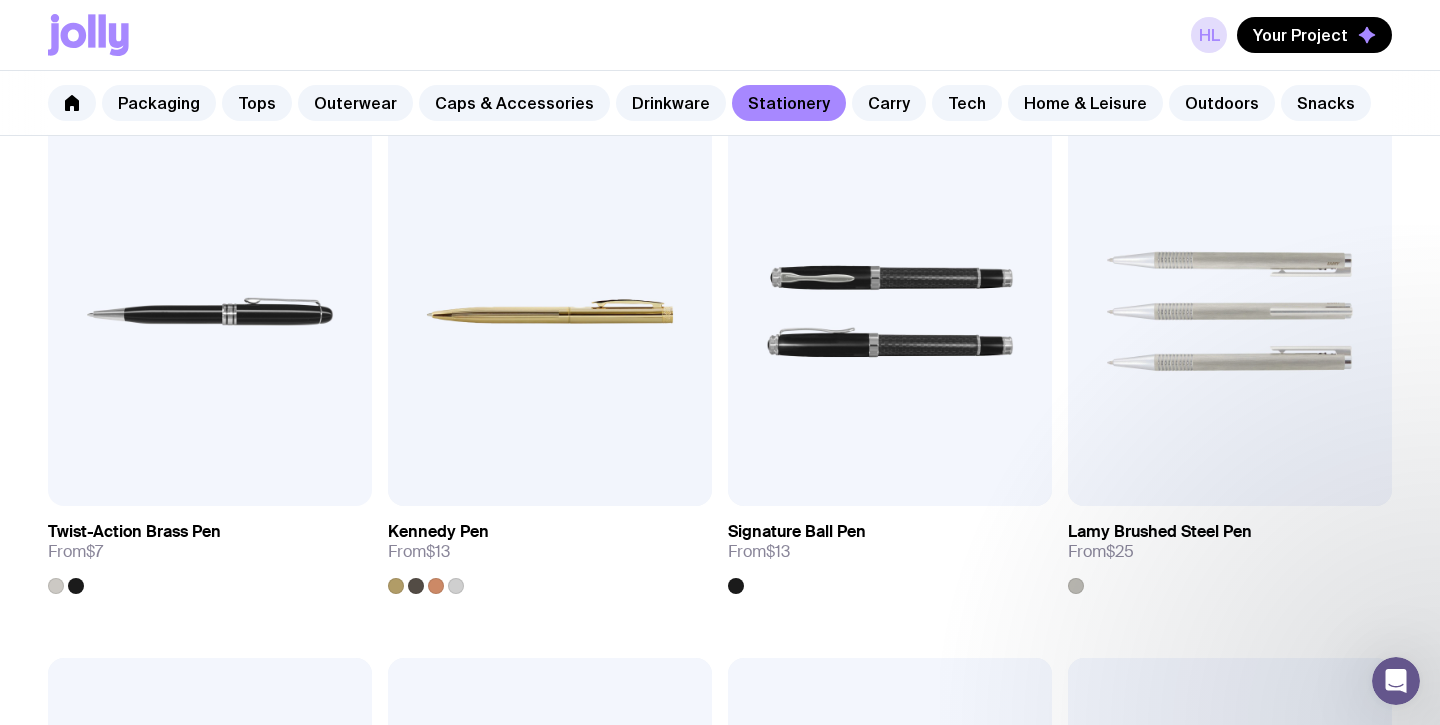scroll, scrollTop: 949, scrollLeft: 0, axis: vertical 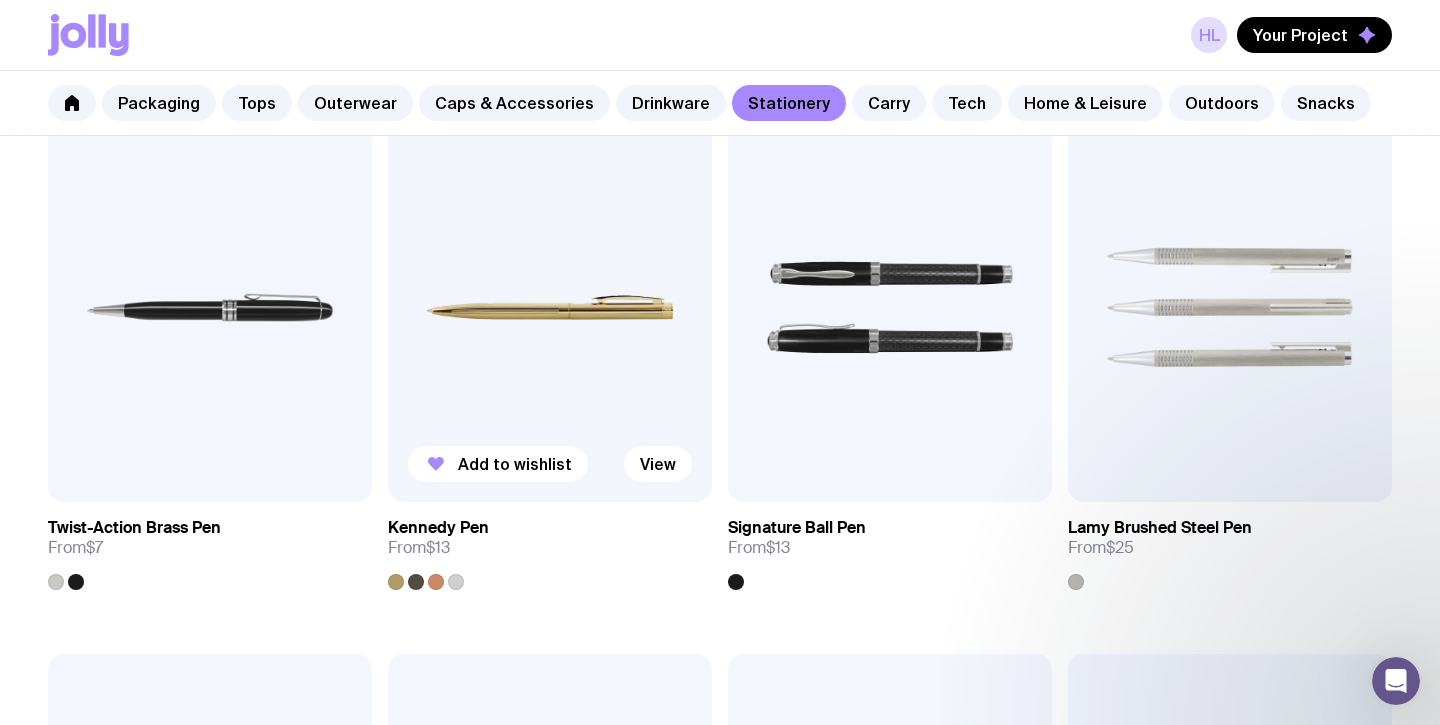 click at bounding box center (550, 307) 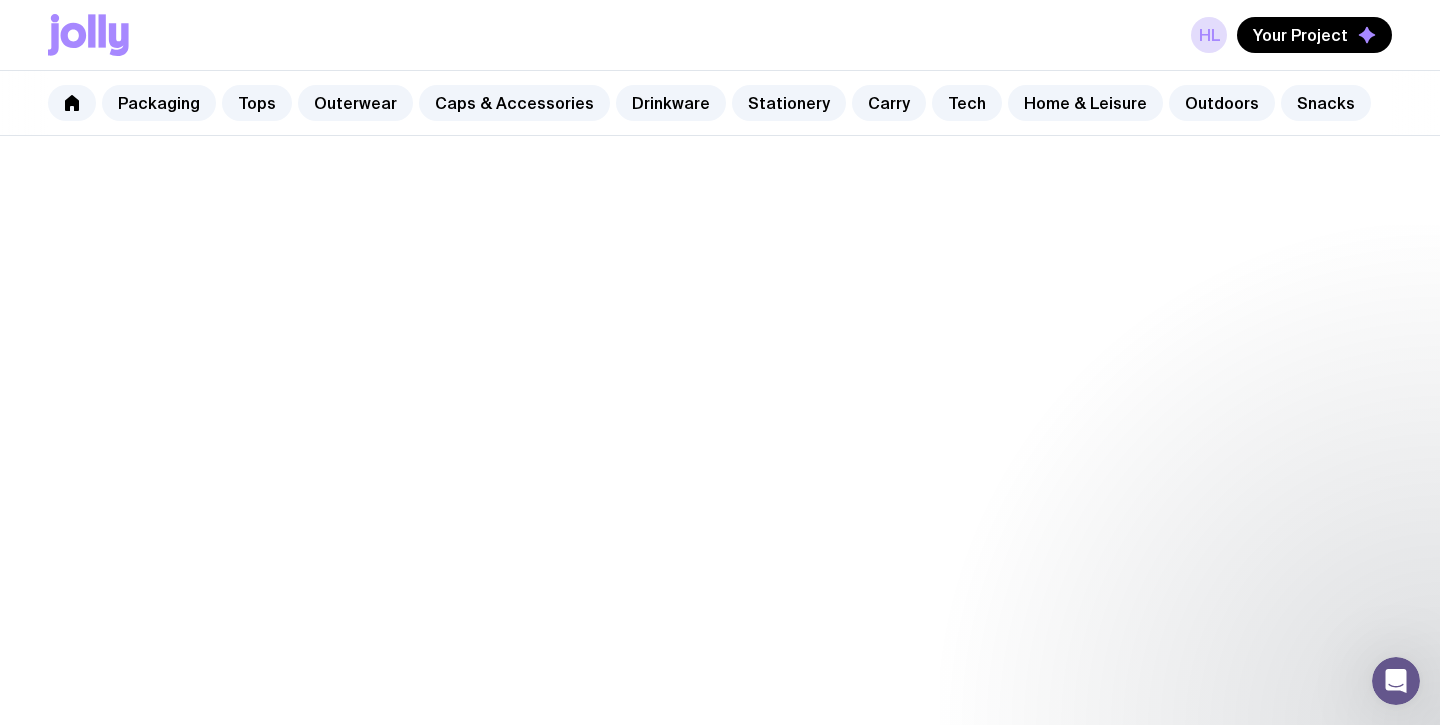 scroll, scrollTop: 0, scrollLeft: 0, axis: both 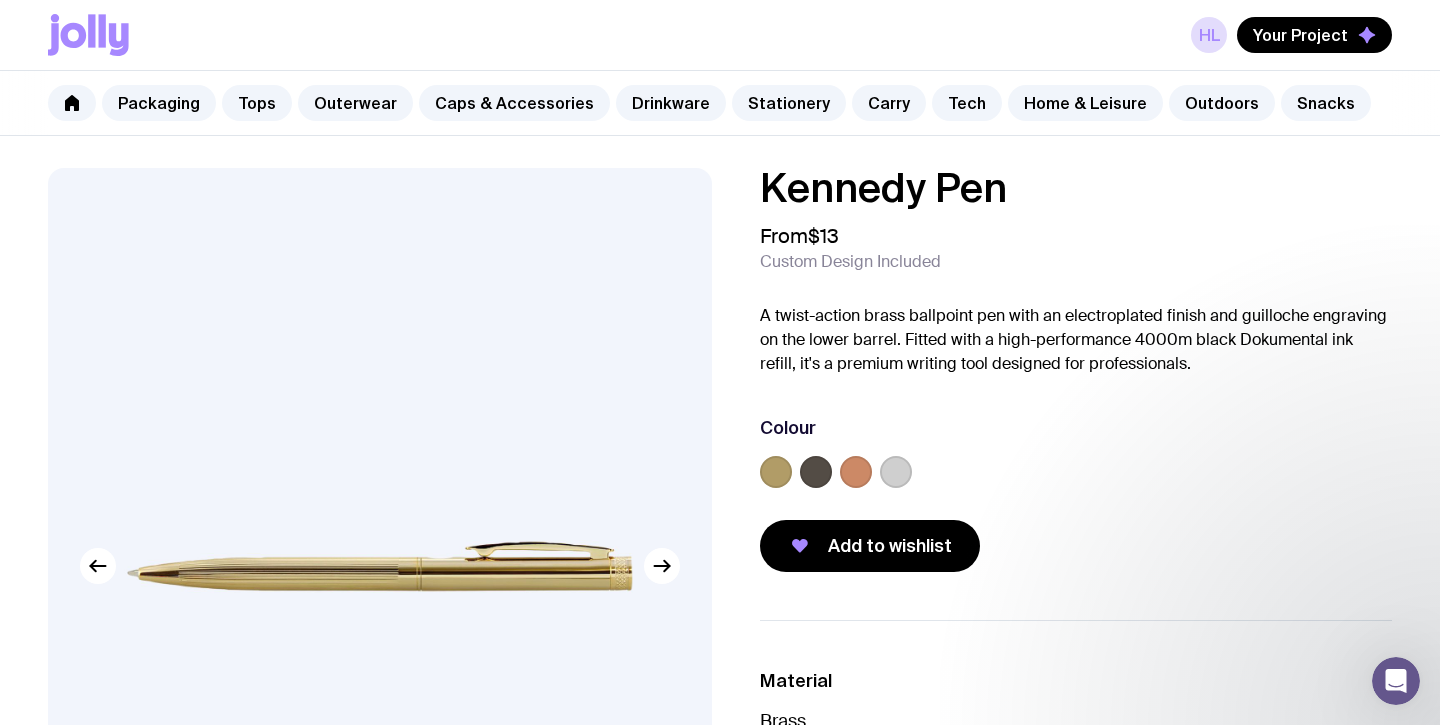 click at bounding box center [380, 566] 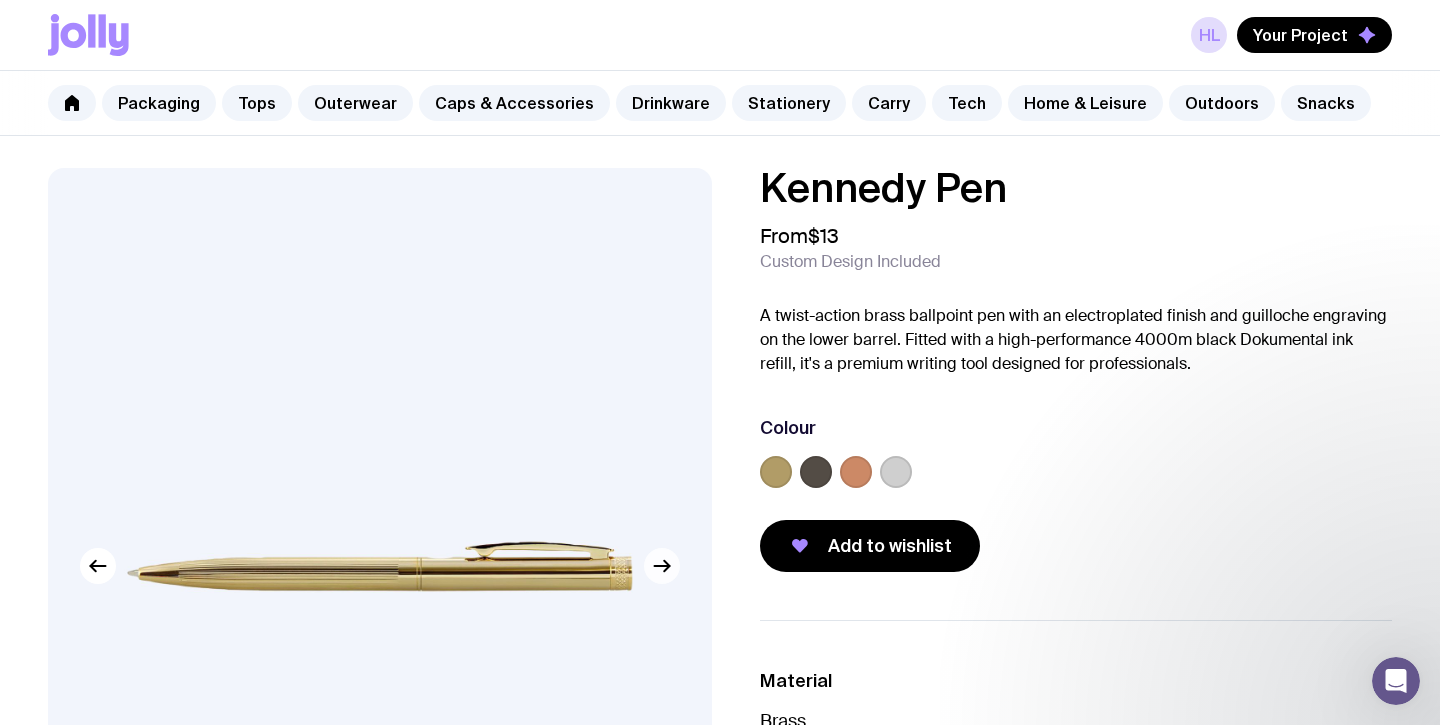 click 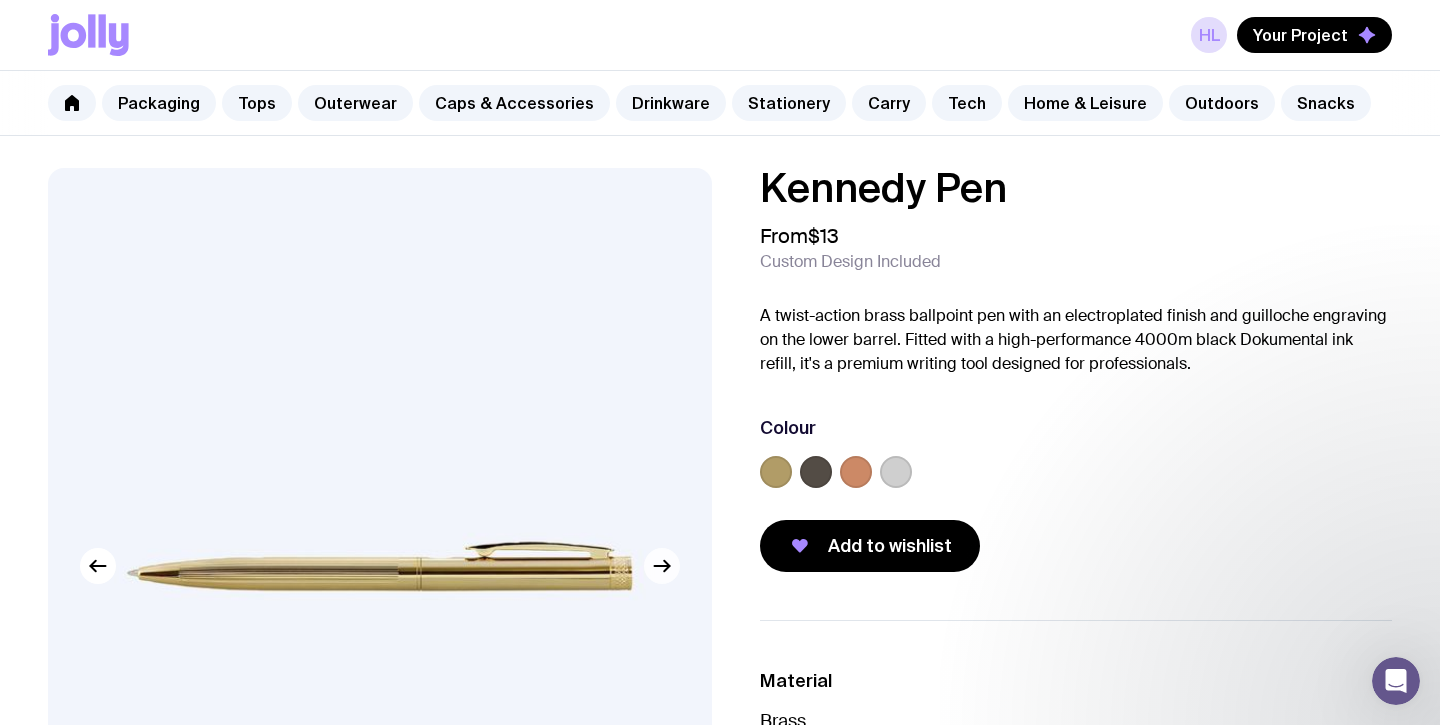 click 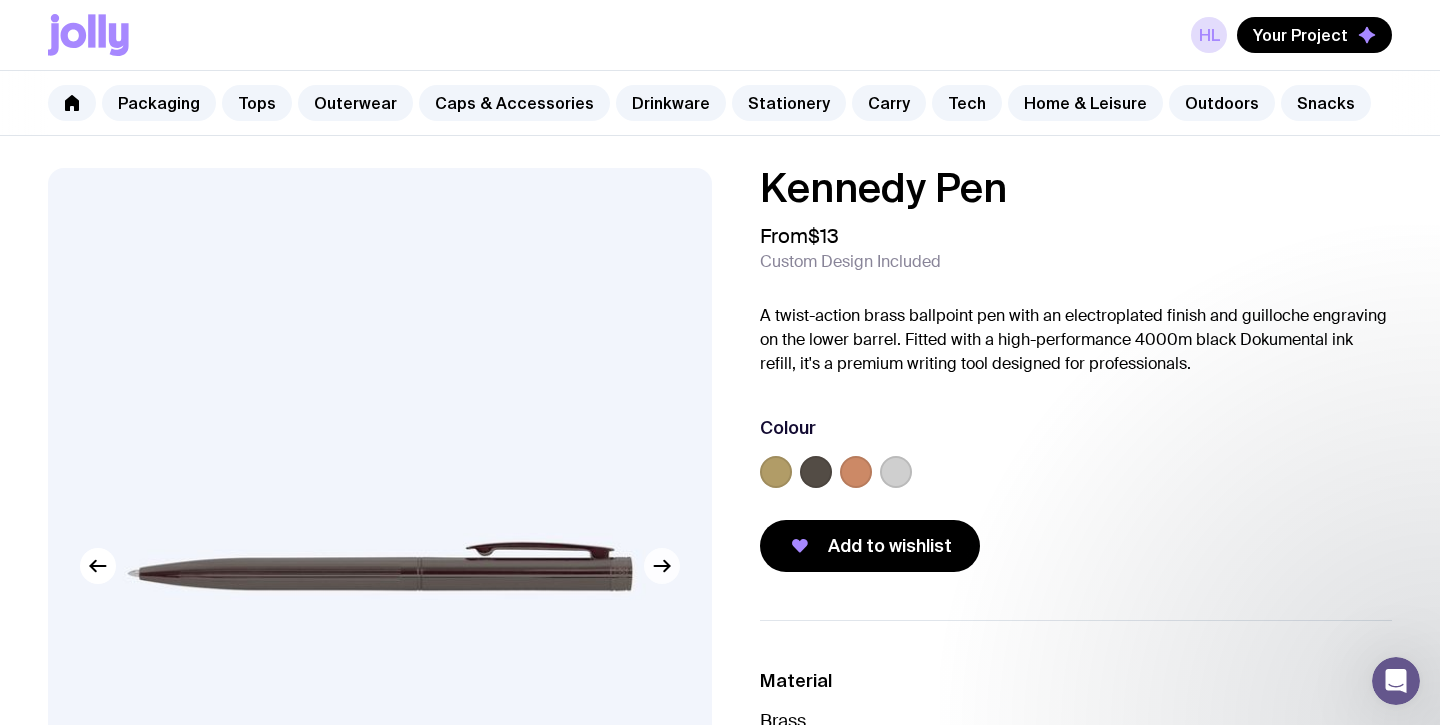 click 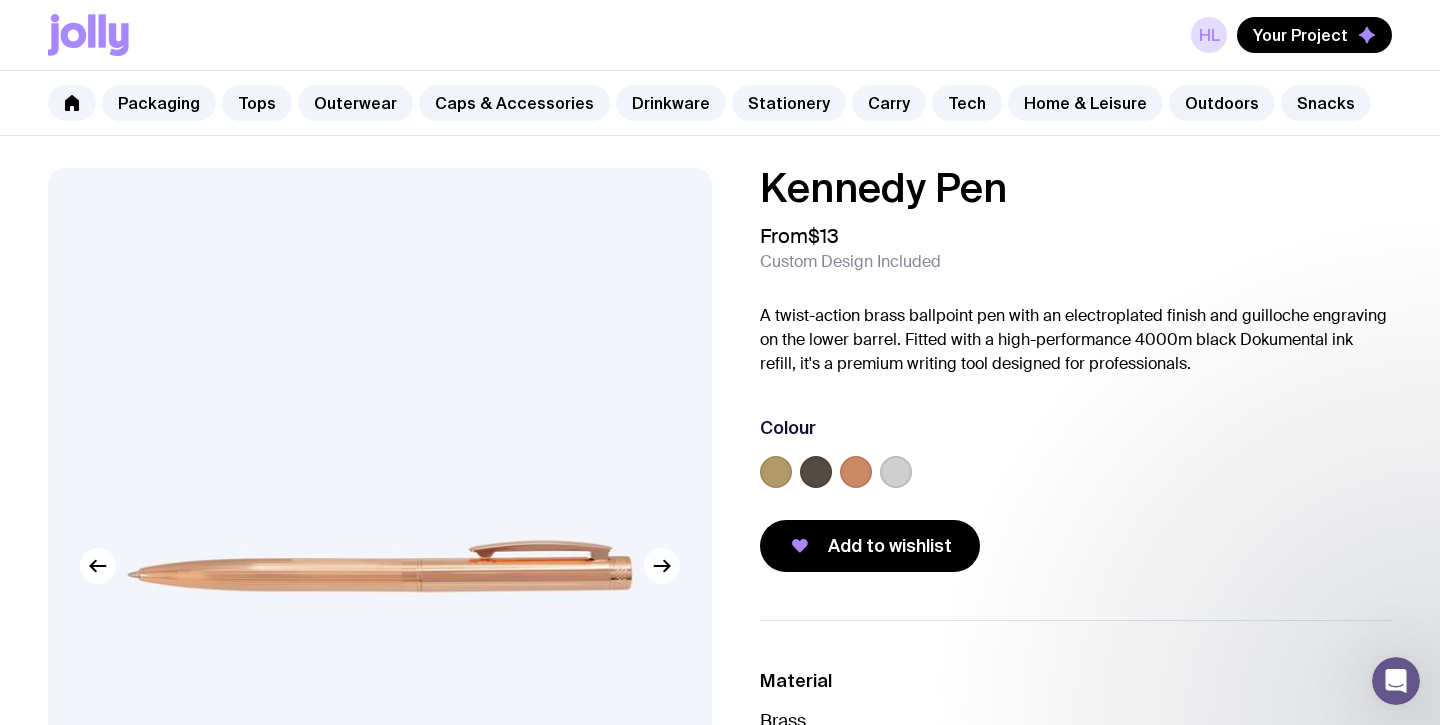 click 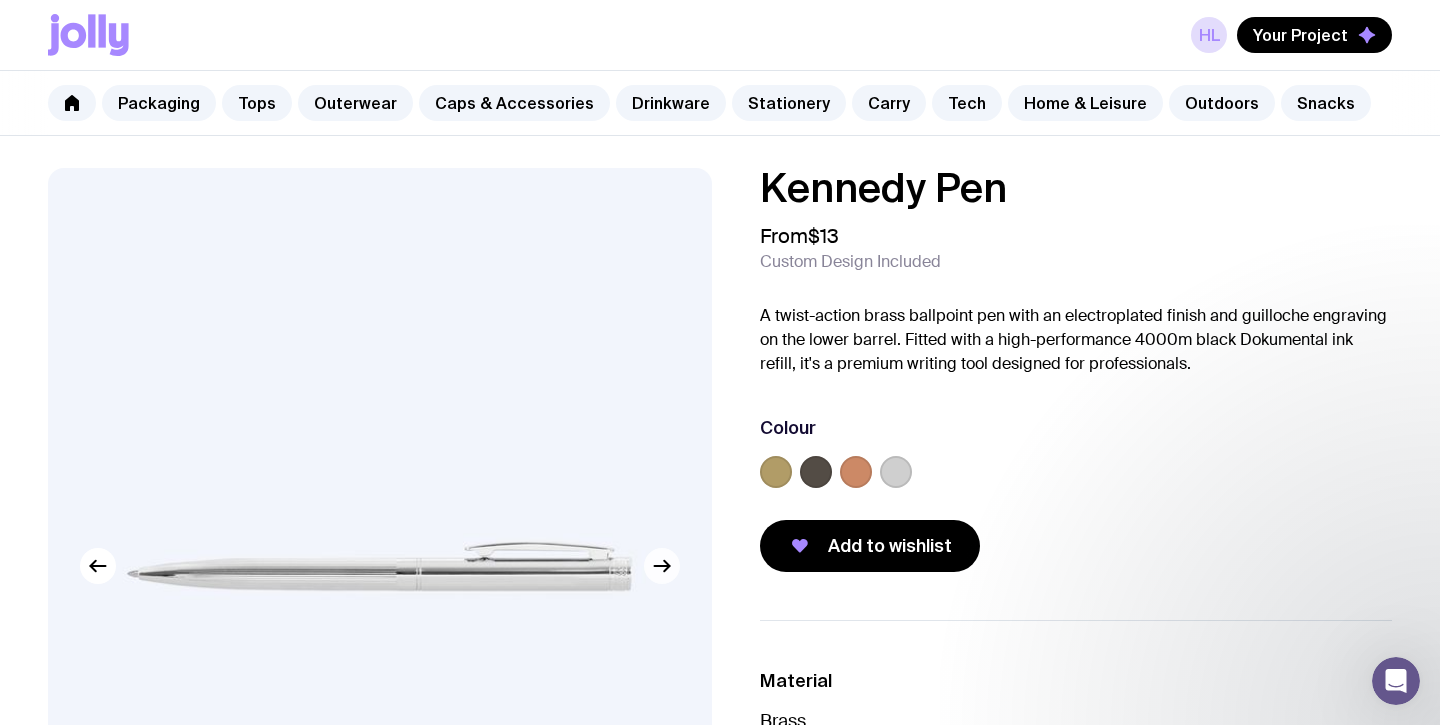 click 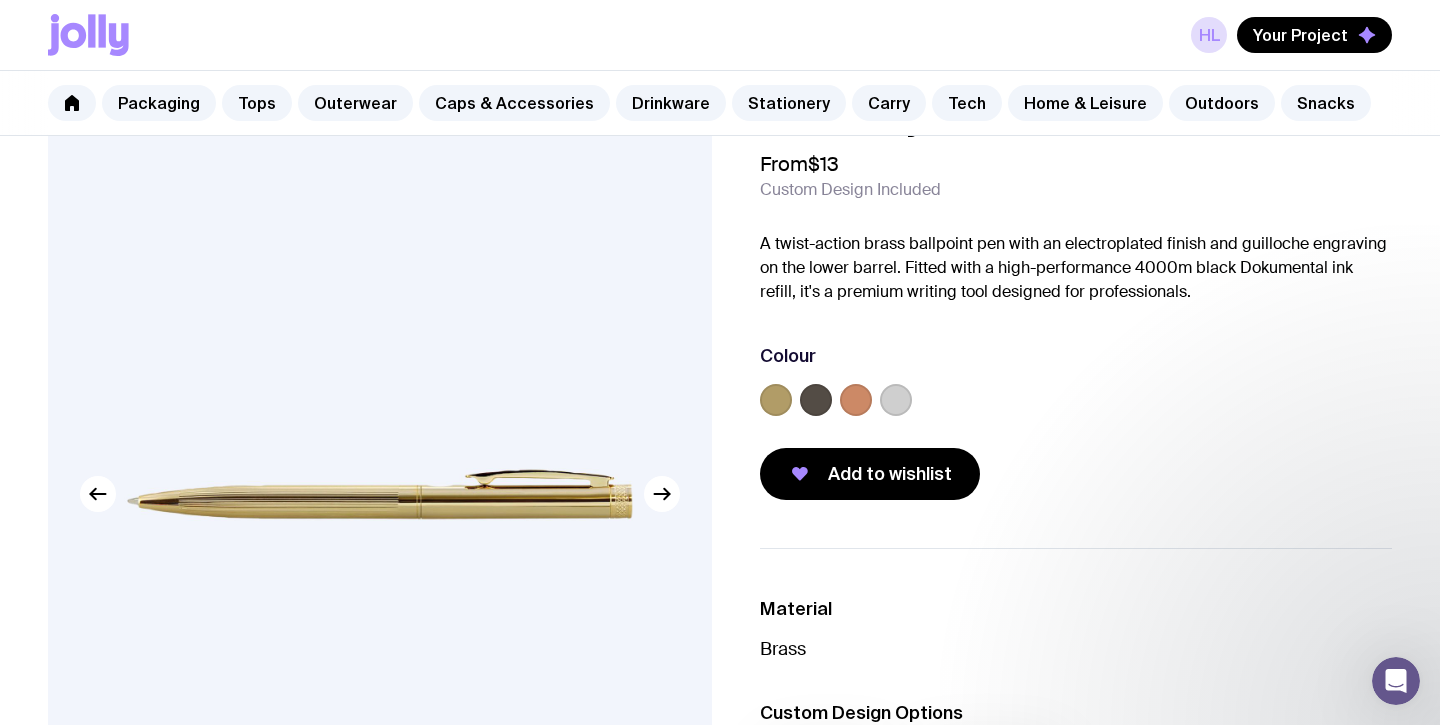 scroll, scrollTop: 61, scrollLeft: 0, axis: vertical 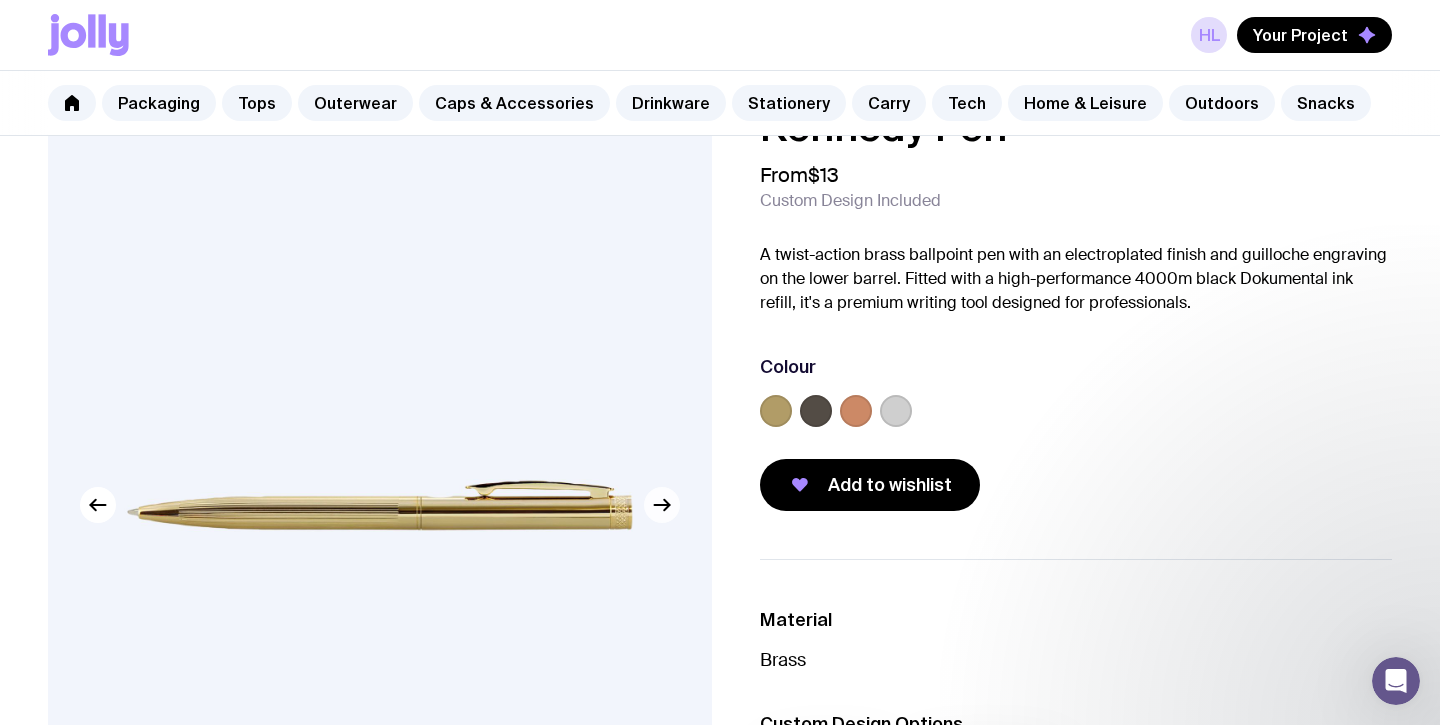 click 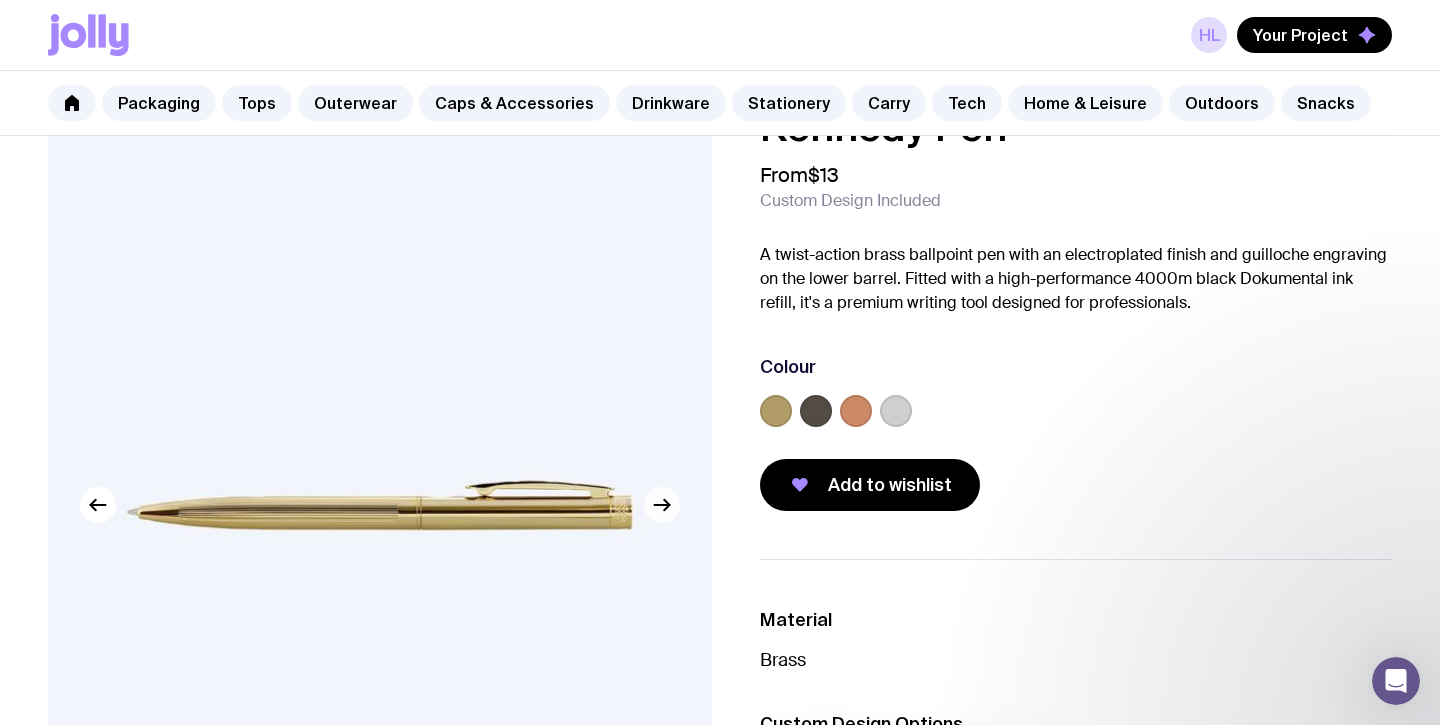 click 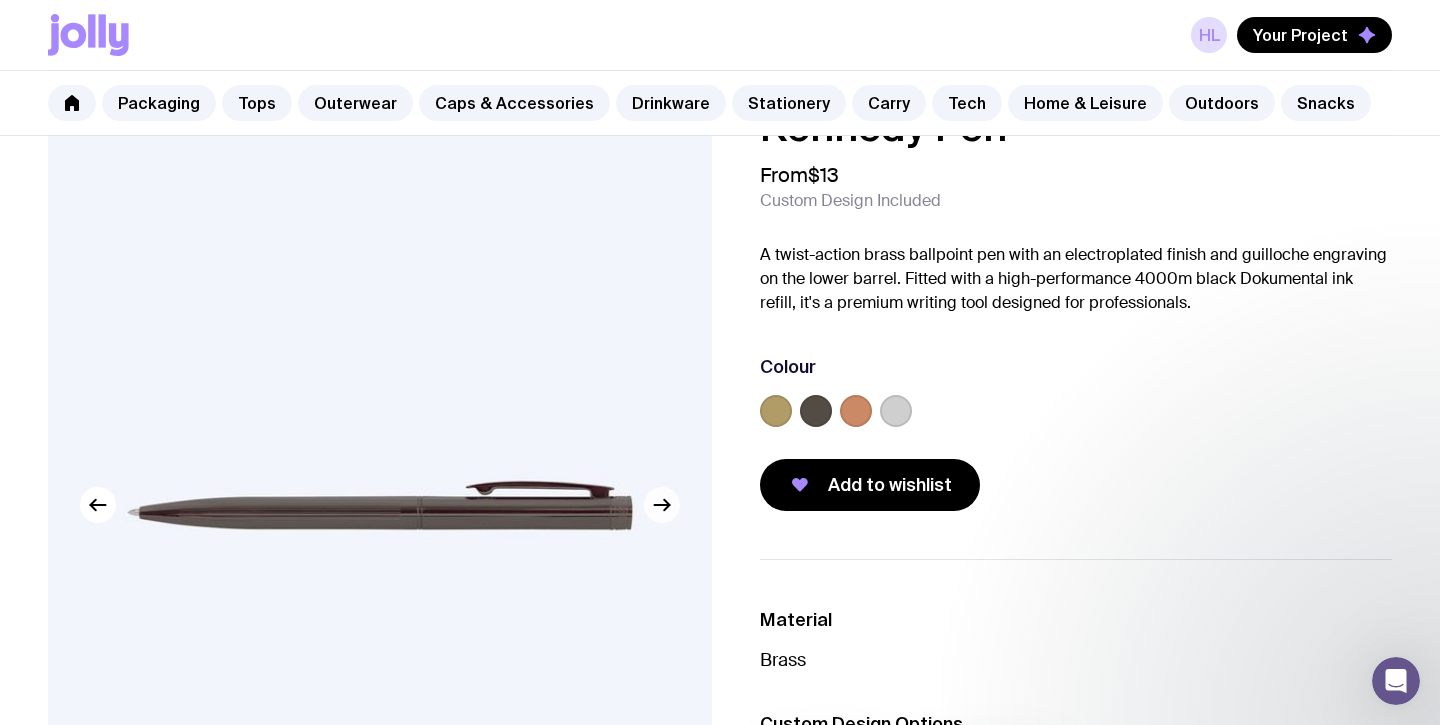 click 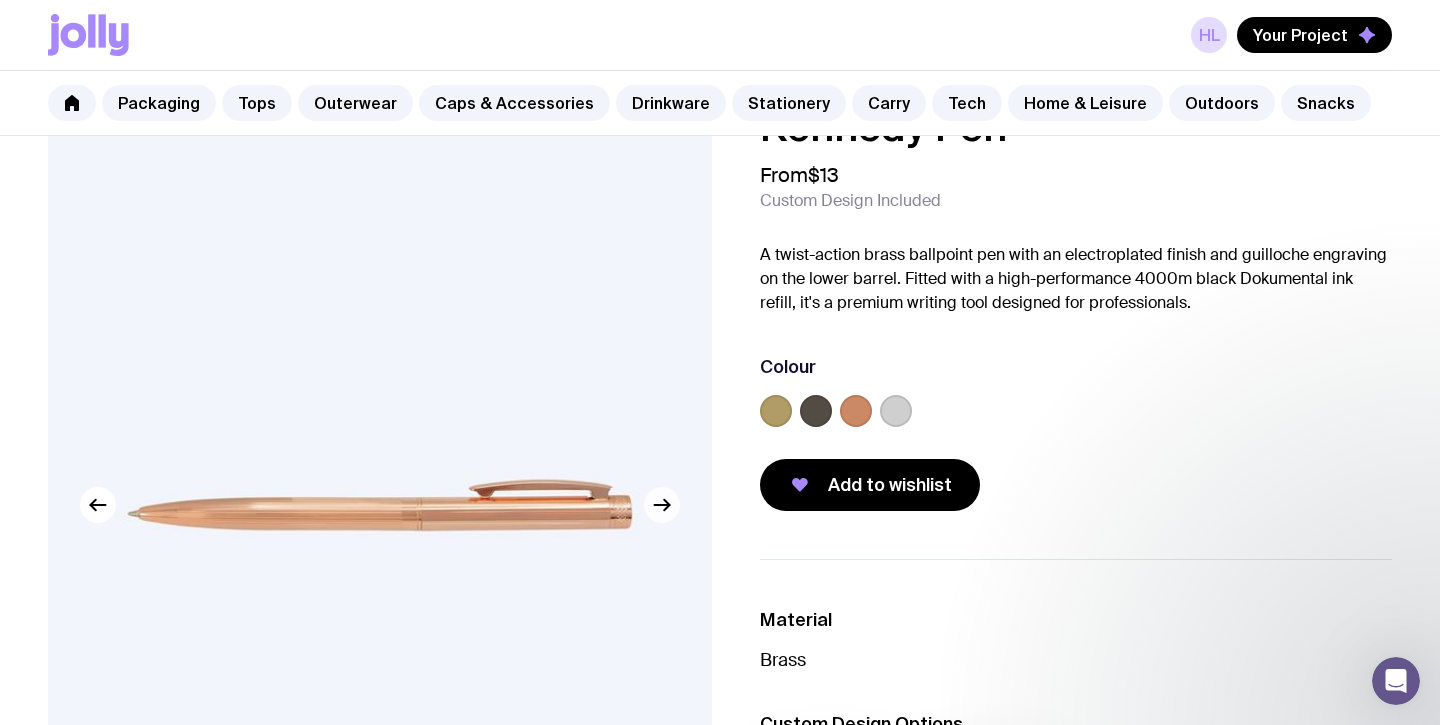 click 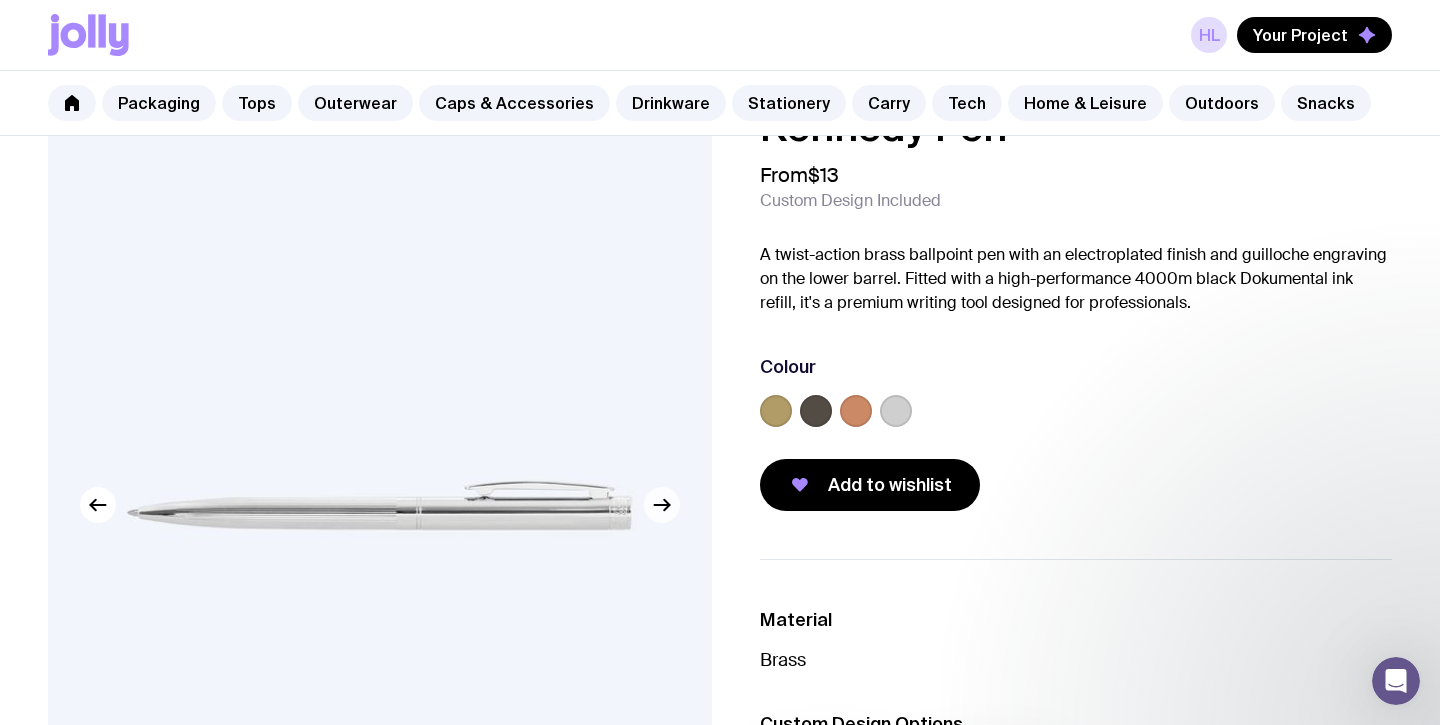 click 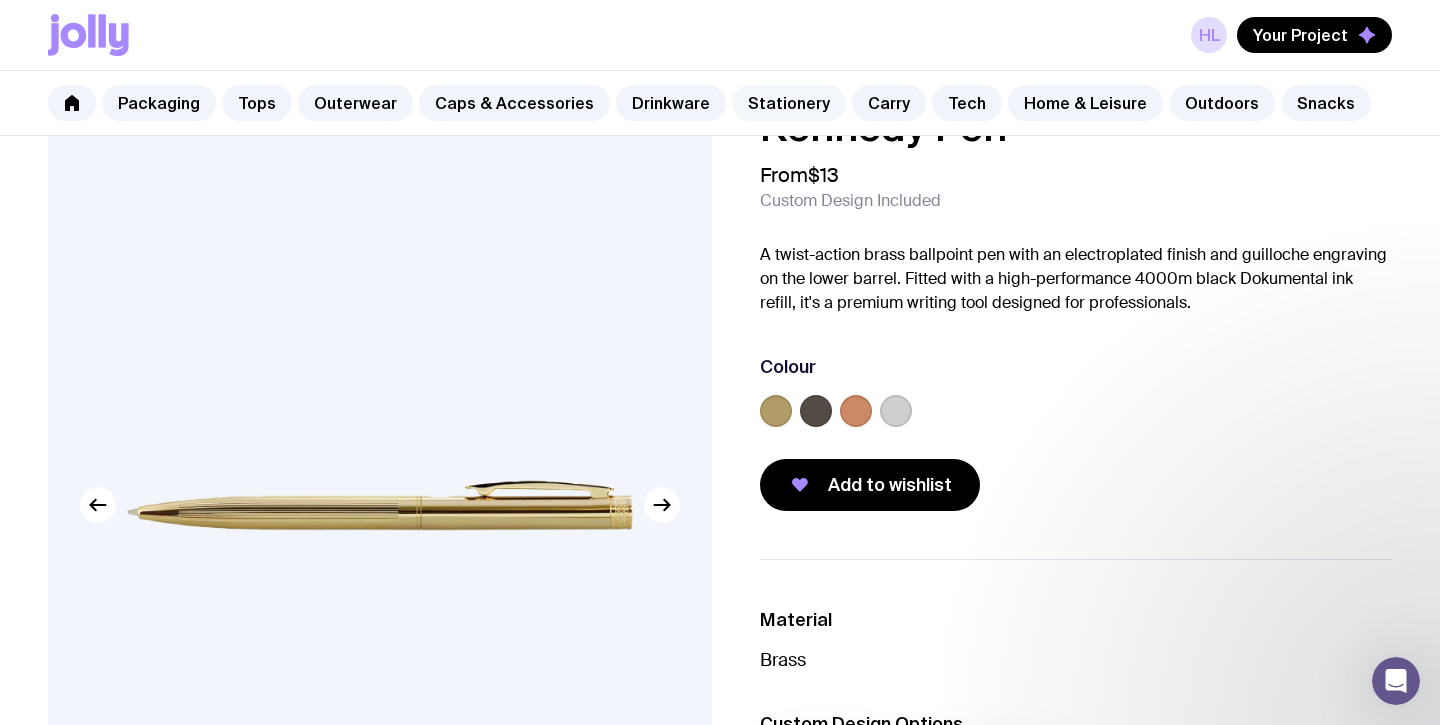 click on "Stationery" 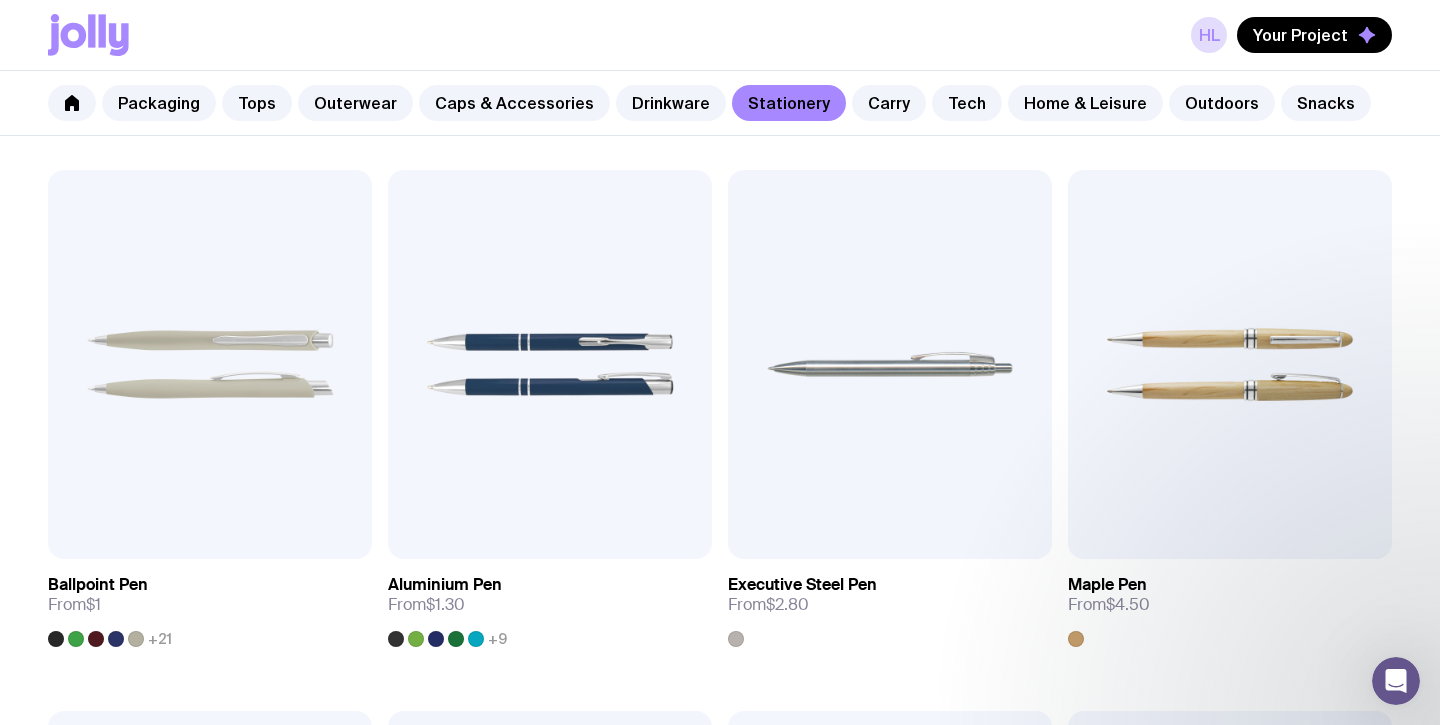 scroll, scrollTop: 354, scrollLeft: 0, axis: vertical 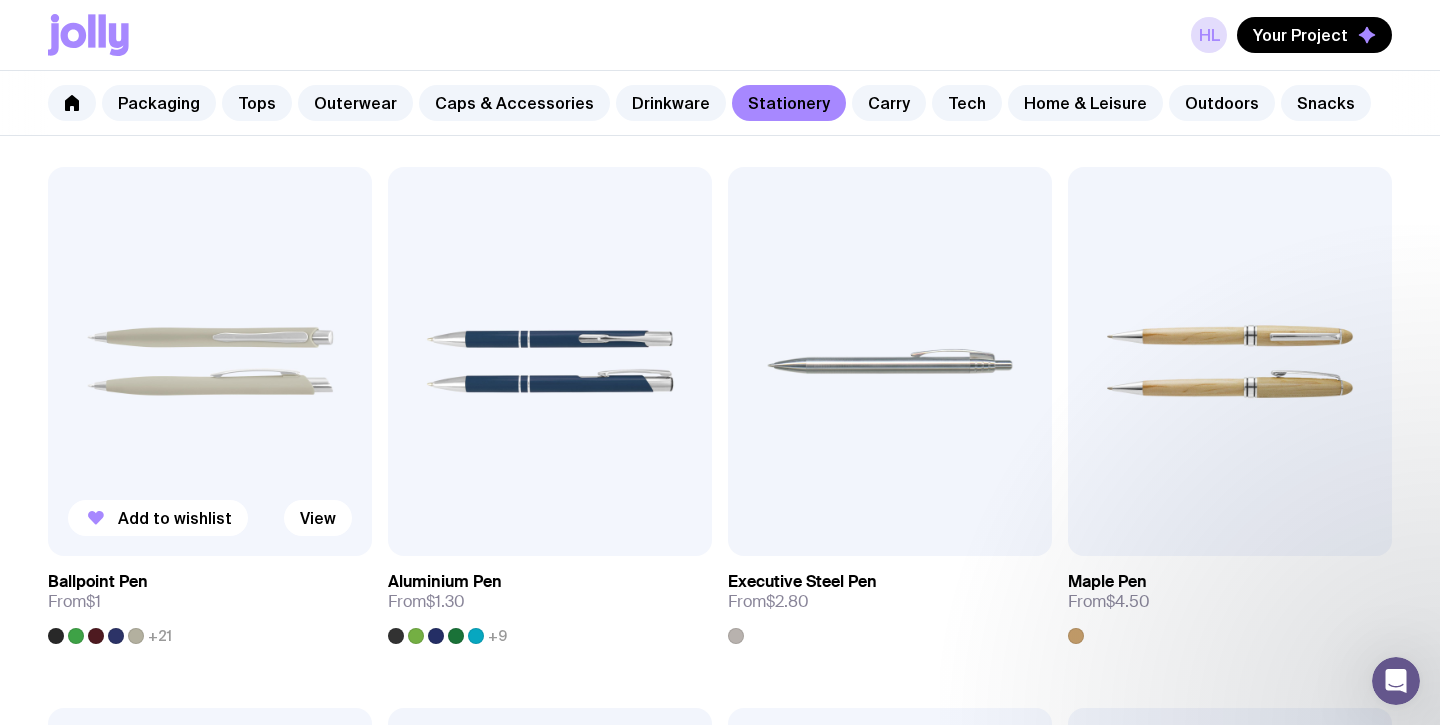 click at bounding box center [210, 361] 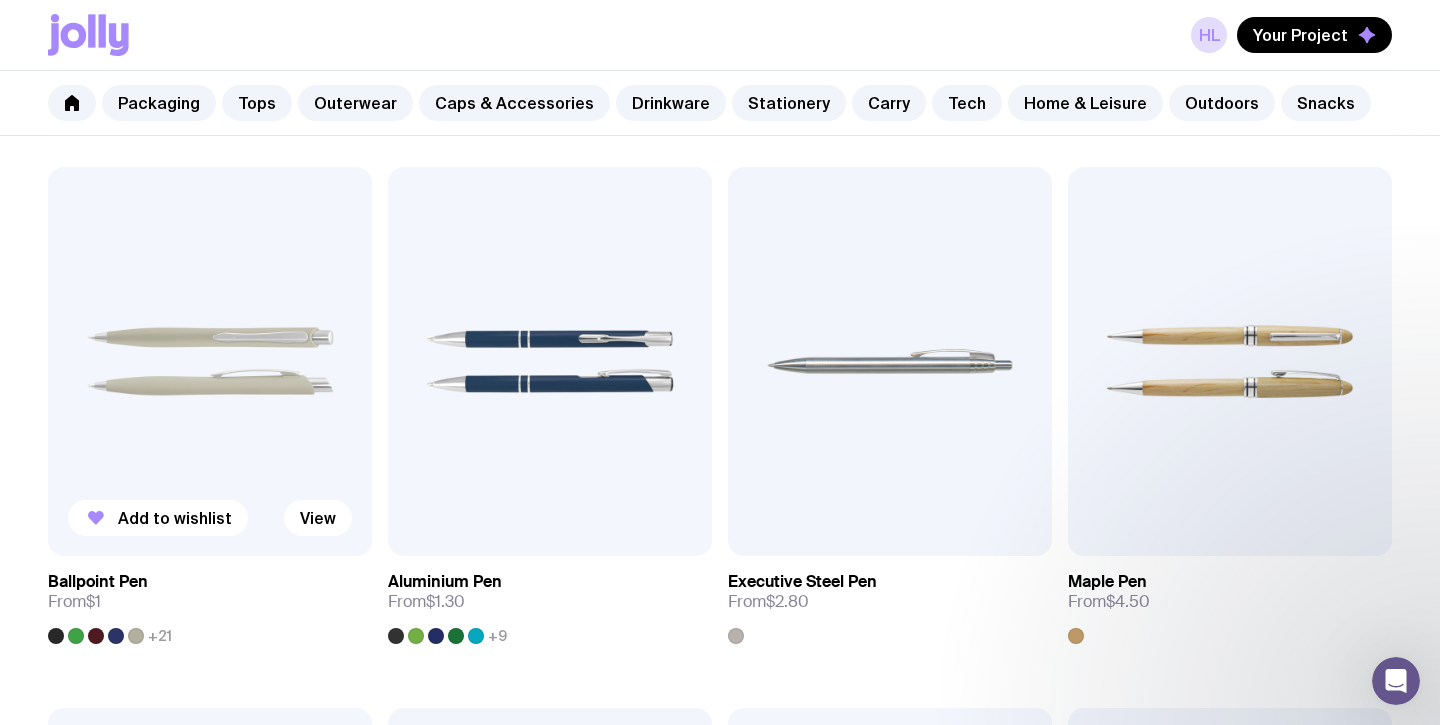 scroll, scrollTop: 0, scrollLeft: 0, axis: both 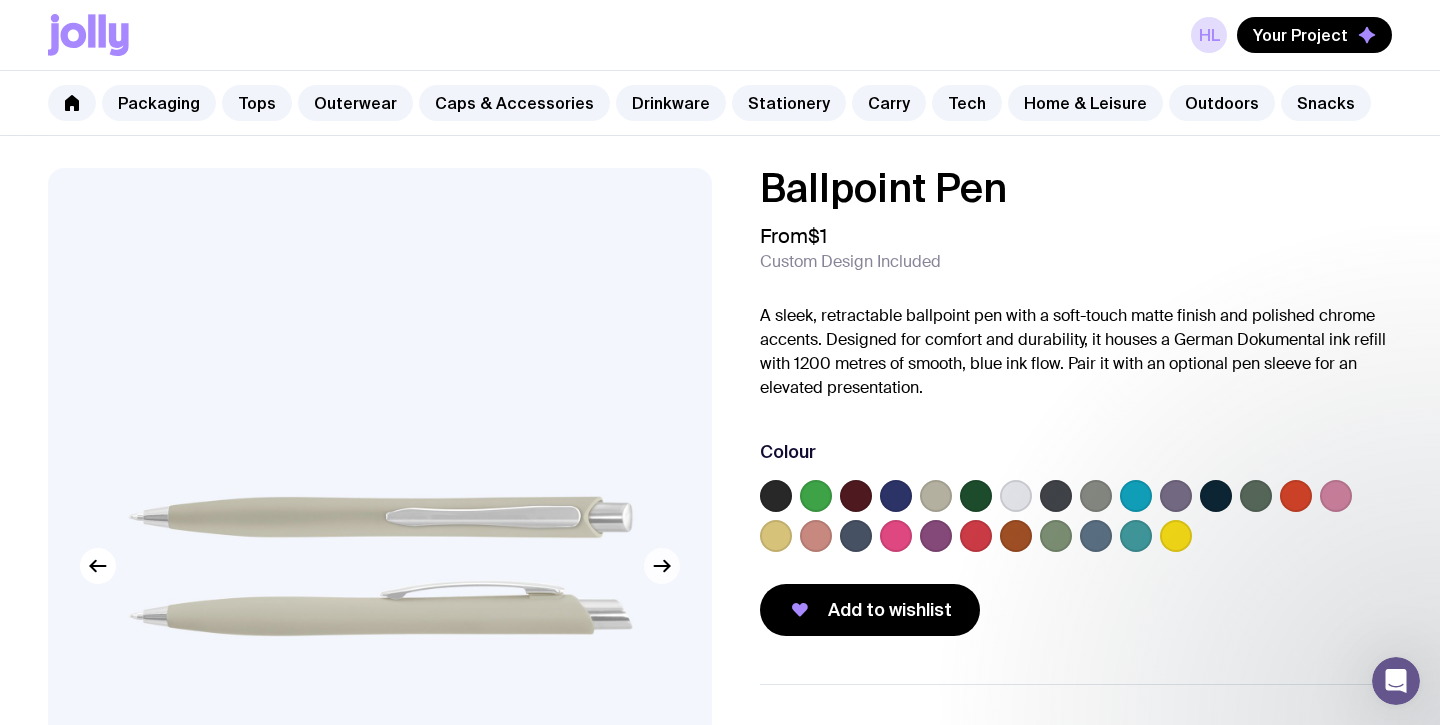 click 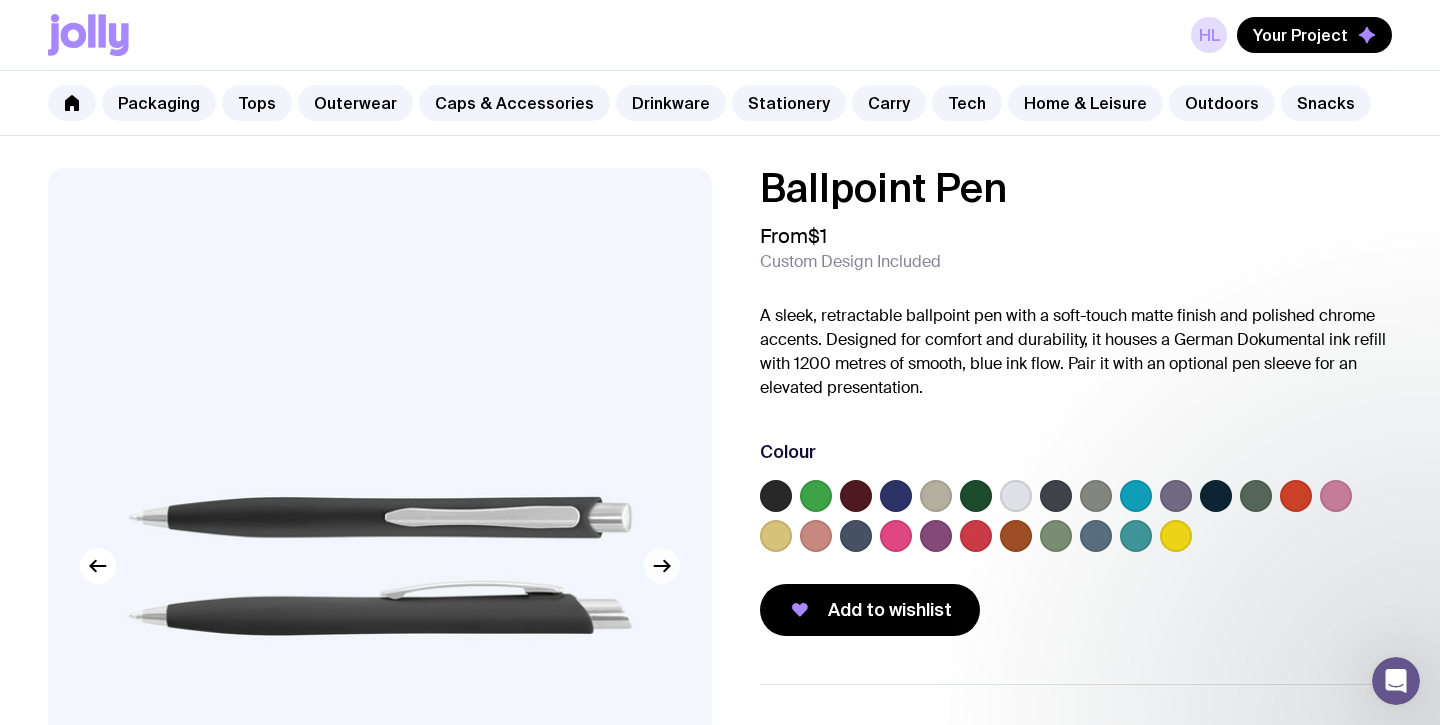 click 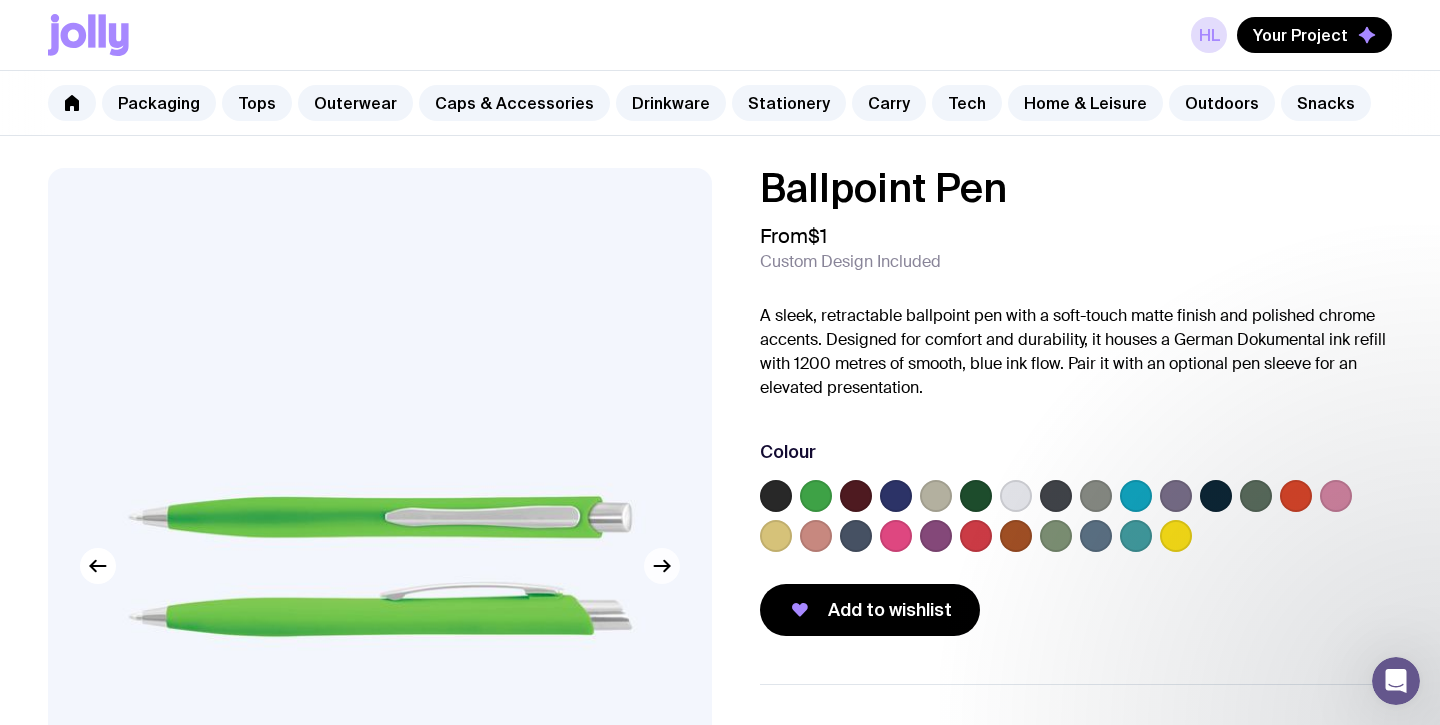 click 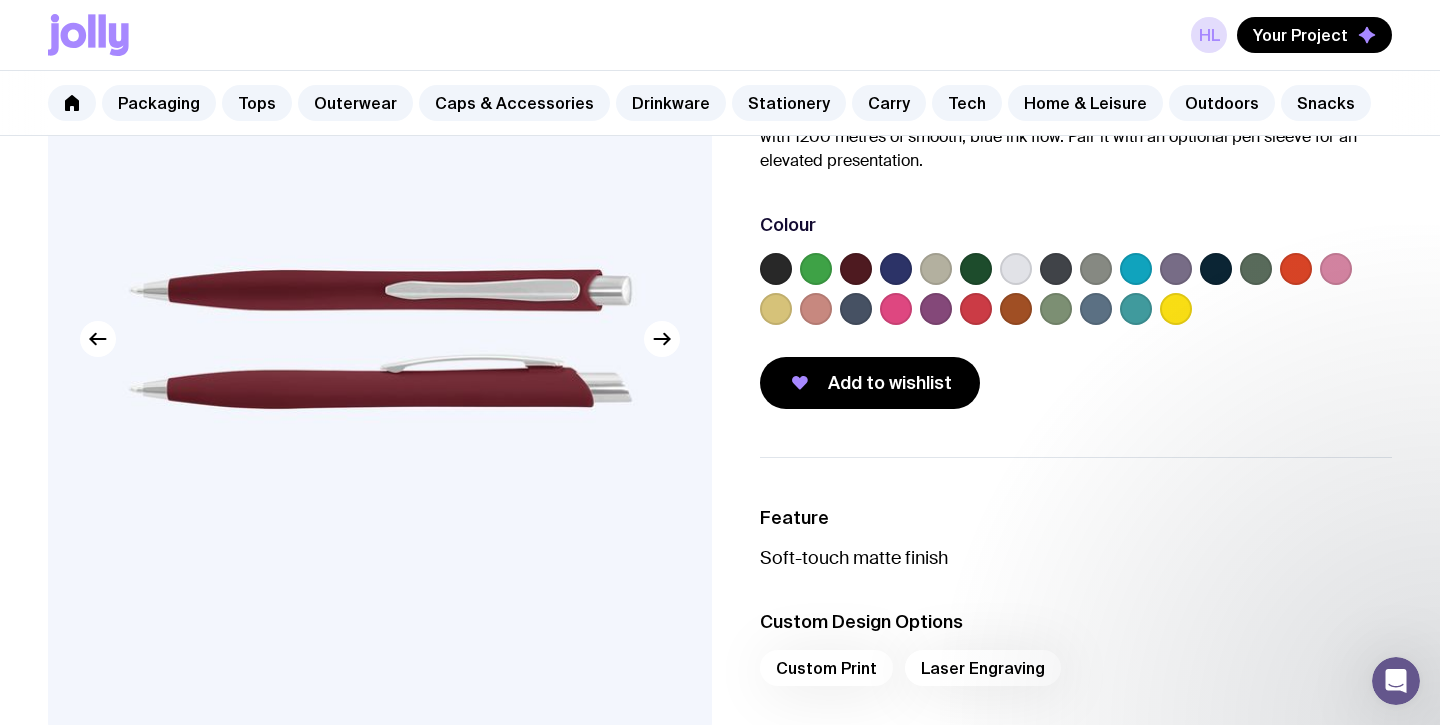 scroll, scrollTop: 221, scrollLeft: 0, axis: vertical 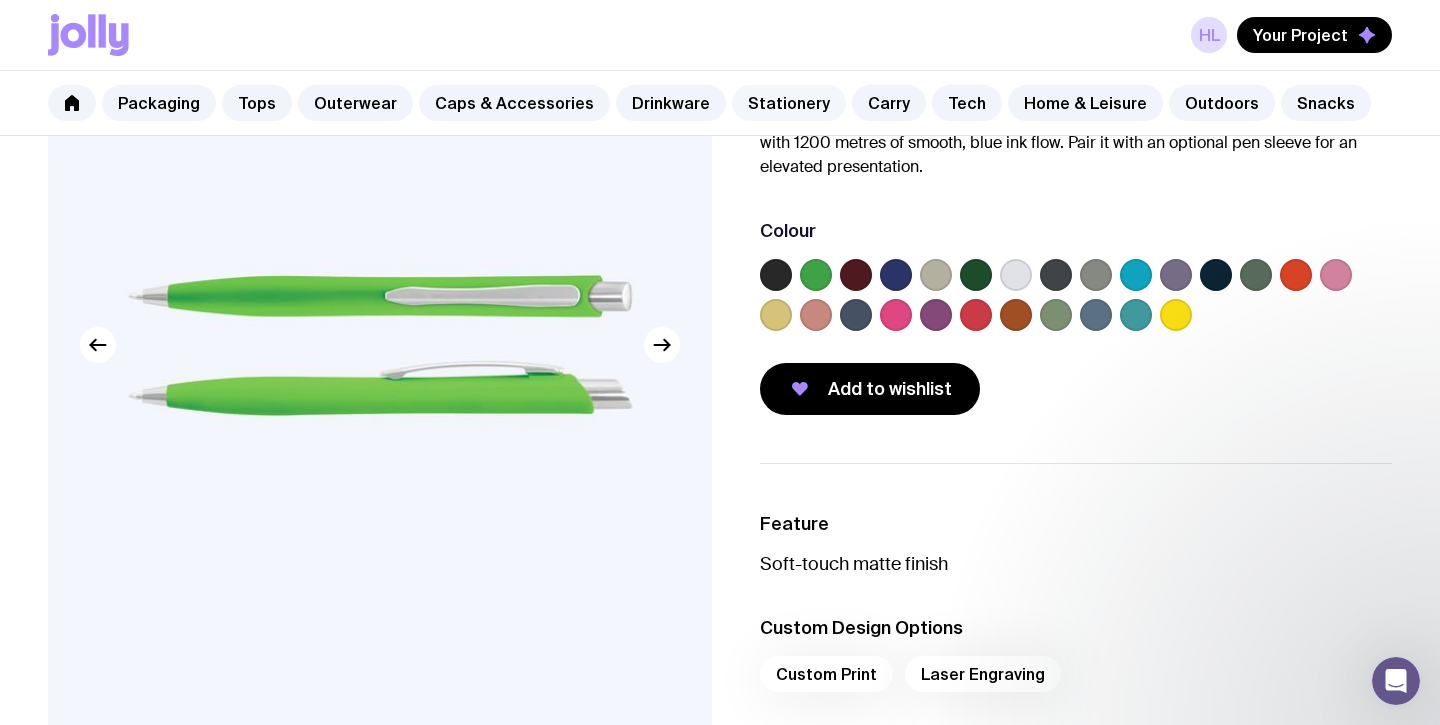 click on "Stationery" 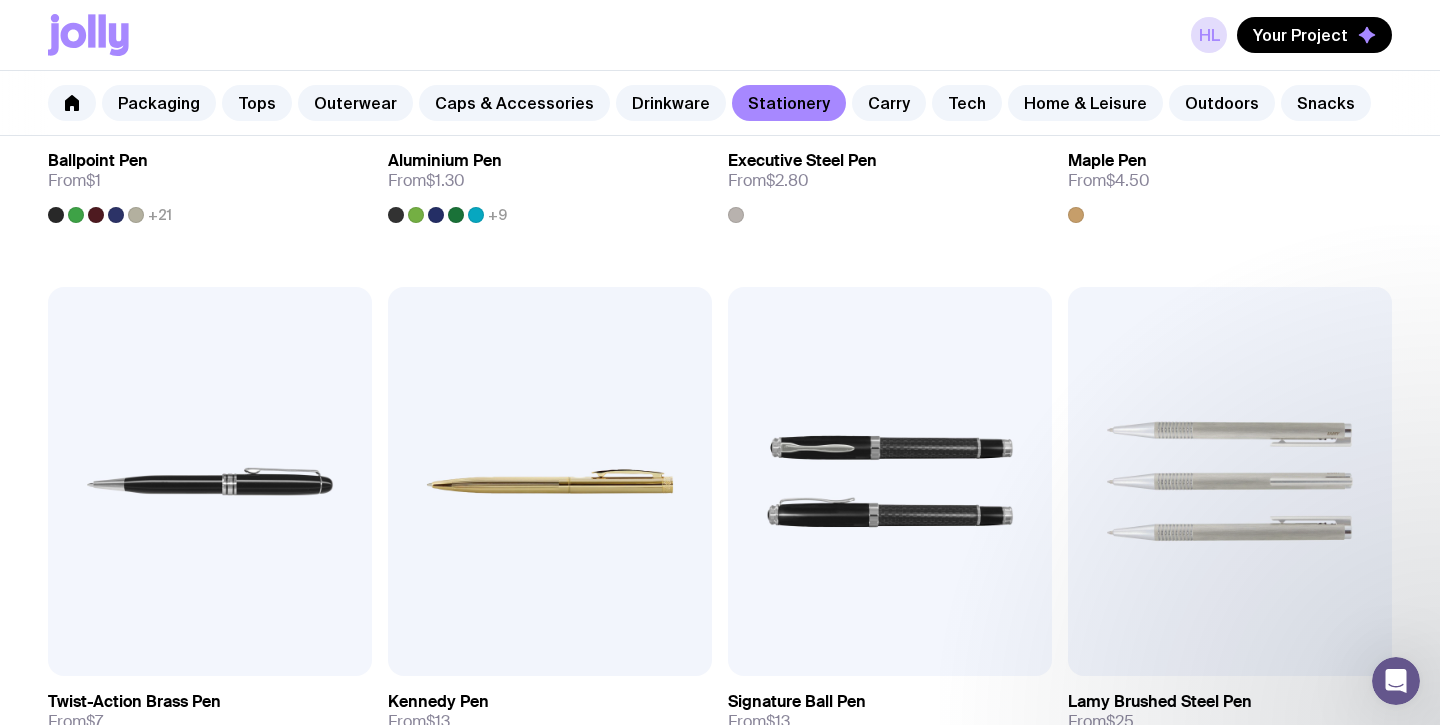 scroll, scrollTop: 788, scrollLeft: 0, axis: vertical 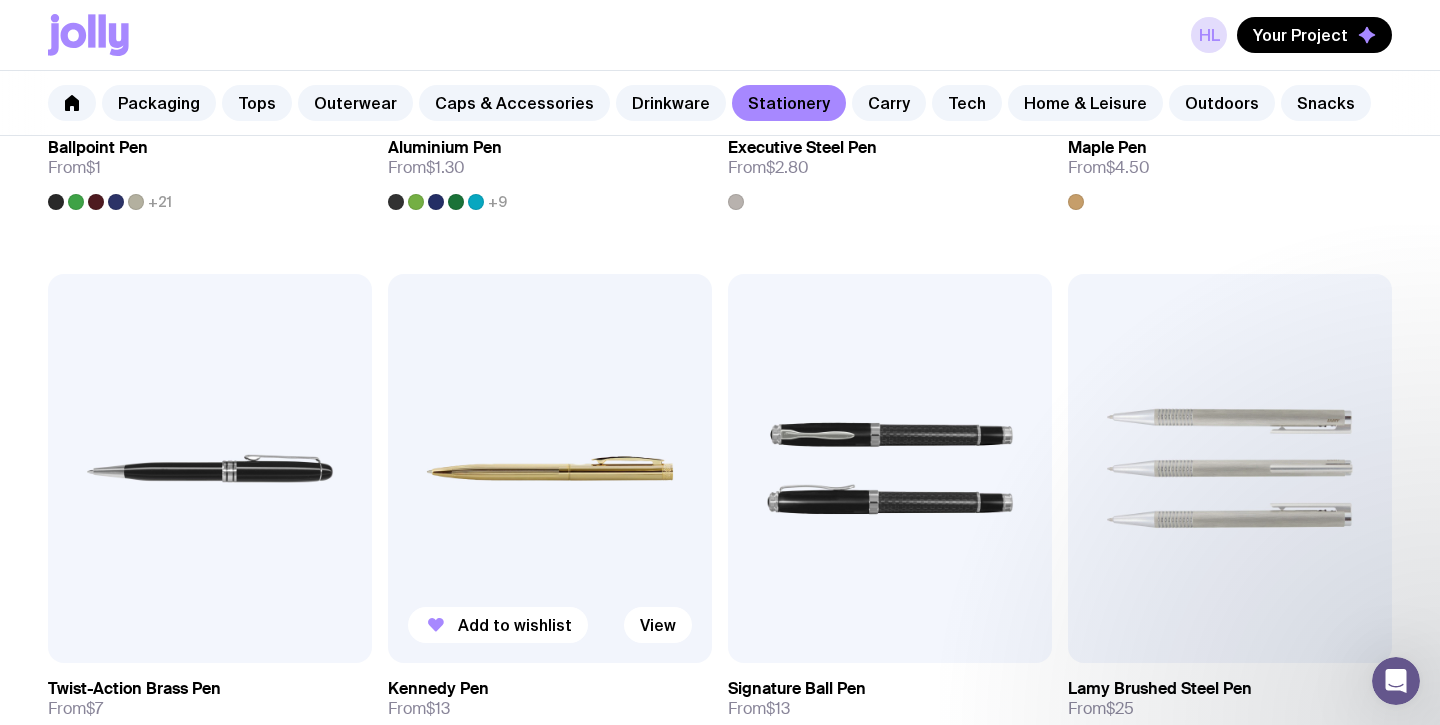 click at bounding box center [550, 468] 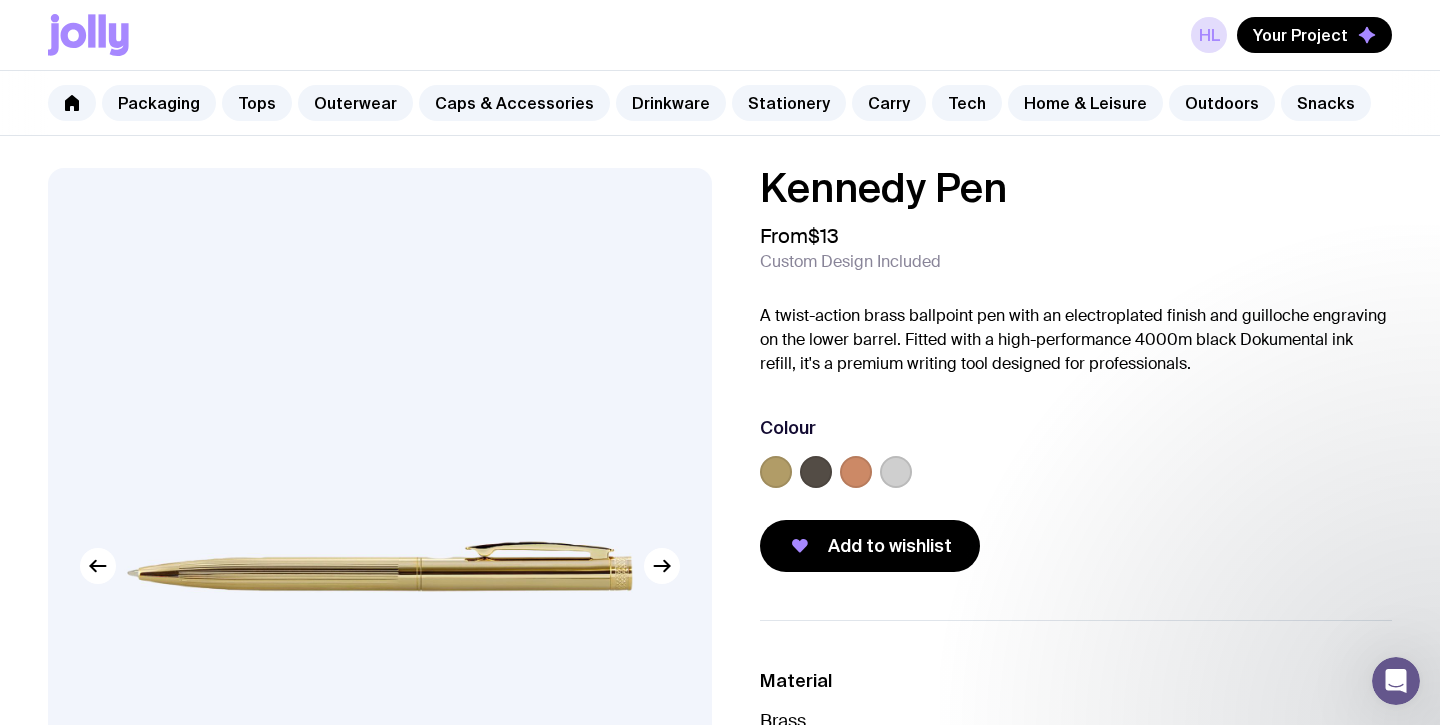 scroll, scrollTop: 142, scrollLeft: 0, axis: vertical 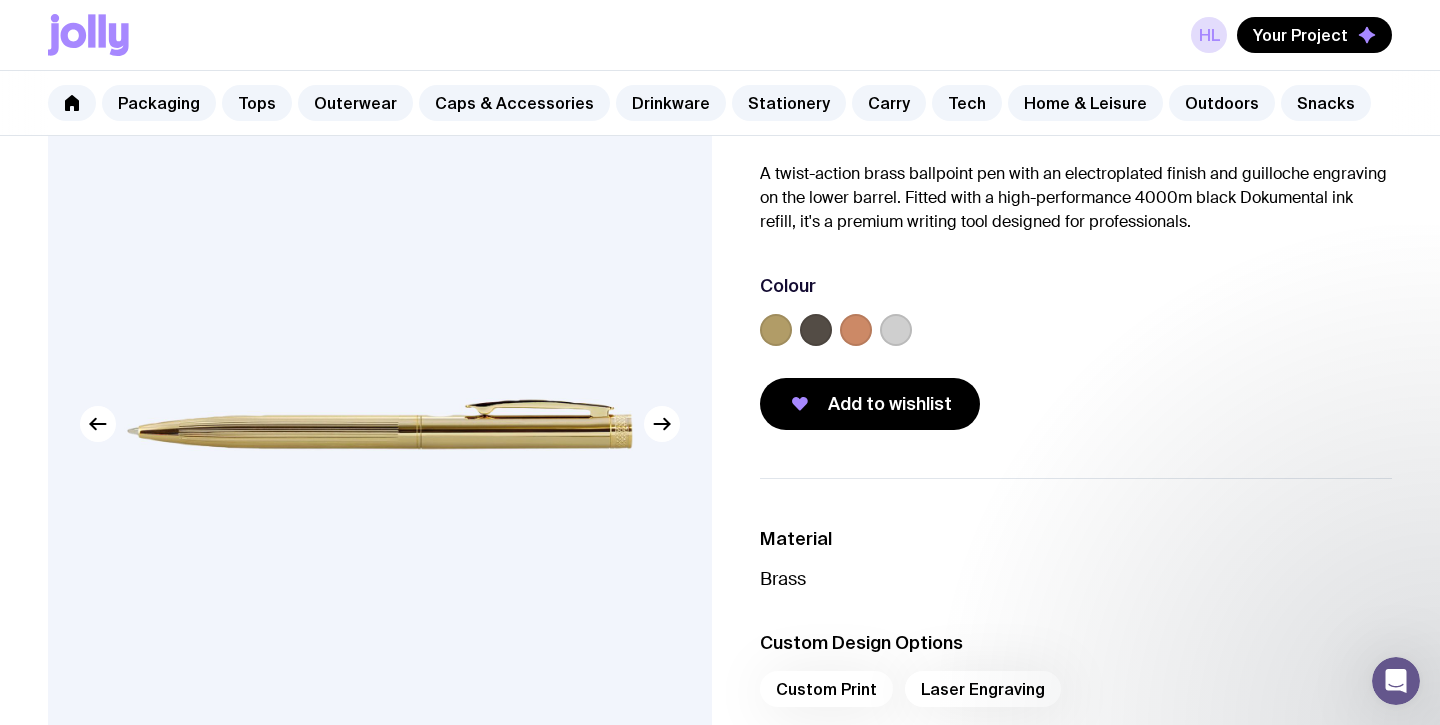 click on "Colour" at bounding box center (1076, 314) 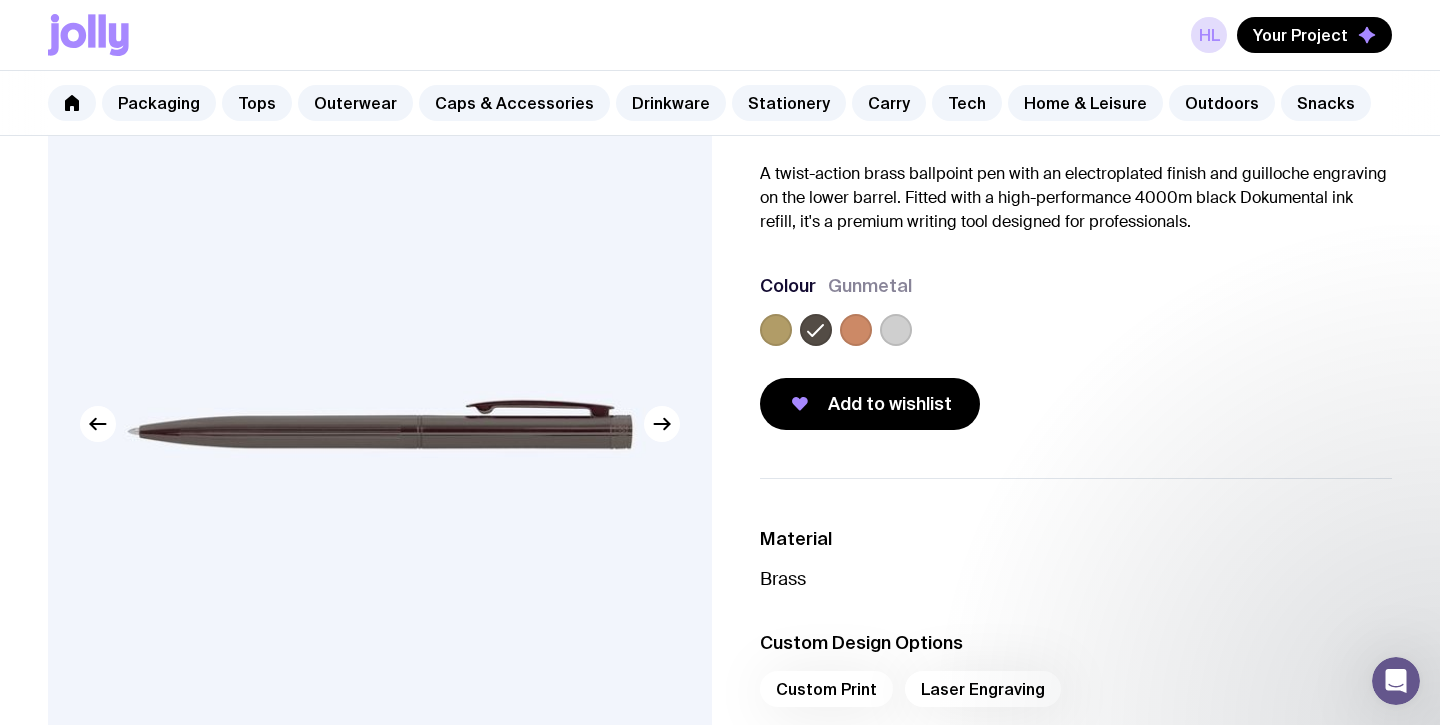 click 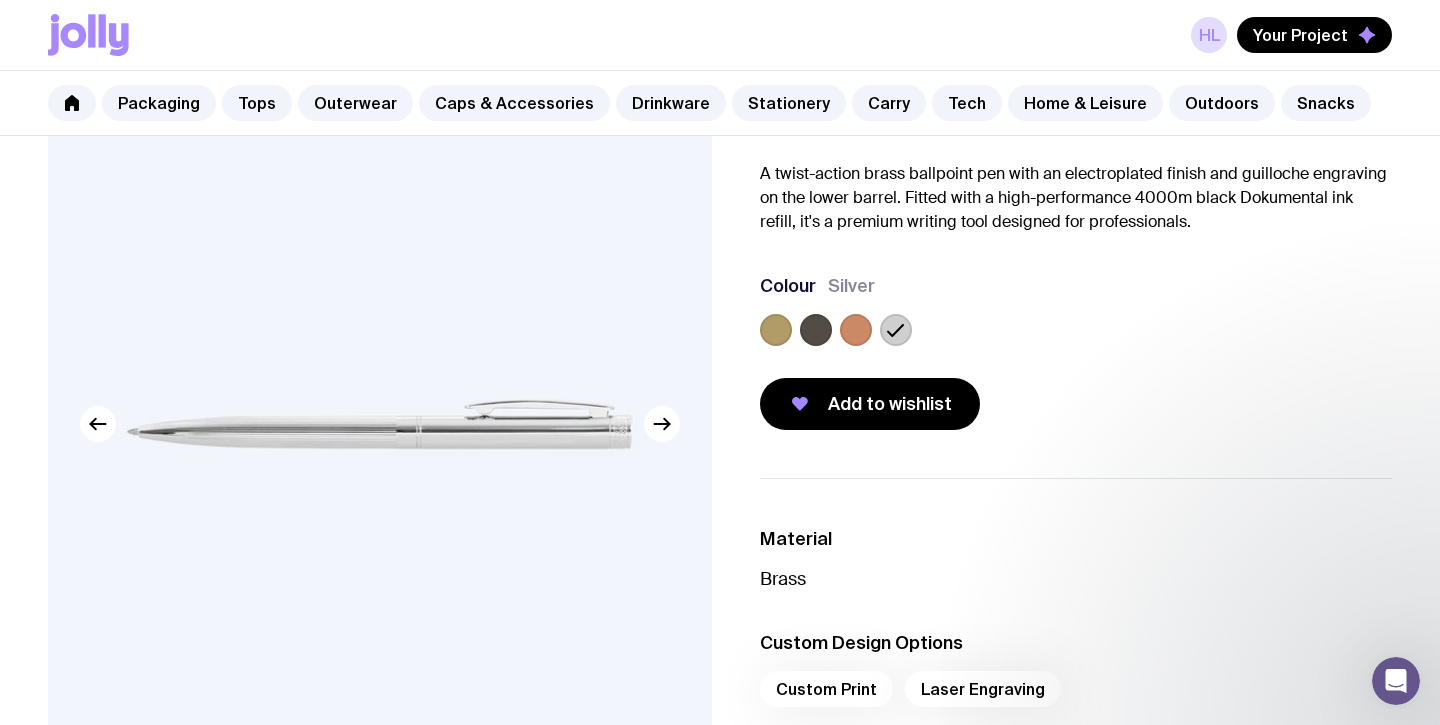 click 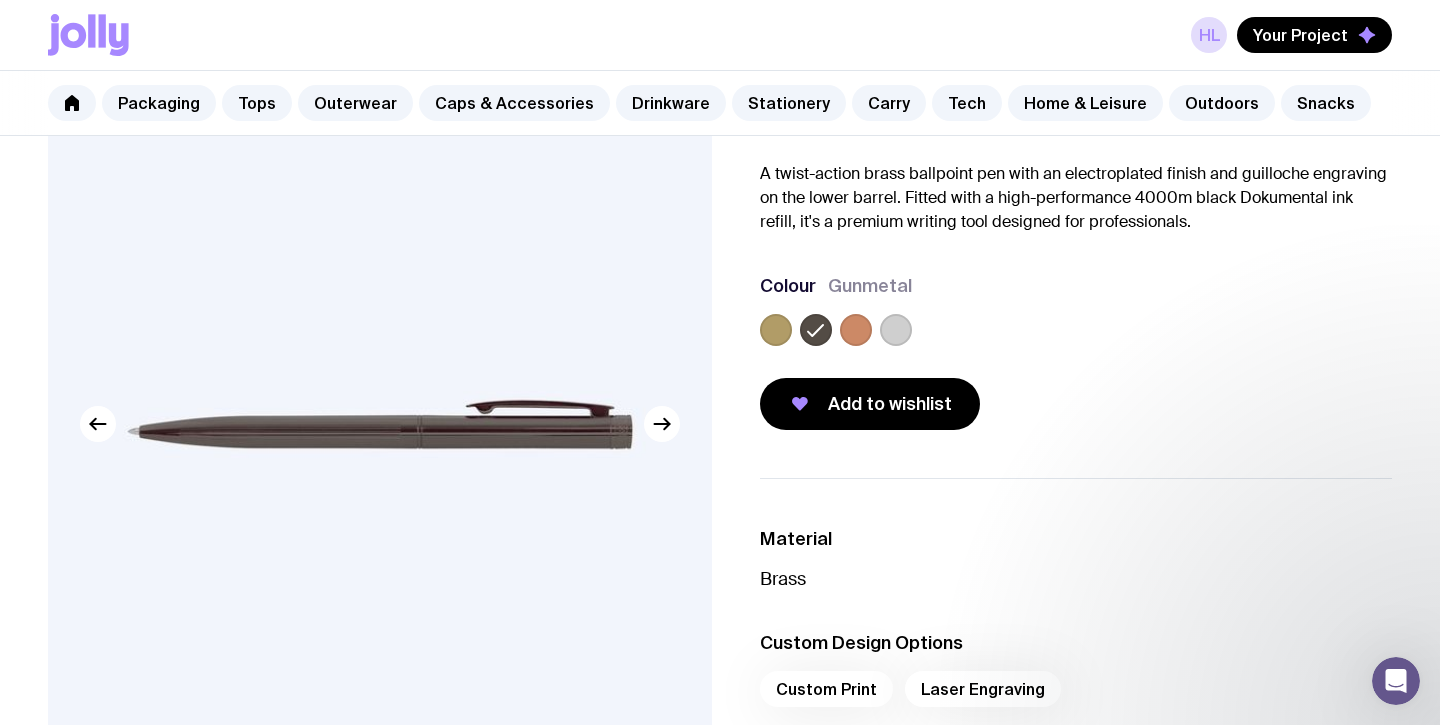 scroll, scrollTop: 0, scrollLeft: 0, axis: both 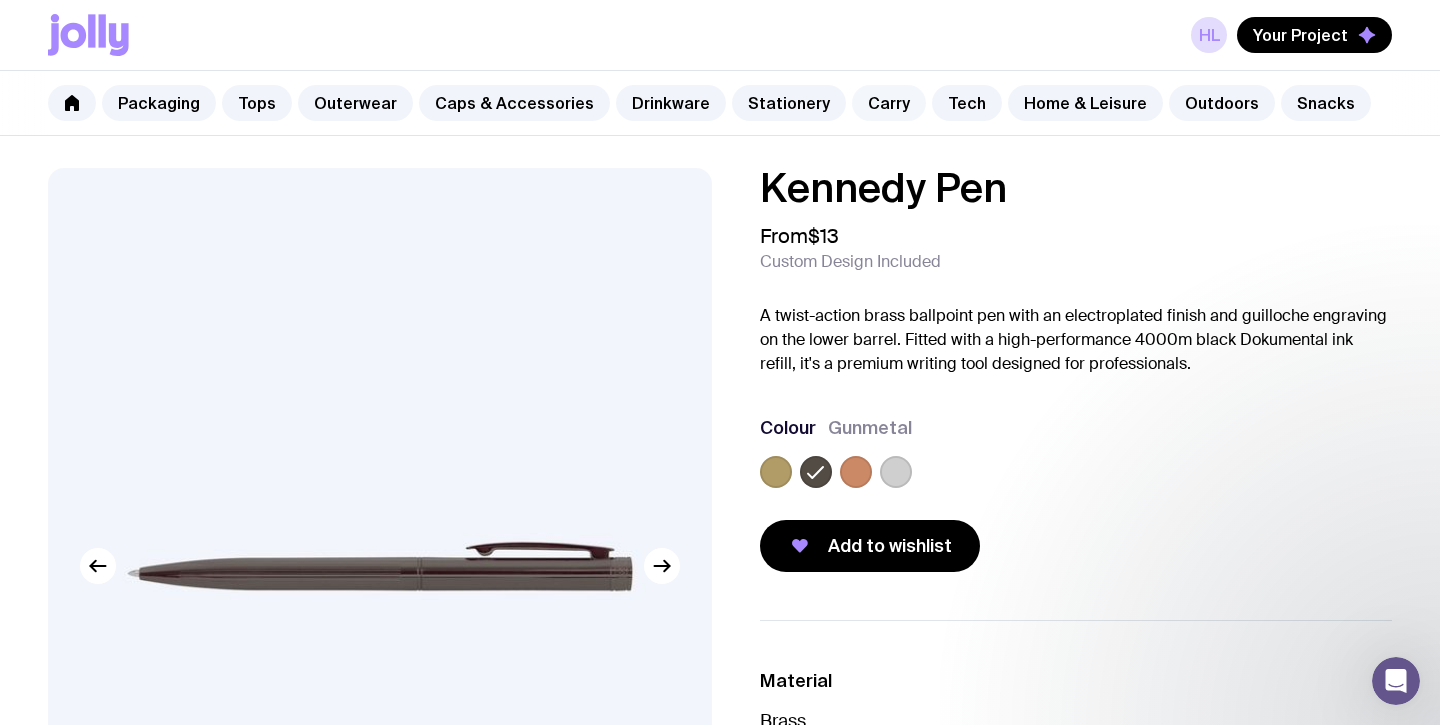 click on "Carry" 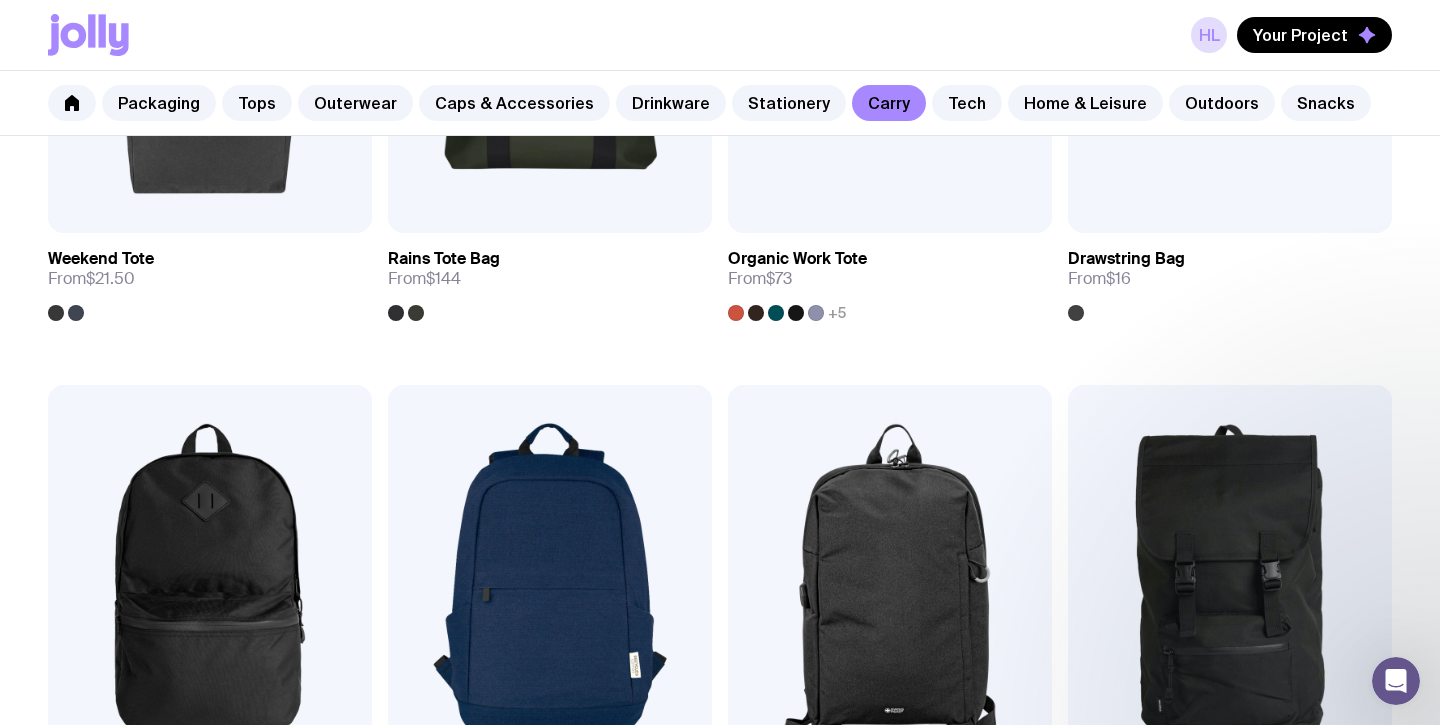 scroll, scrollTop: 1257, scrollLeft: 0, axis: vertical 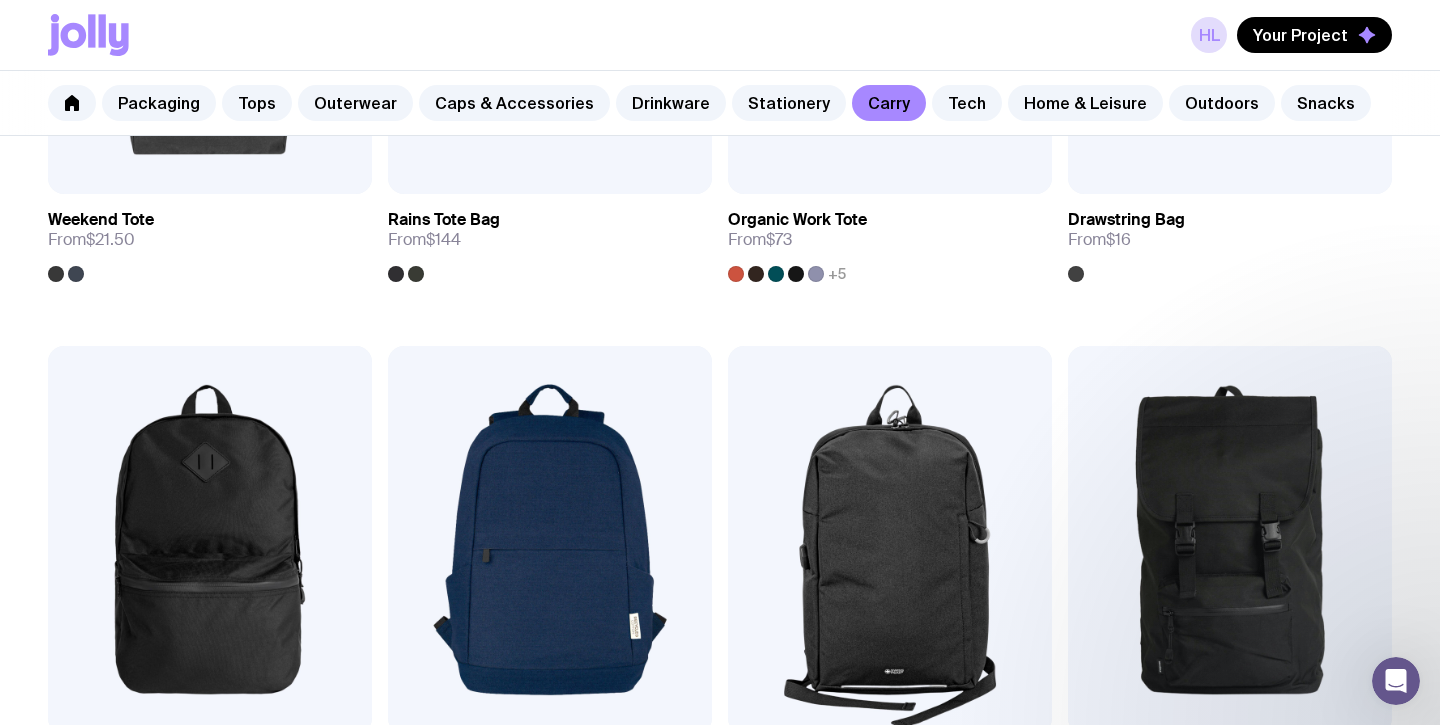 click on "Packaging Tops Outerwear Caps & Accessories Drinkware Stationery Carry Tech Home & Leisure Outdoors Snacks" at bounding box center [720, 103] 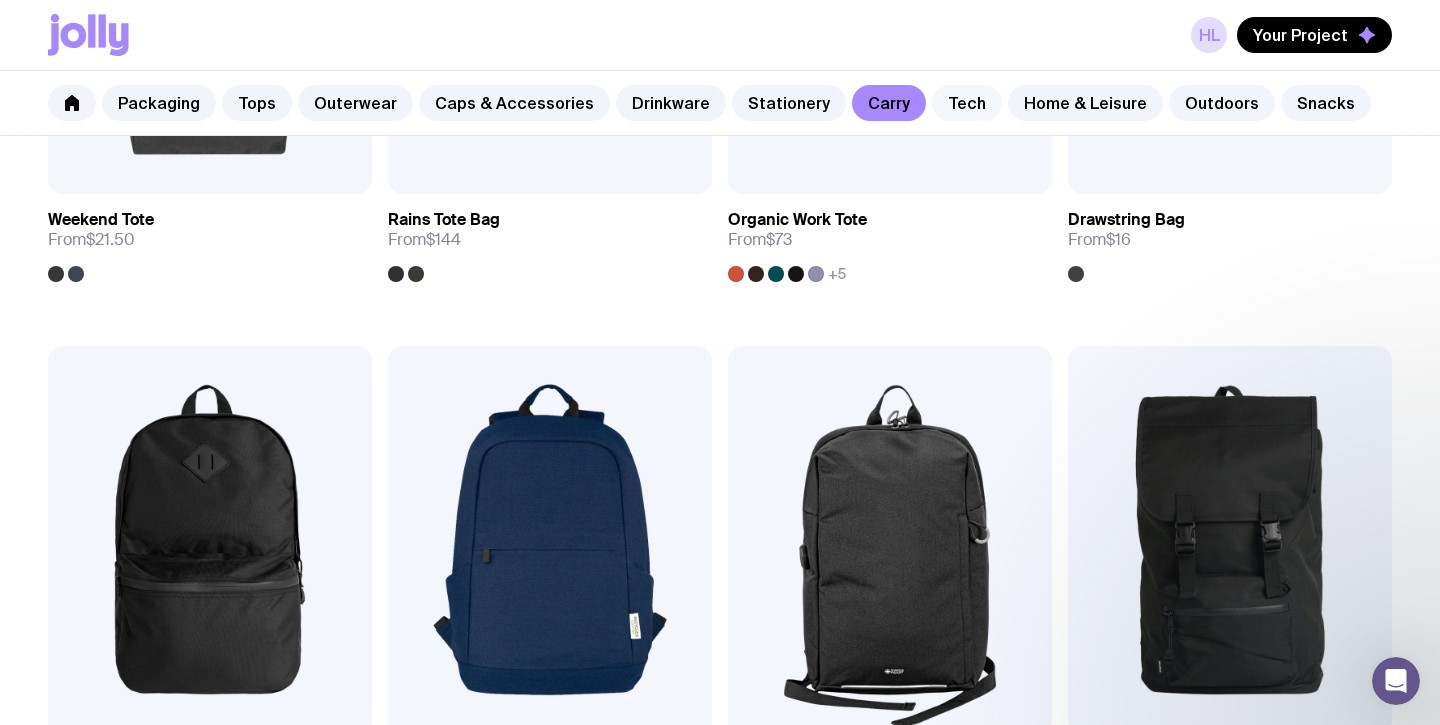 click on "Tech" 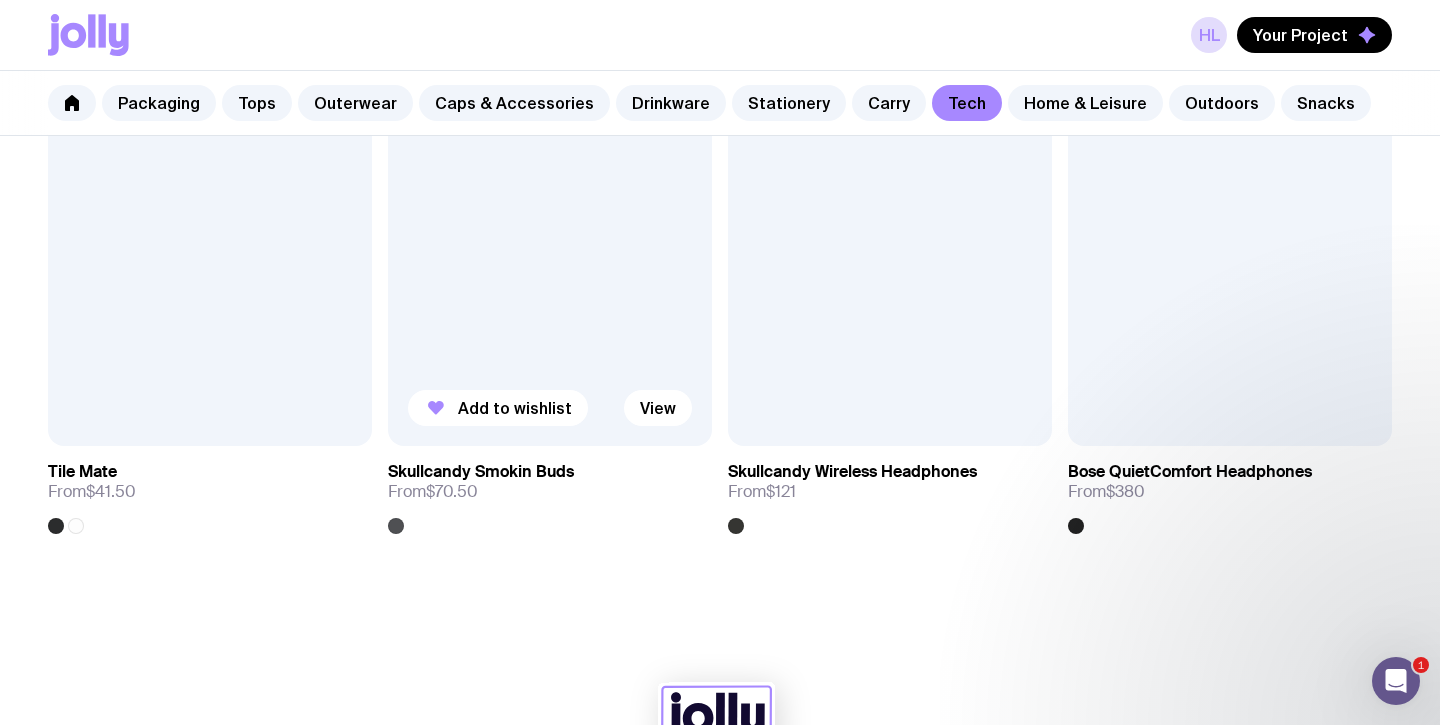 scroll, scrollTop: 3689, scrollLeft: 0, axis: vertical 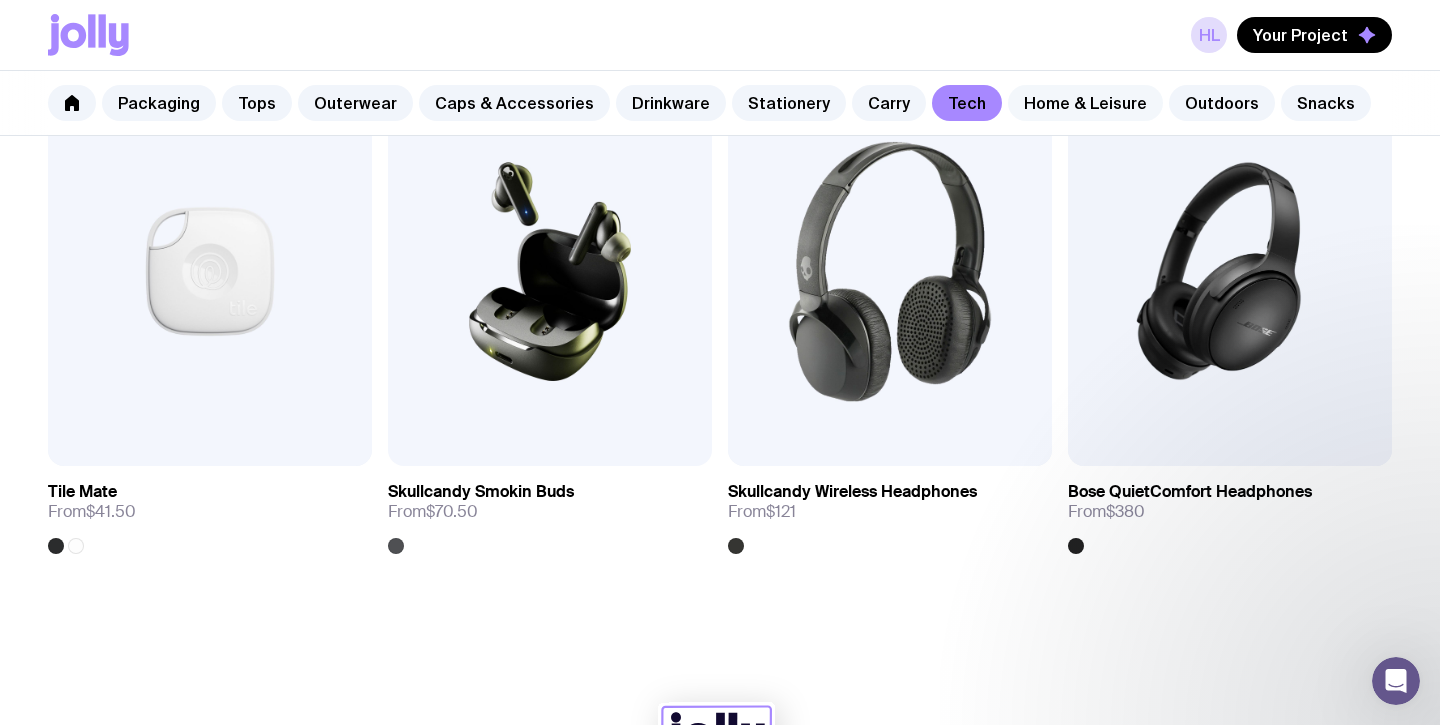 click on "Home & Leisure" 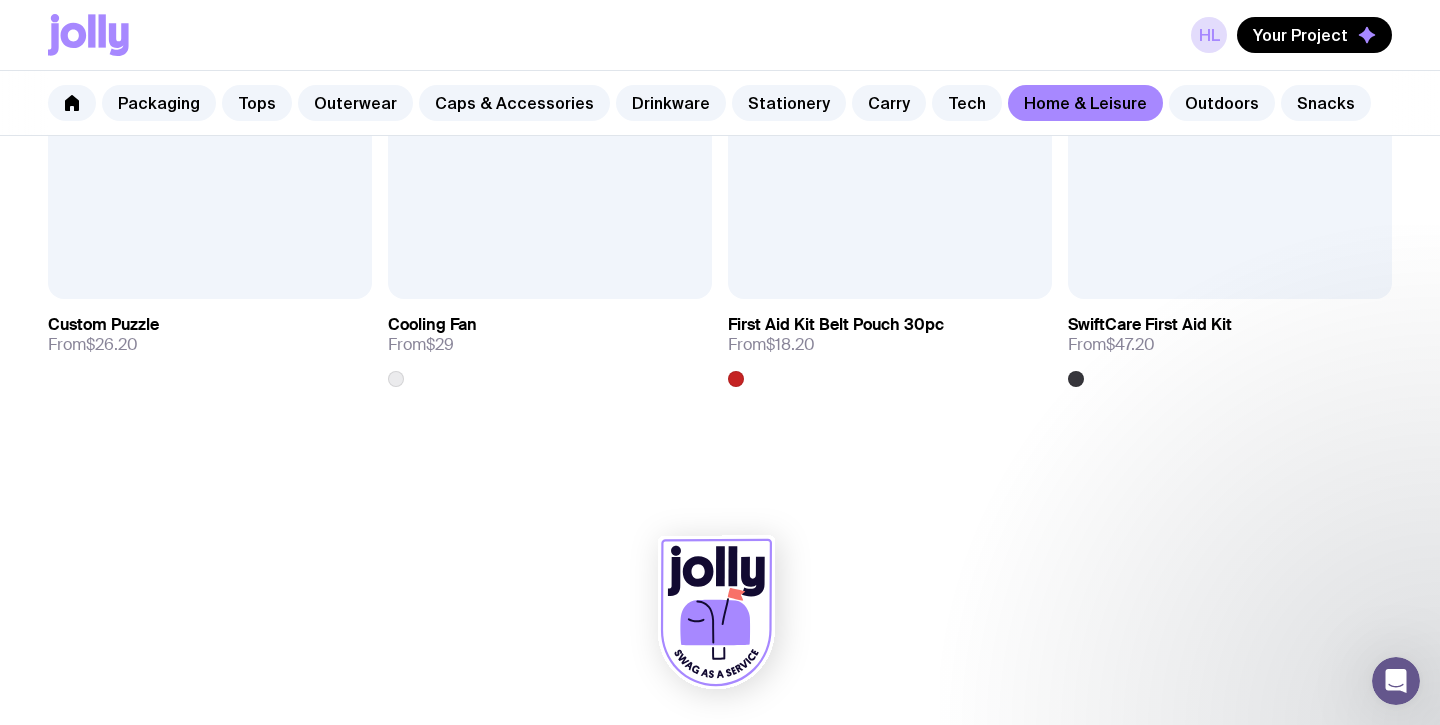 scroll, scrollTop: 4399, scrollLeft: 0, axis: vertical 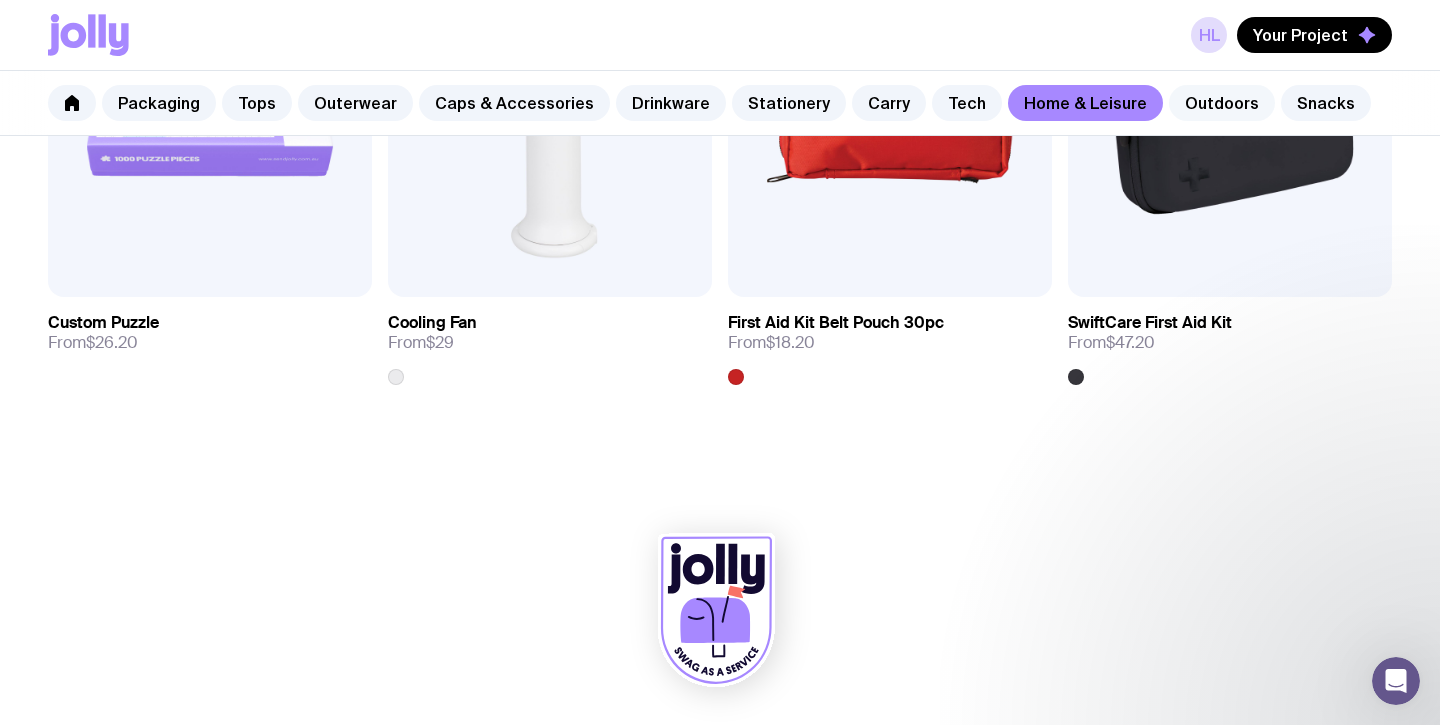 click on "Outdoors" 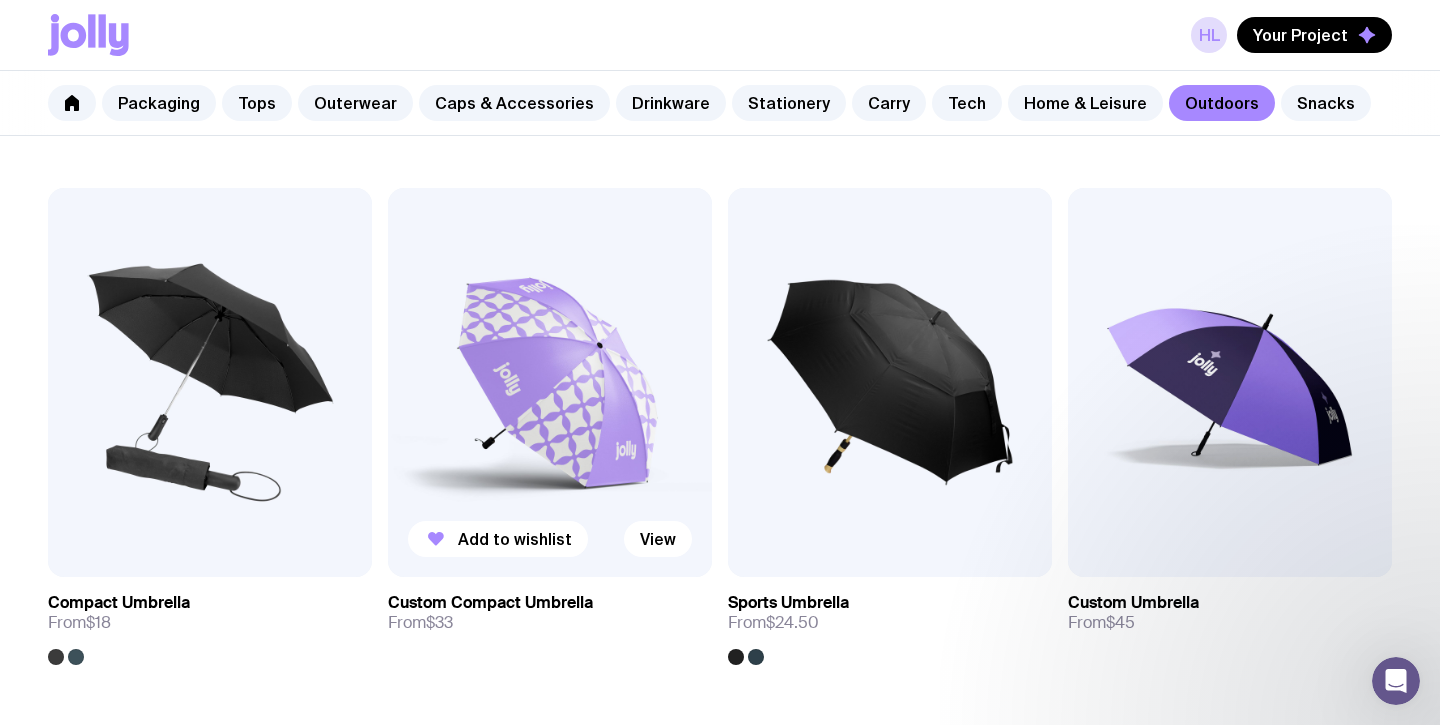 scroll, scrollTop: 324, scrollLeft: 0, axis: vertical 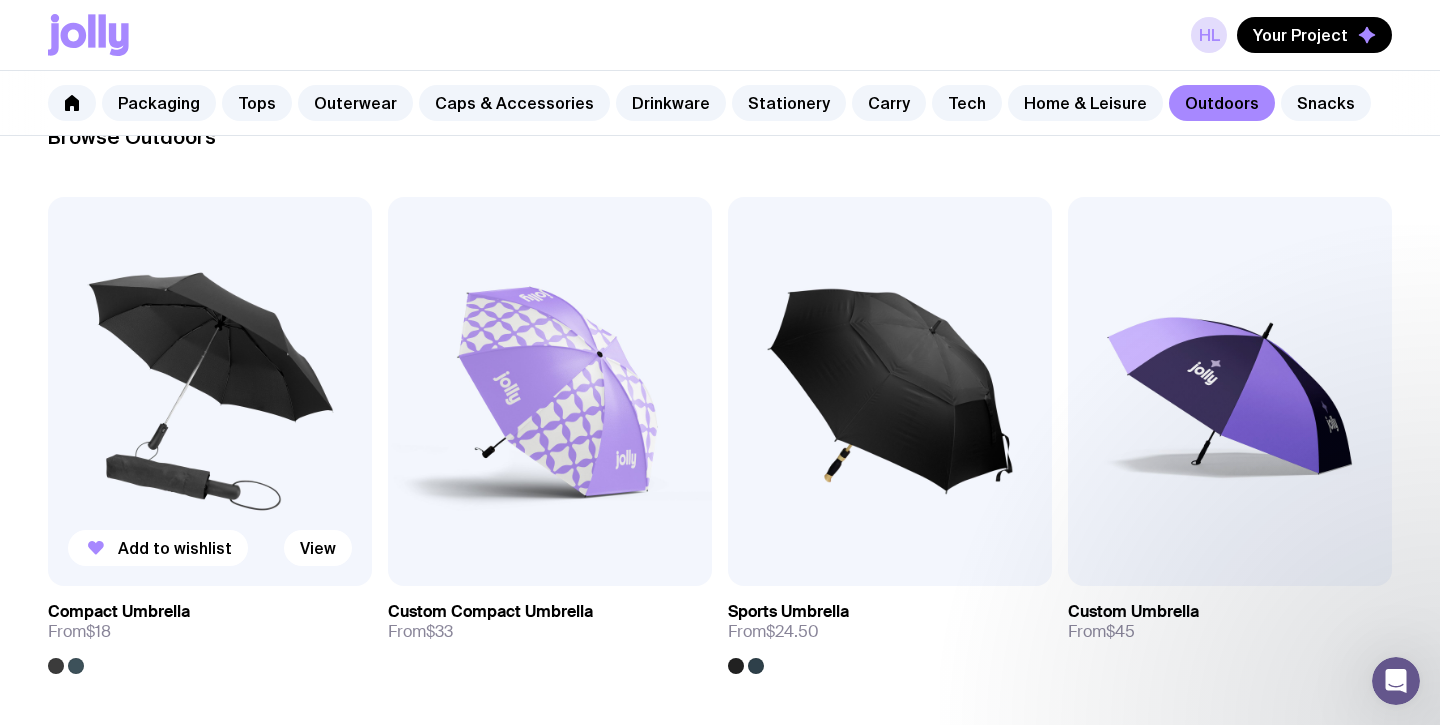 click at bounding box center (210, 391) 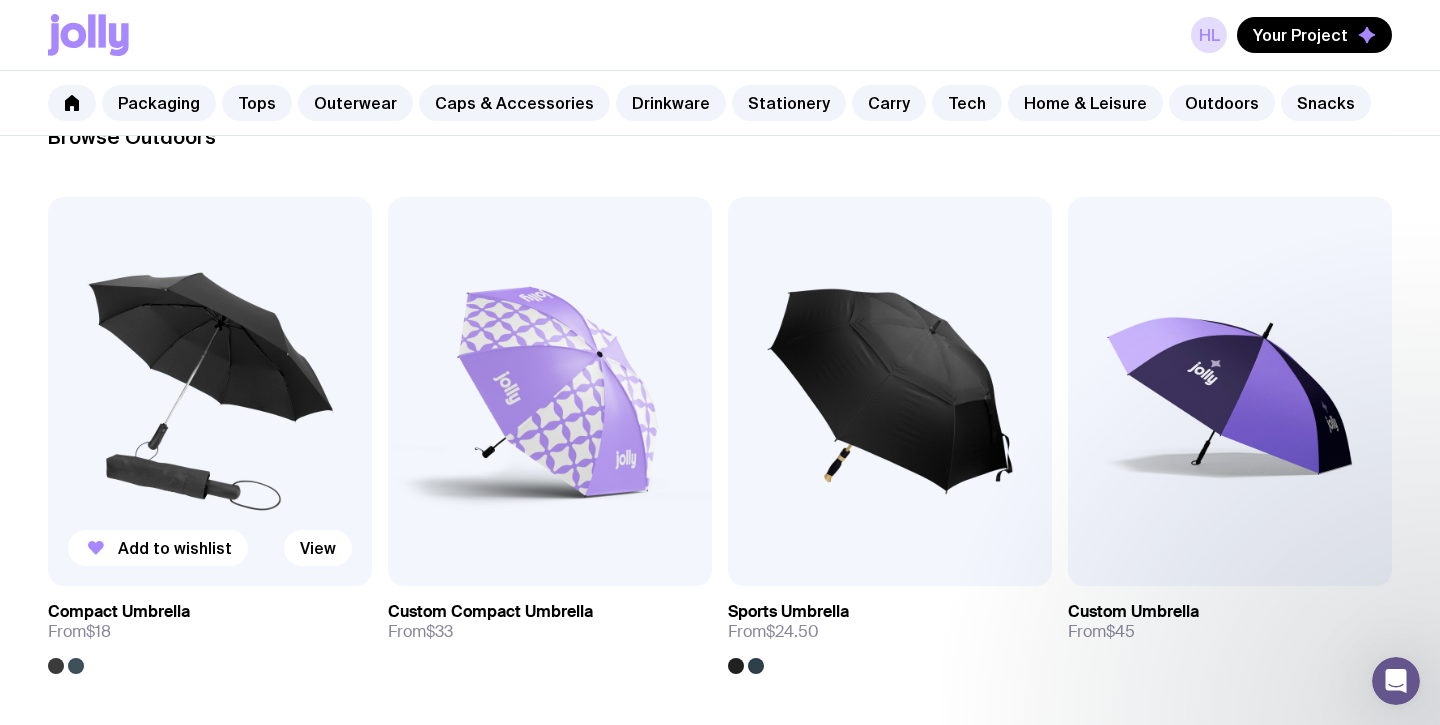 scroll, scrollTop: 0, scrollLeft: 0, axis: both 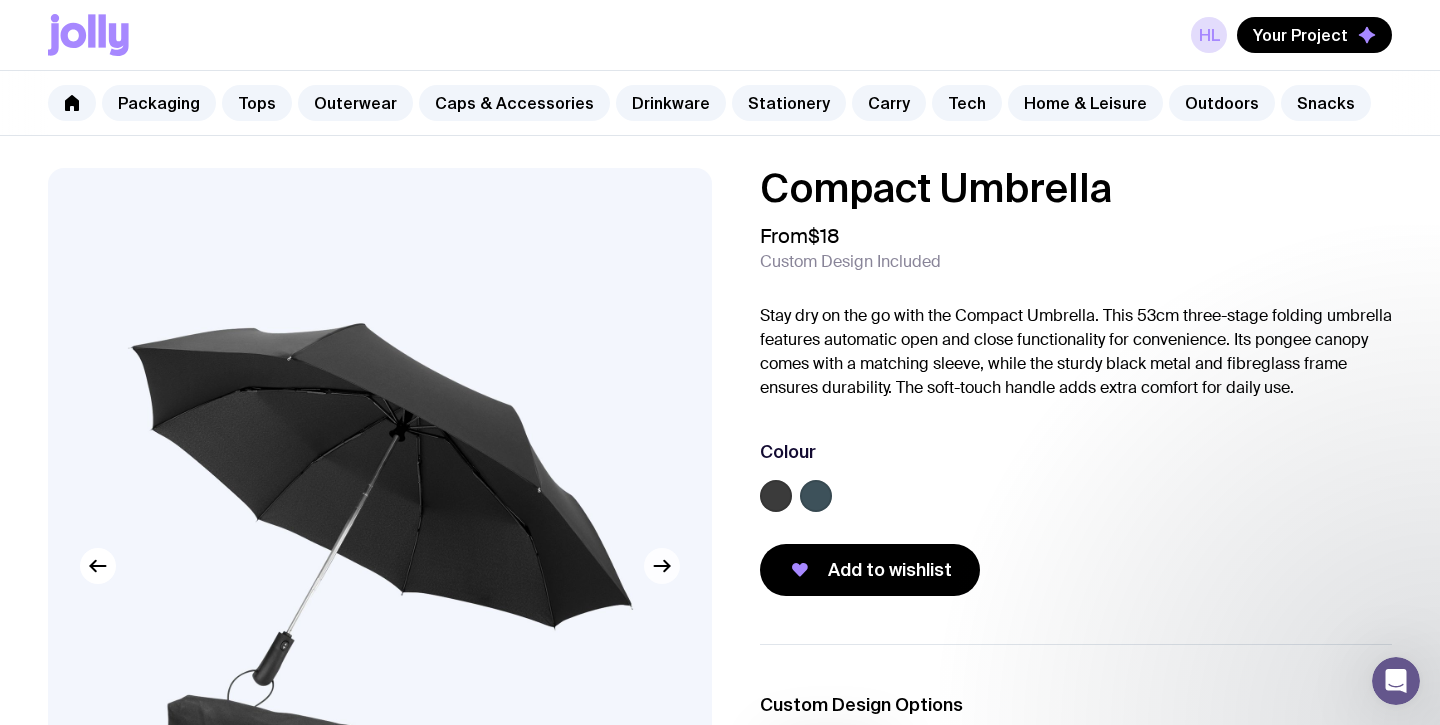 click 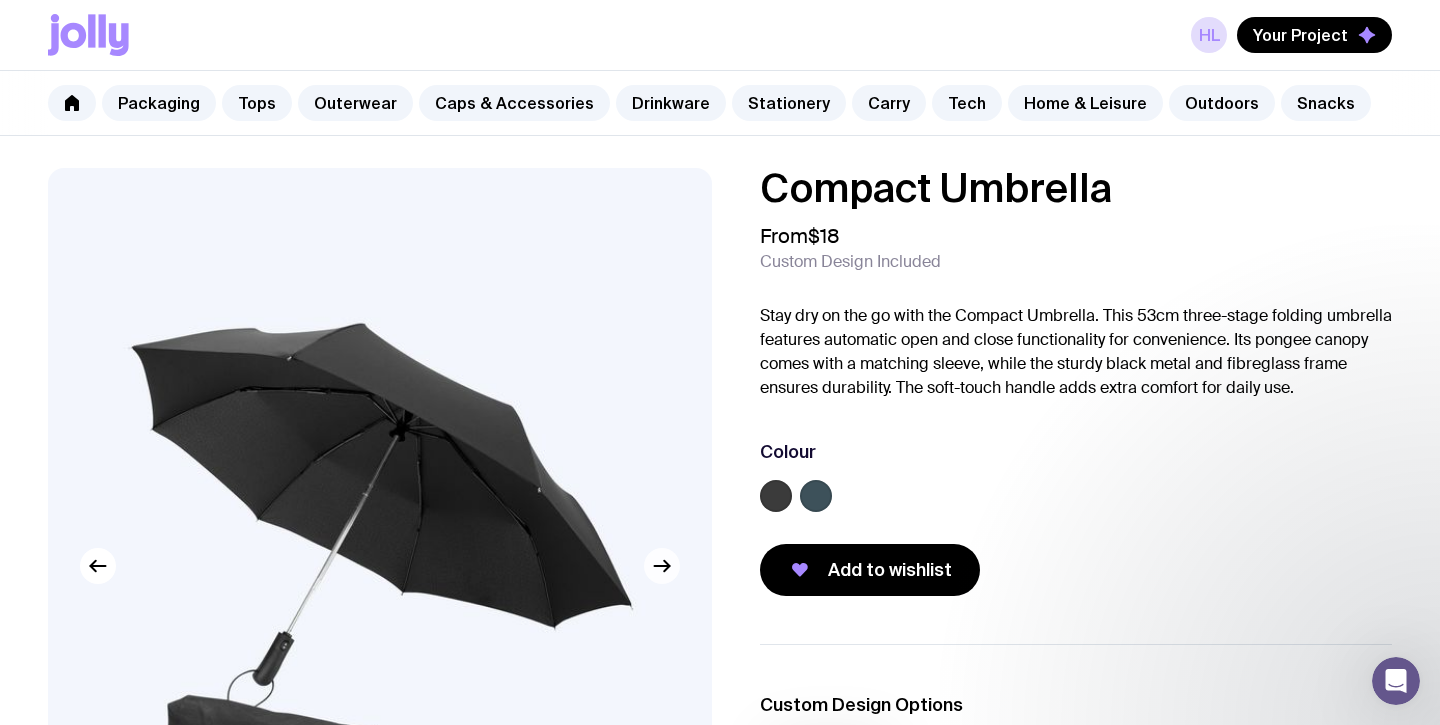 click 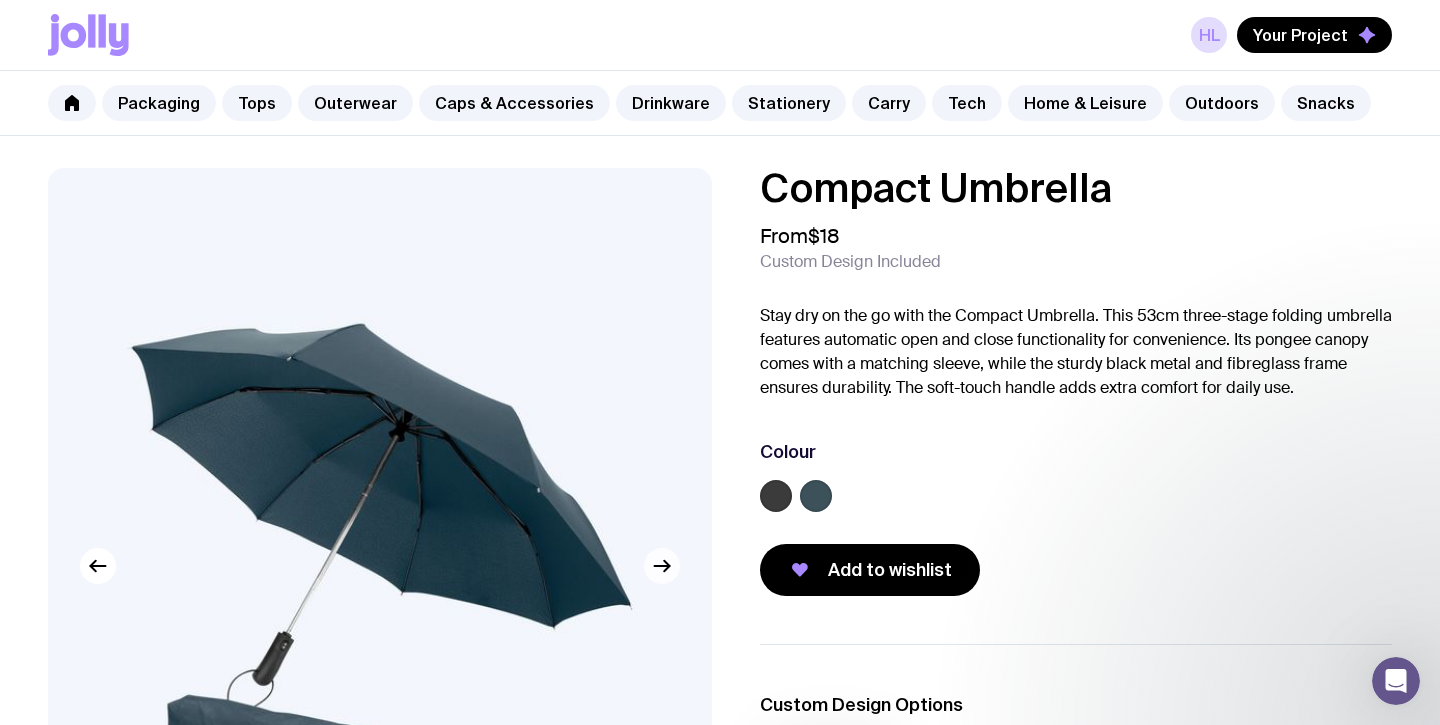 click 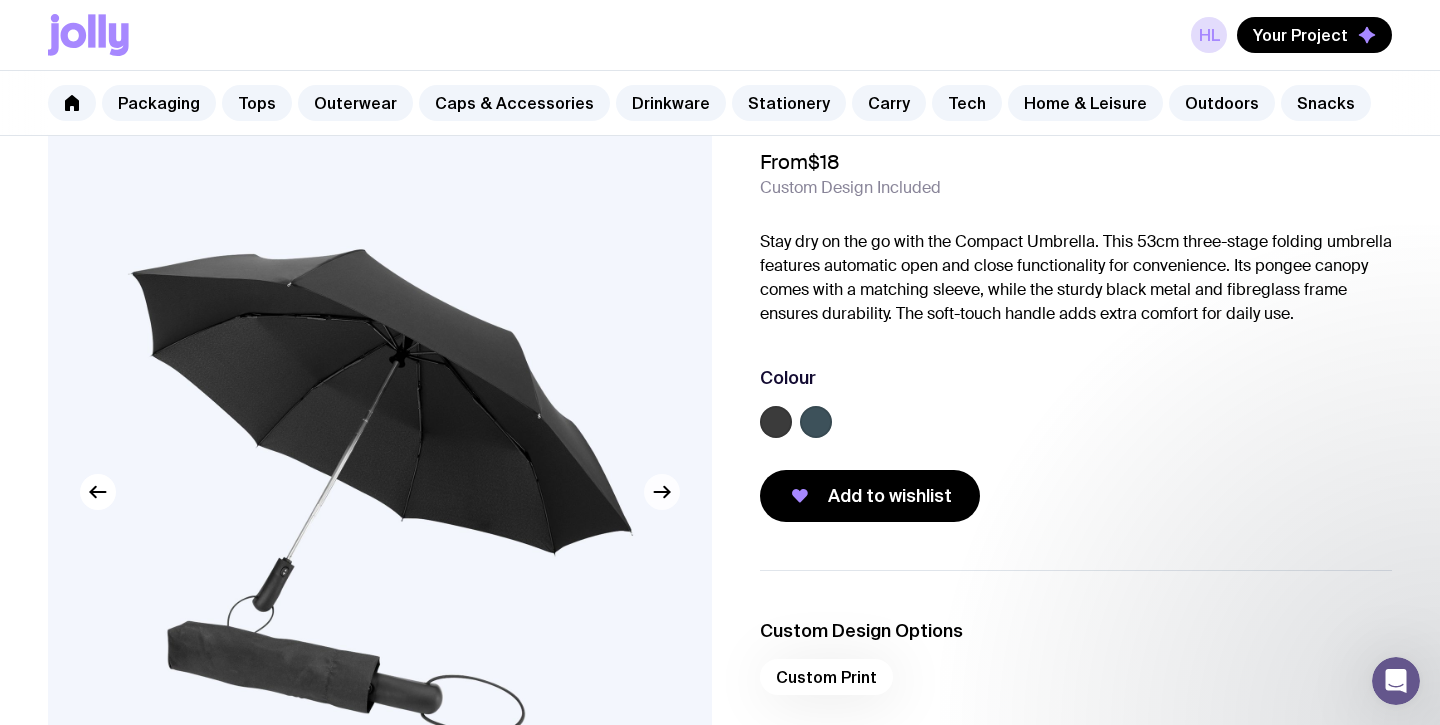 scroll, scrollTop: 69, scrollLeft: 0, axis: vertical 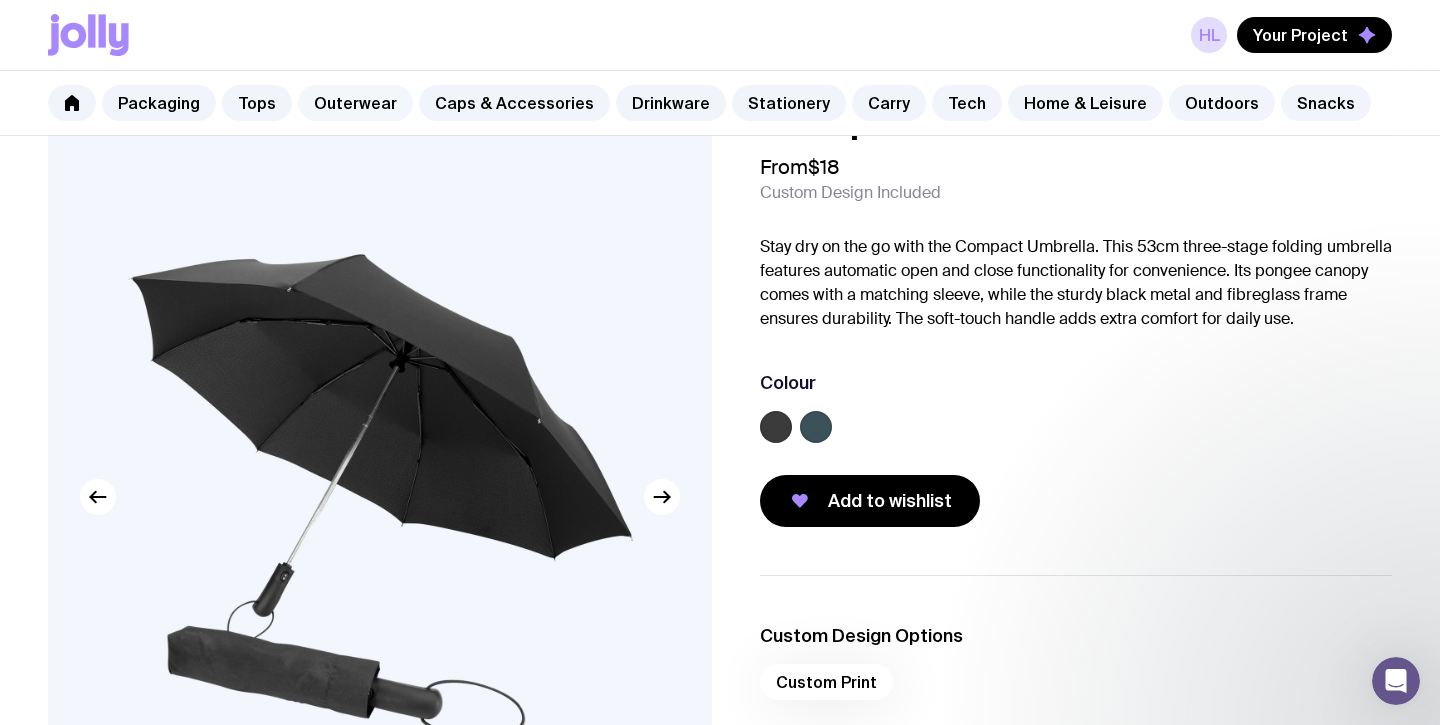 click on "Outerwear" 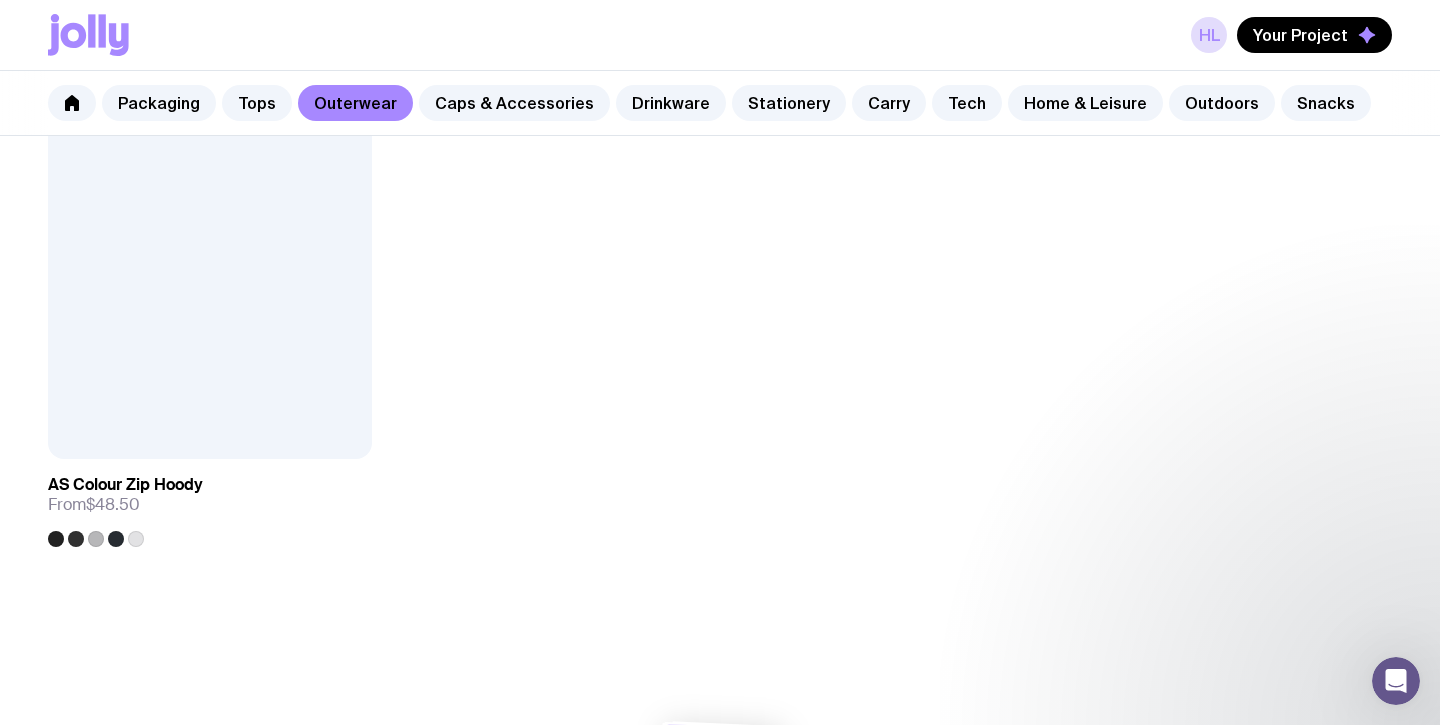 scroll, scrollTop: 3317, scrollLeft: 0, axis: vertical 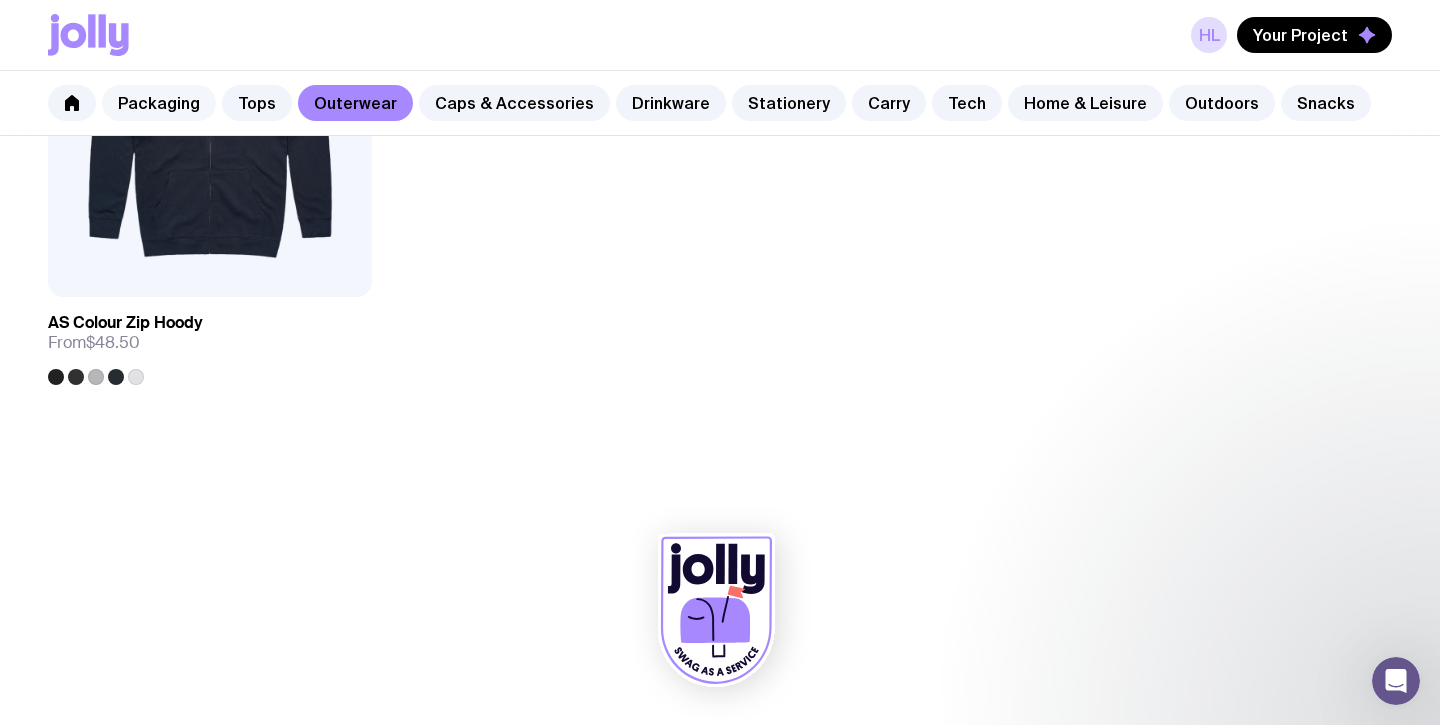 click on "Packaging" 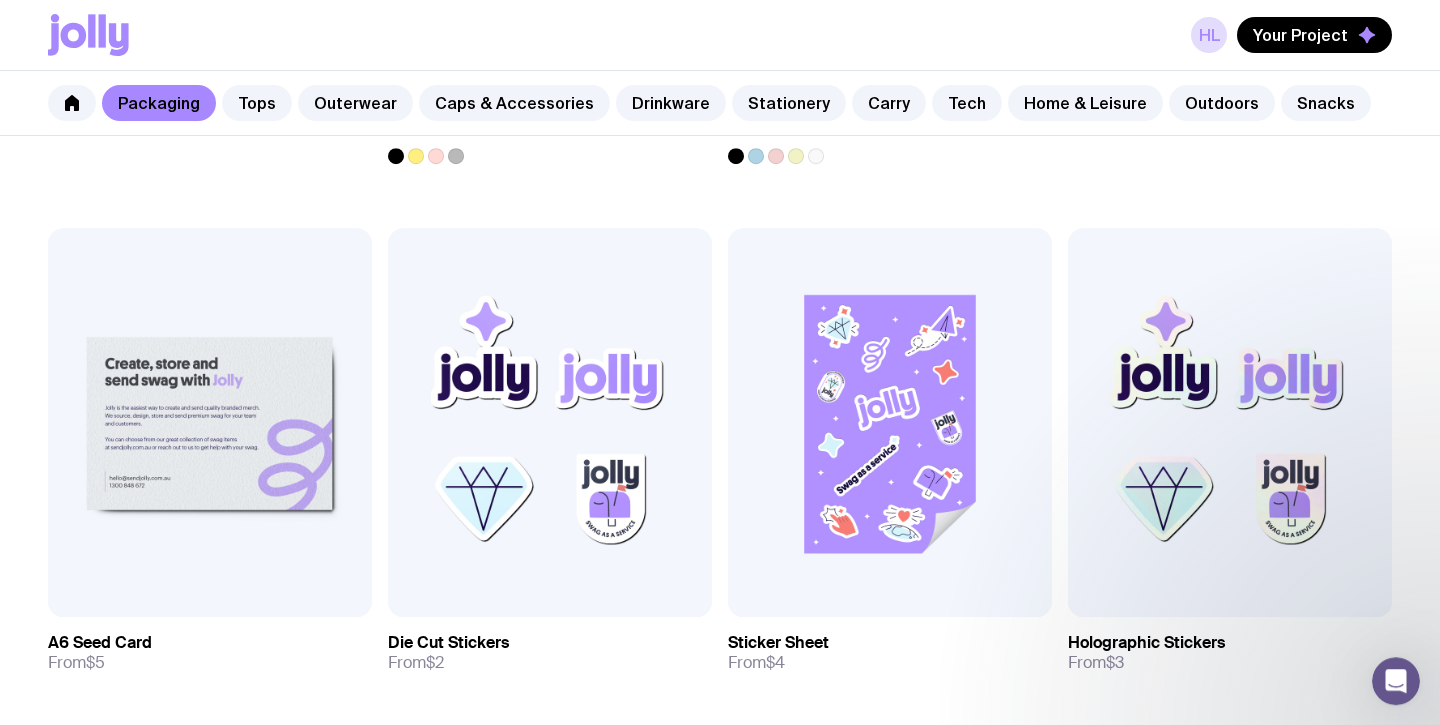 scroll, scrollTop: 1895, scrollLeft: 0, axis: vertical 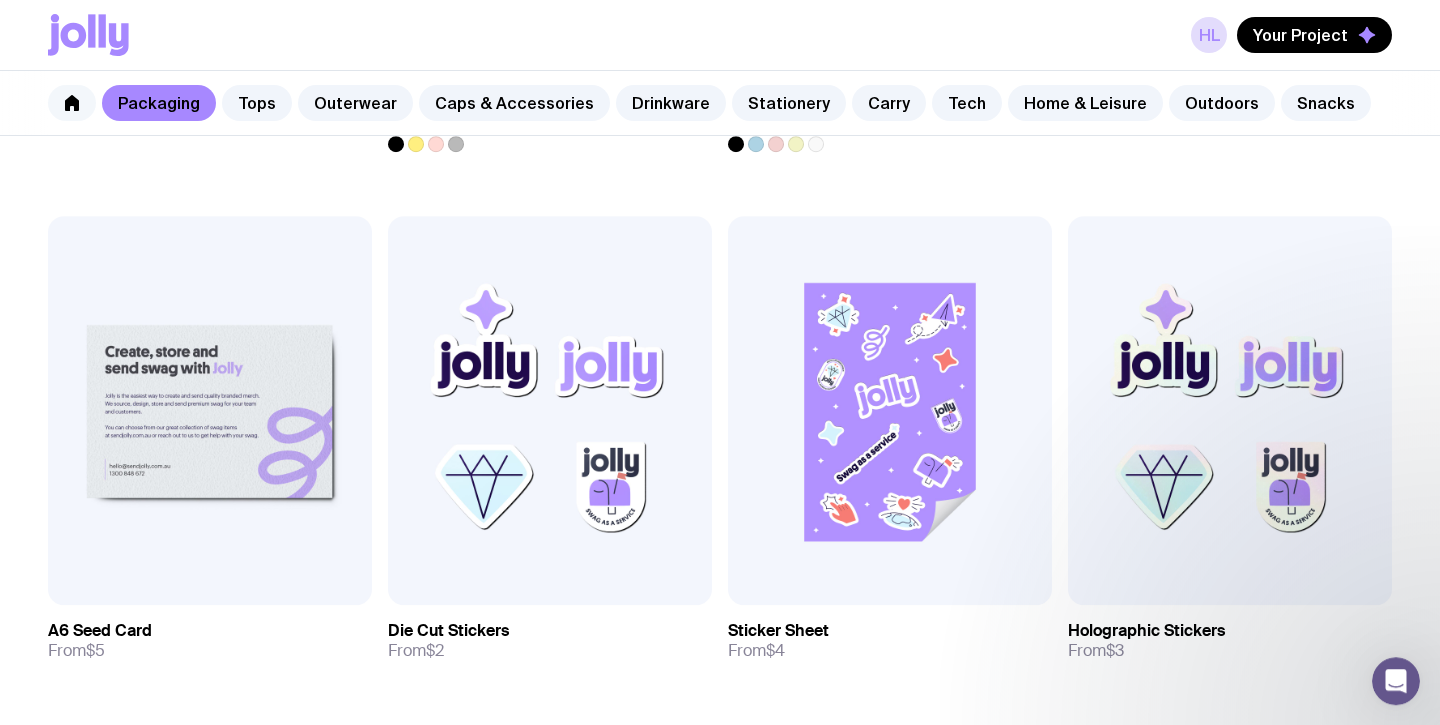 click on "Packaging Tops Outerwear Caps & Accessories Drinkware Stationery Carry Tech Home & Leisure Outdoors Snacks" at bounding box center [720, 103] 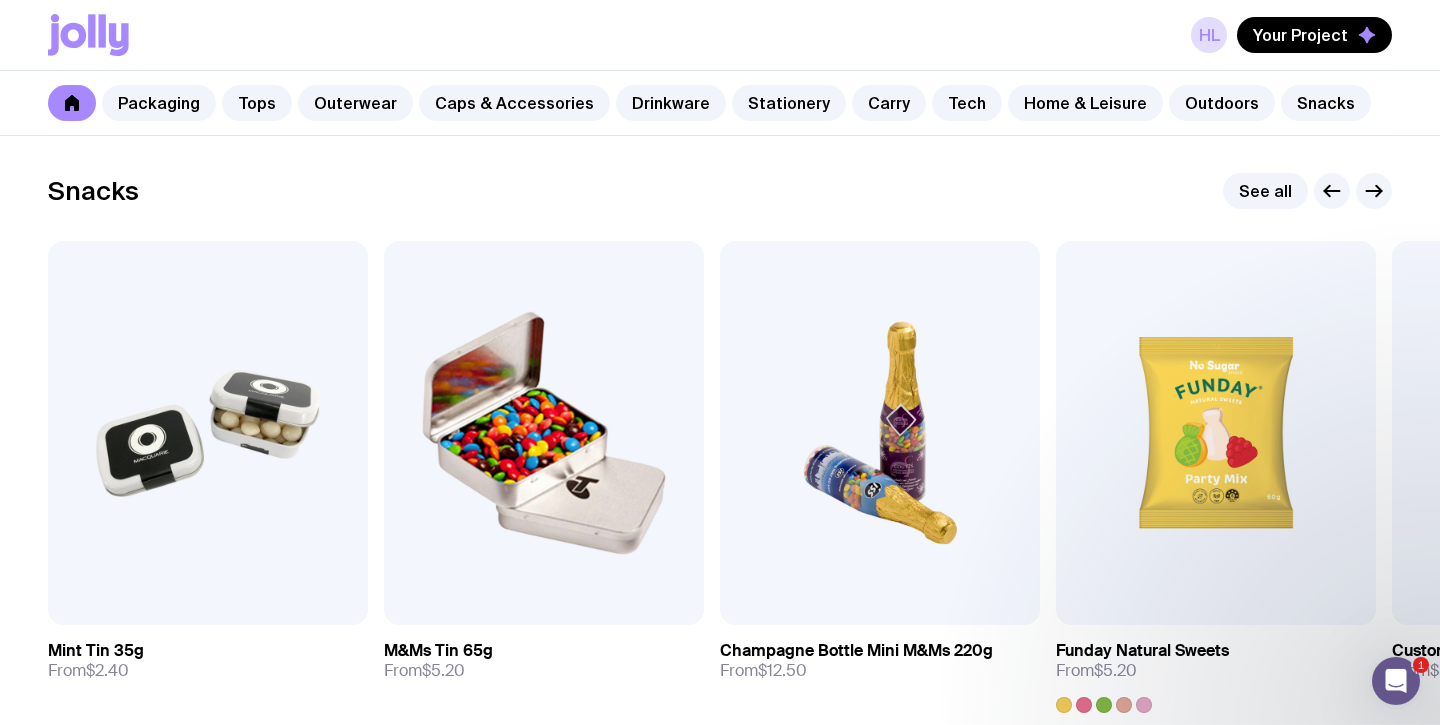 scroll, scrollTop: 6805, scrollLeft: 0, axis: vertical 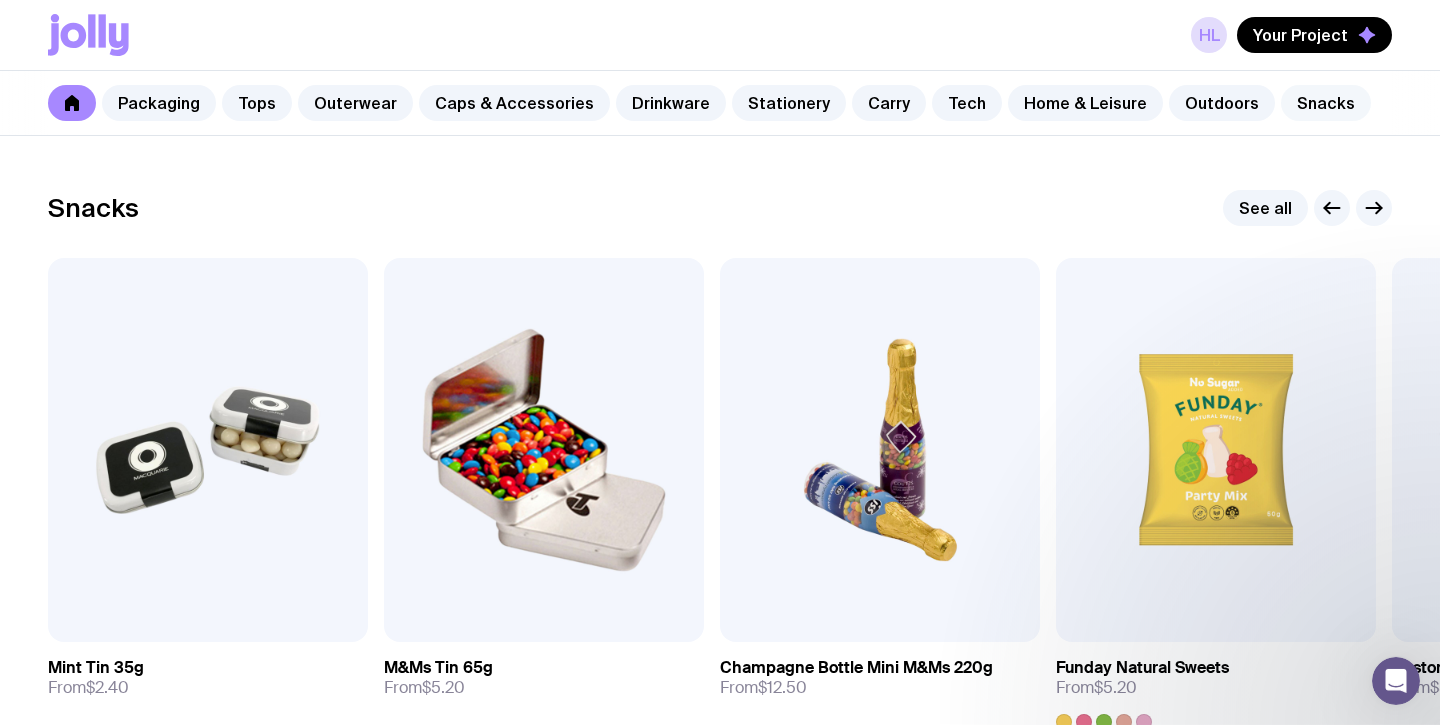 click on "Snacks" 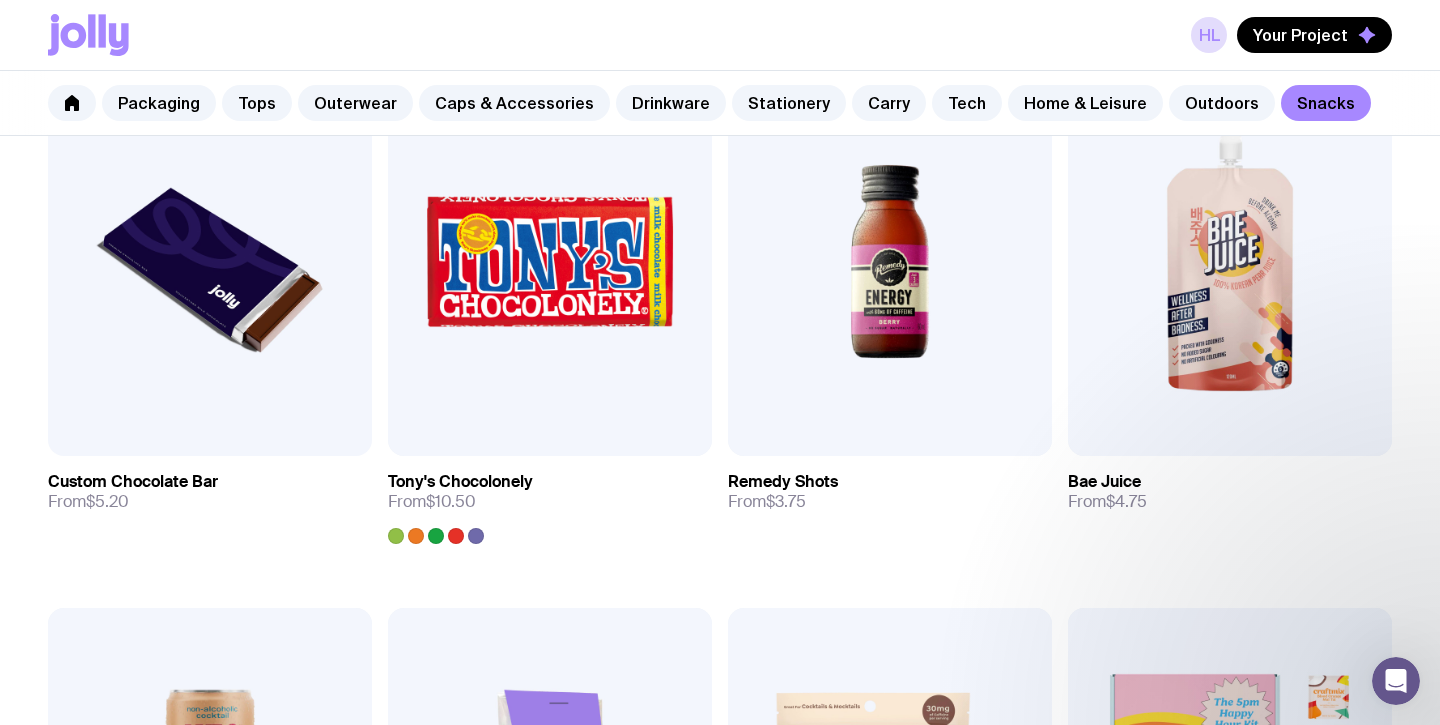 scroll, scrollTop: 940, scrollLeft: 0, axis: vertical 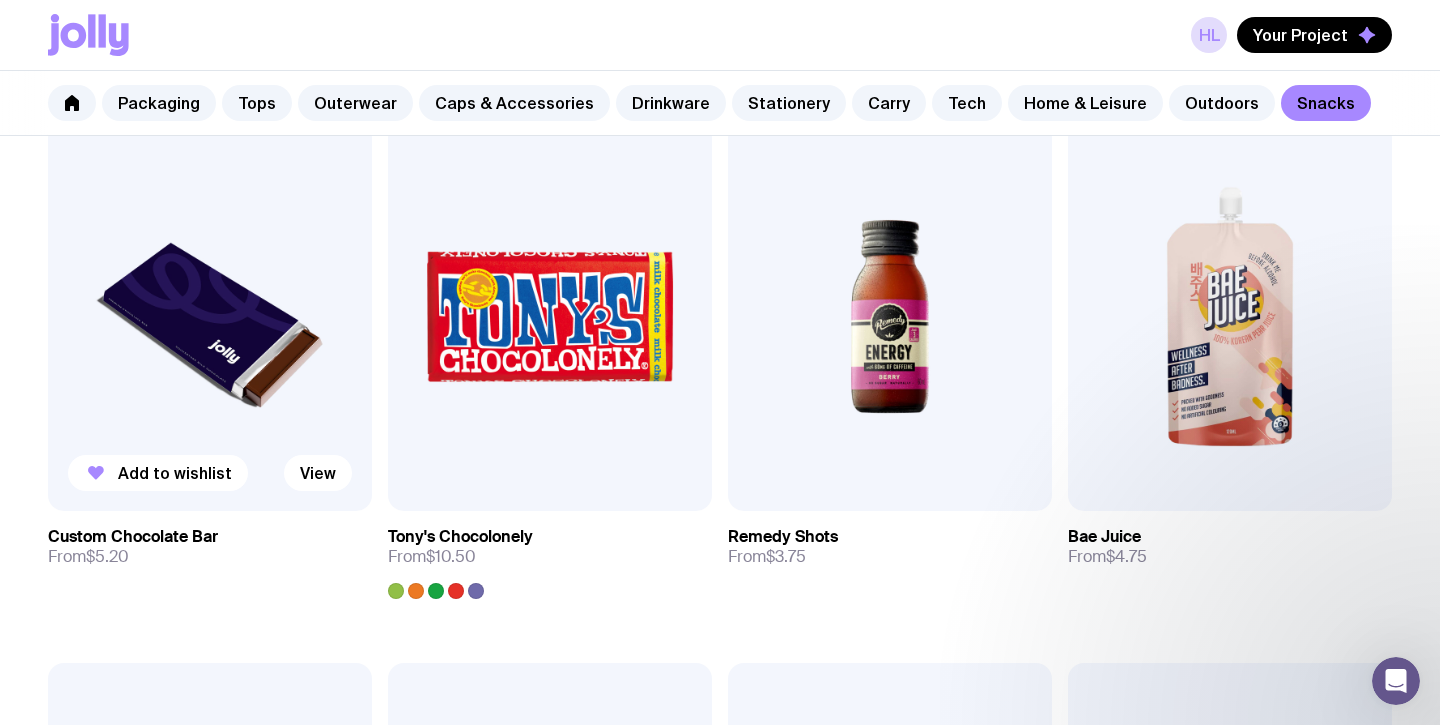 click at bounding box center (210, 316) 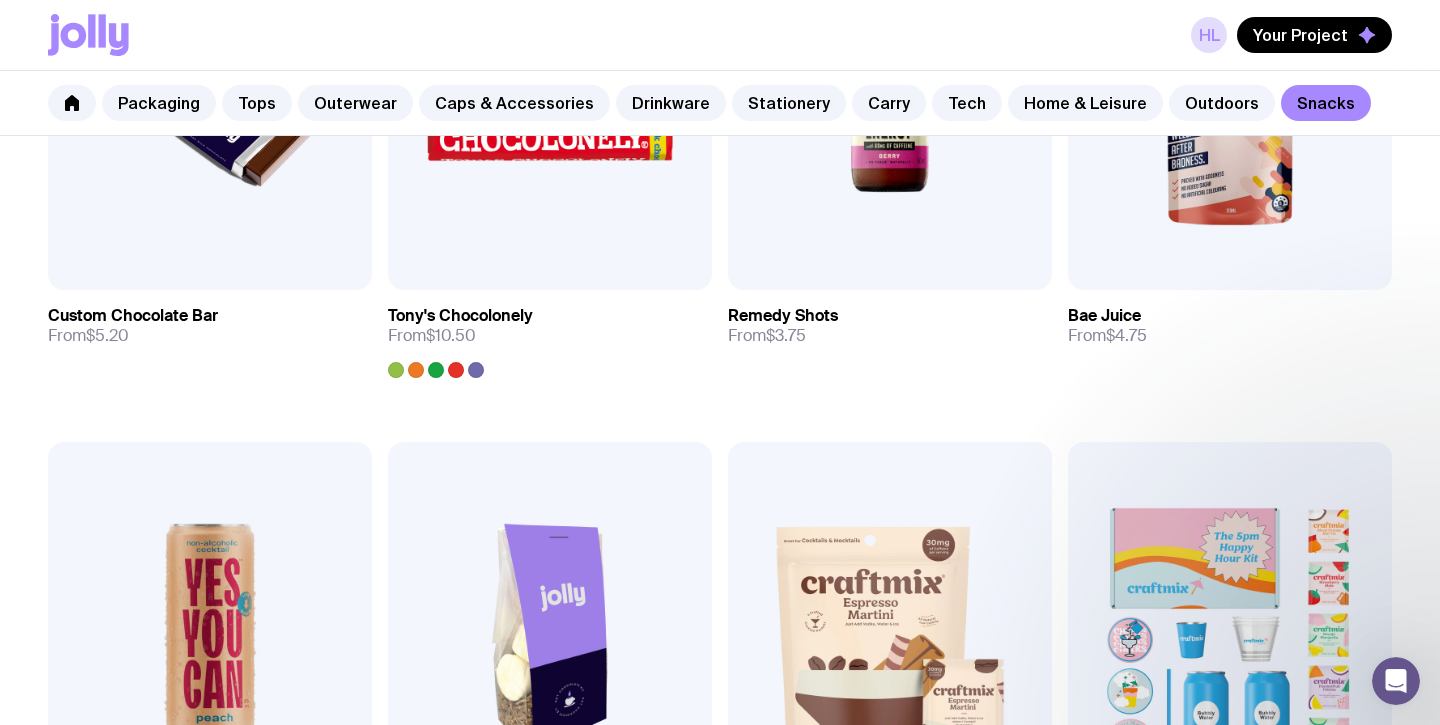 scroll, scrollTop: 1142, scrollLeft: 0, axis: vertical 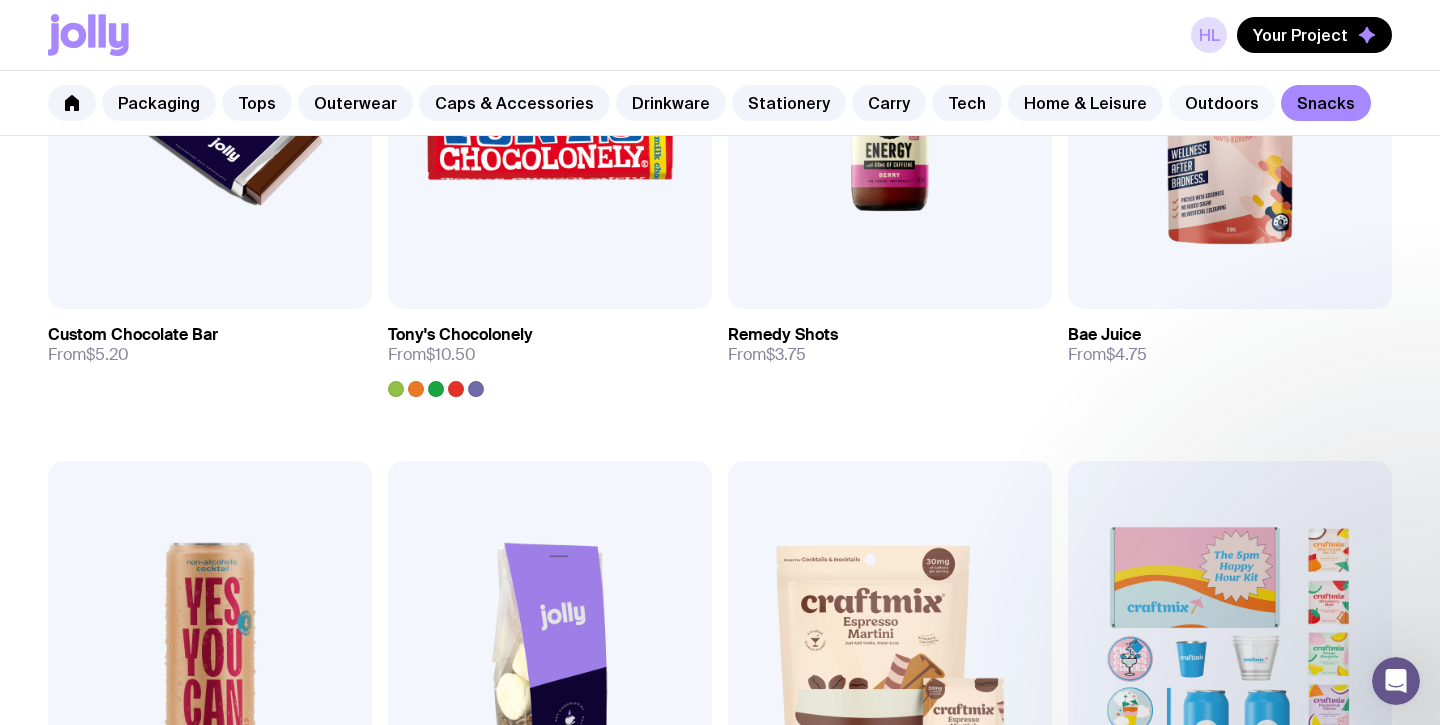 click on "Outdoors" 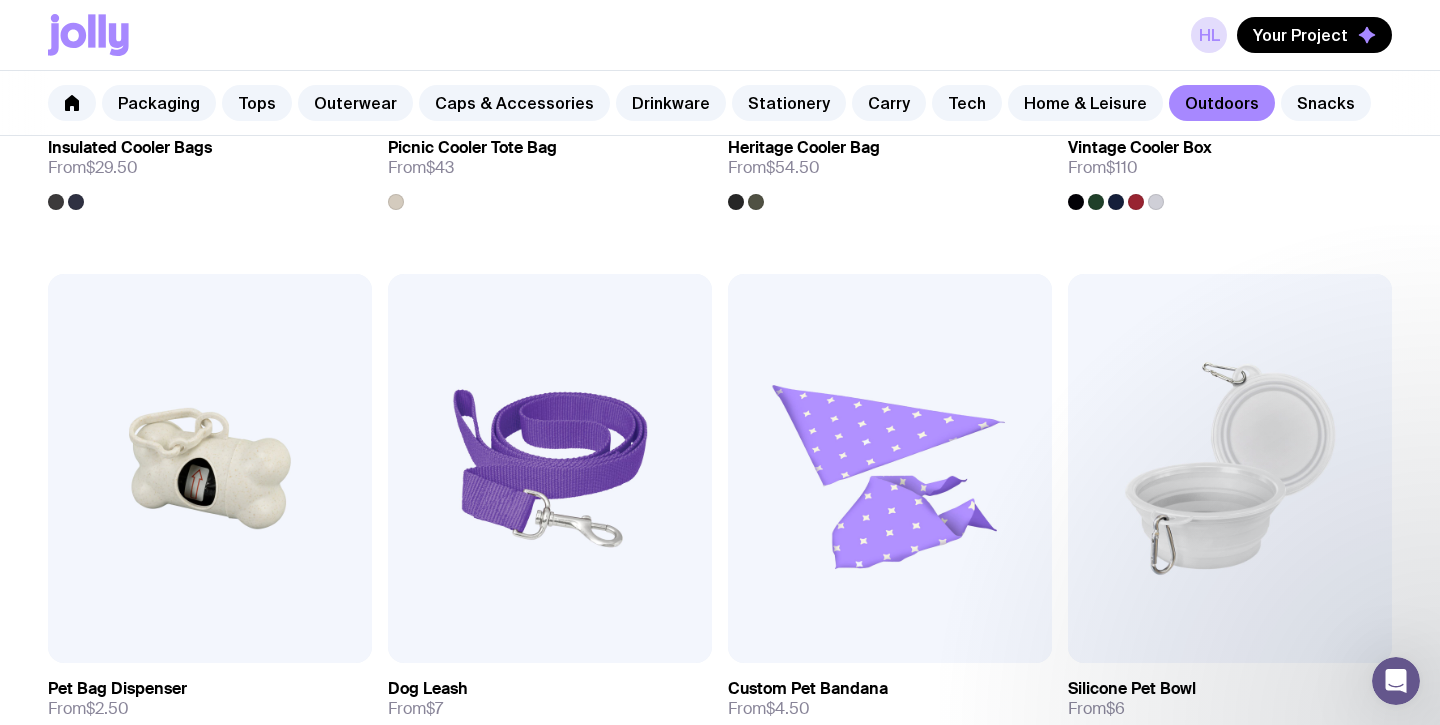scroll, scrollTop: 2256, scrollLeft: 0, axis: vertical 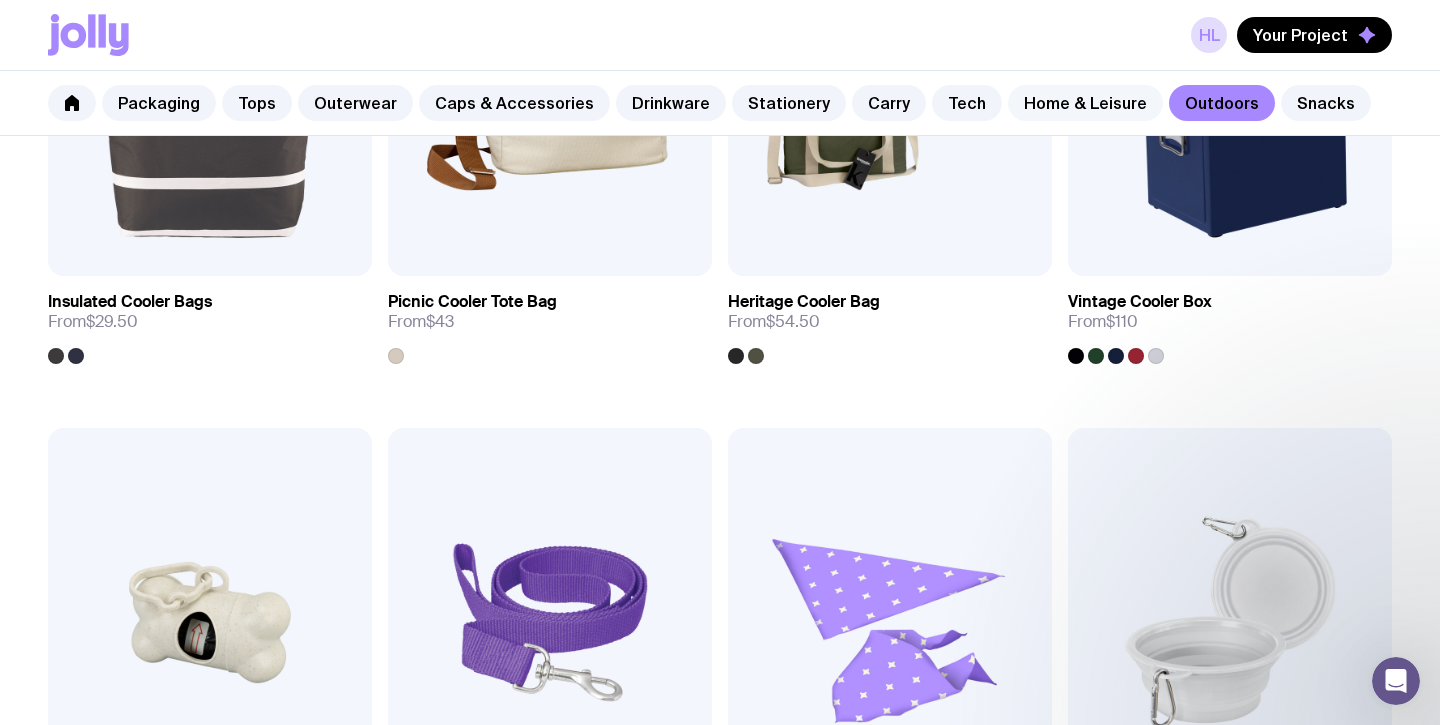 click on "Home & Leisure" 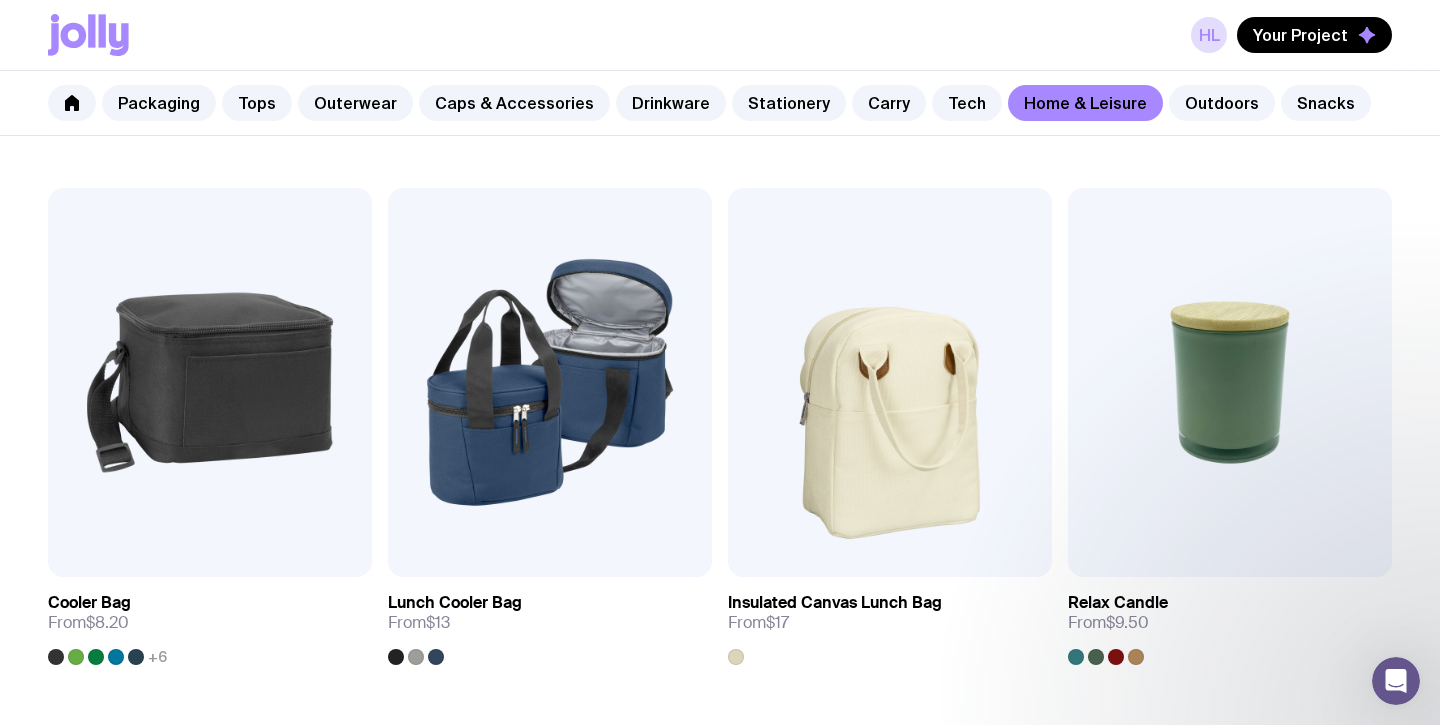 scroll, scrollTop: 2495, scrollLeft: 0, axis: vertical 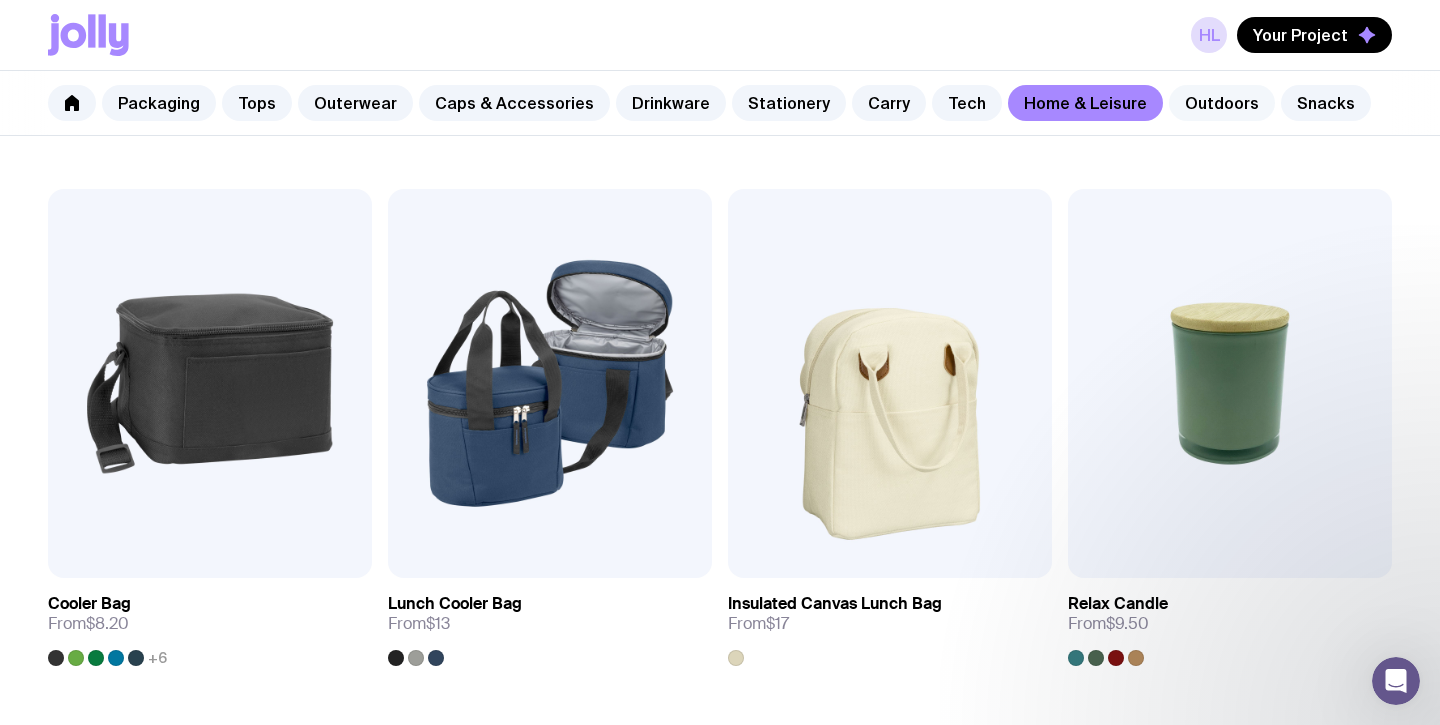 click on "Outdoors" 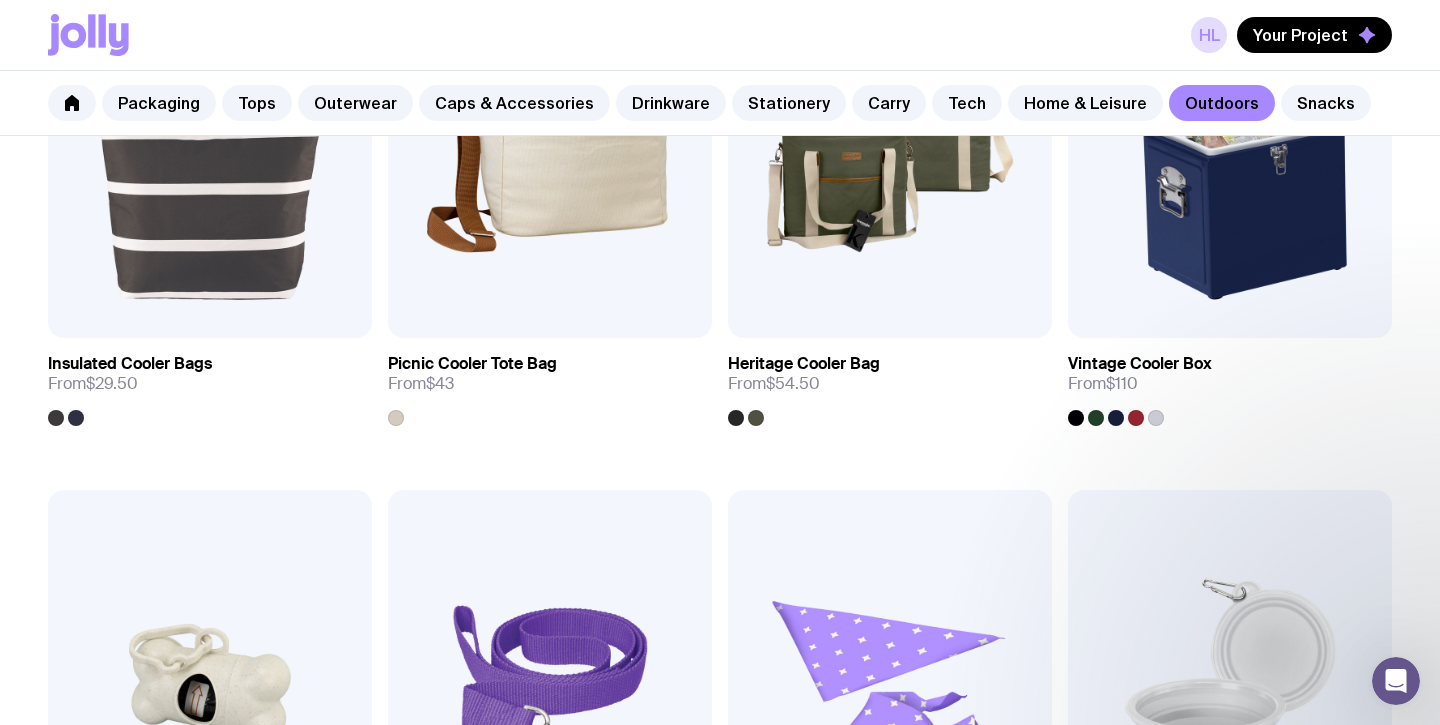 scroll, scrollTop: 2102, scrollLeft: 0, axis: vertical 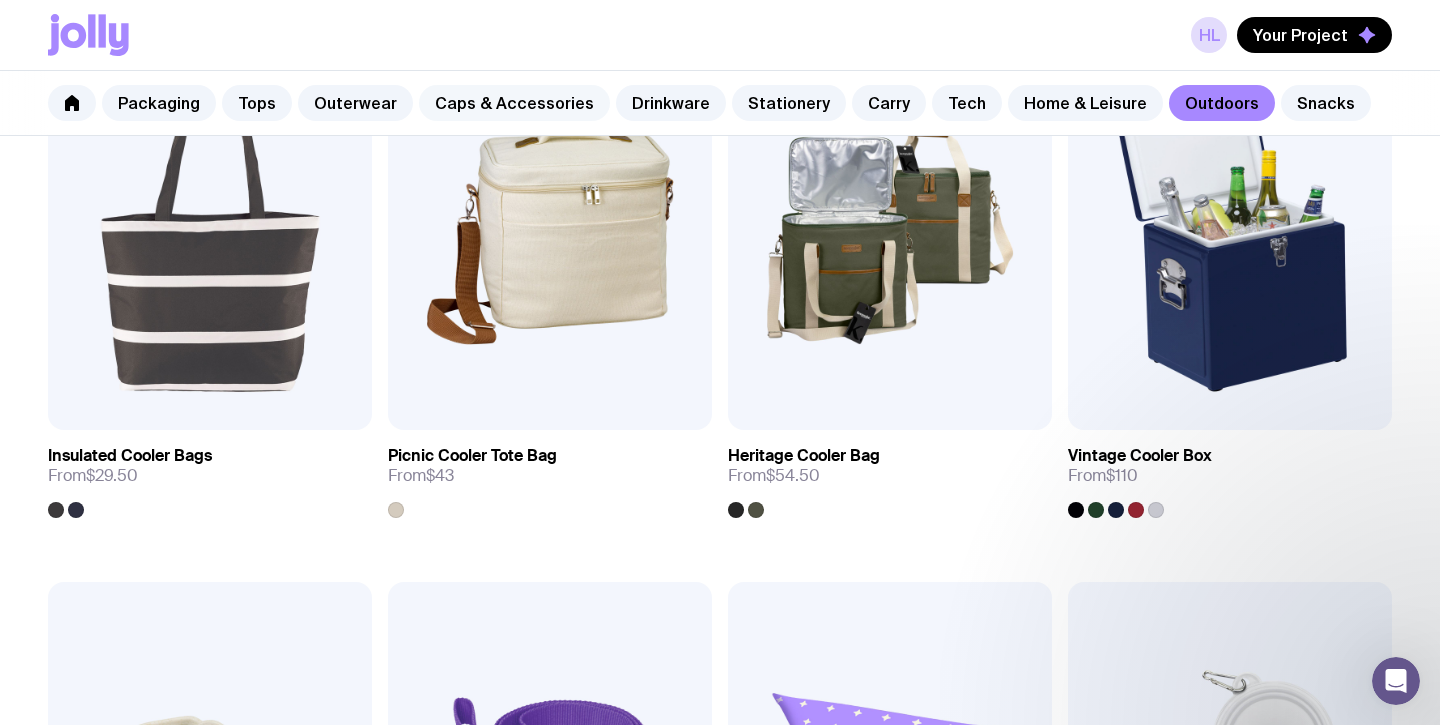 click on "Caps & Accessories" 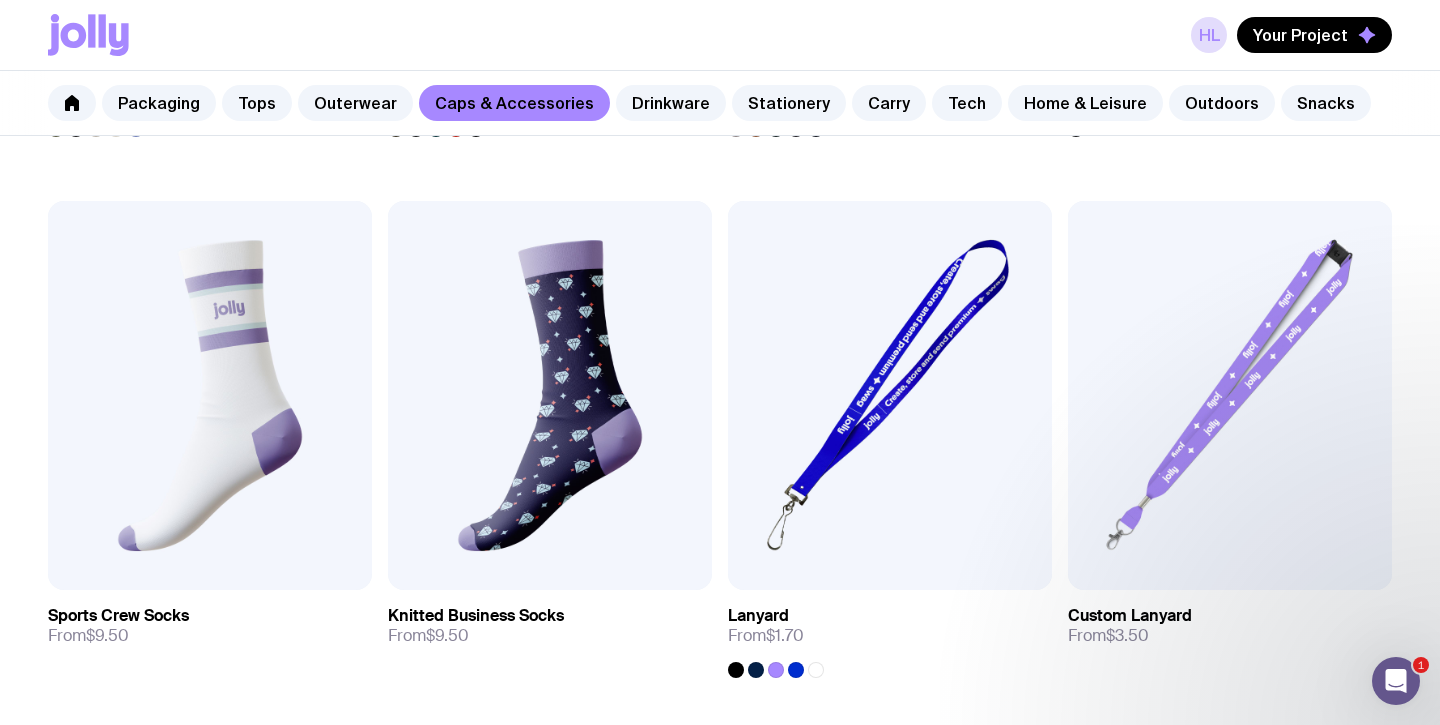 scroll, scrollTop: 2487, scrollLeft: 0, axis: vertical 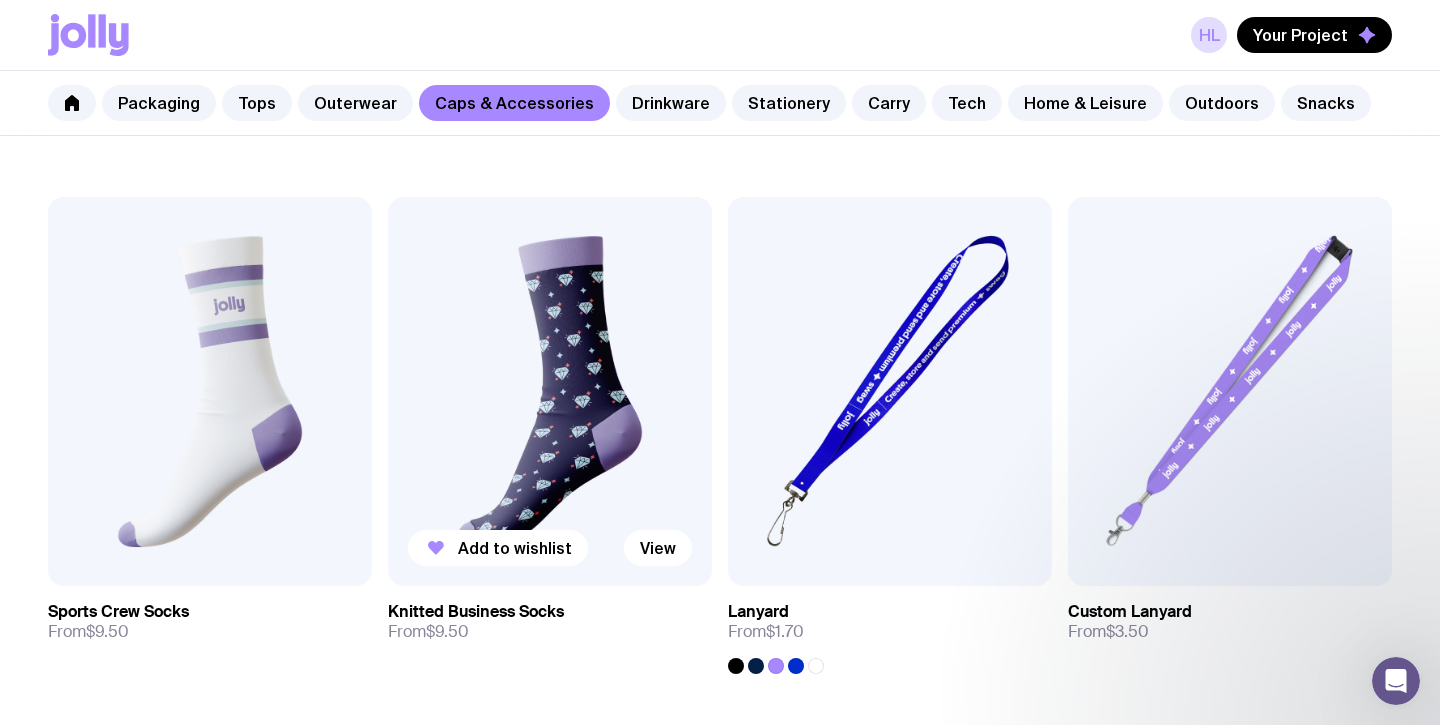 click at bounding box center [550, 391] 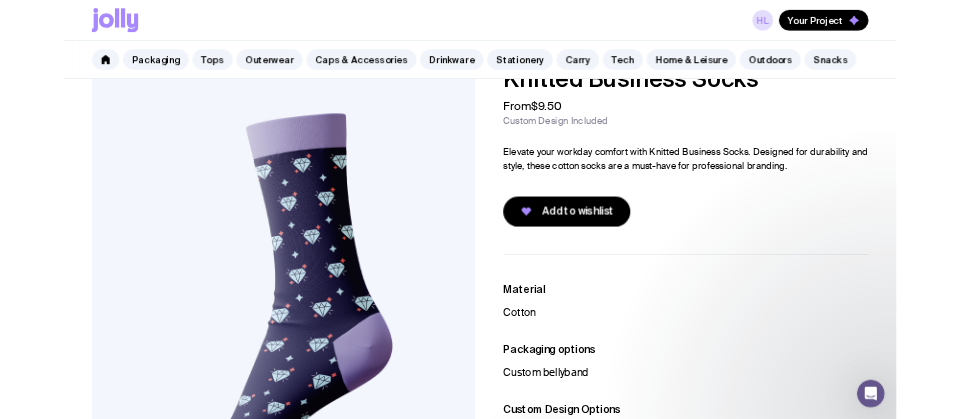 scroll, scrollTop: 0, scrollLeft: 0, axis: both 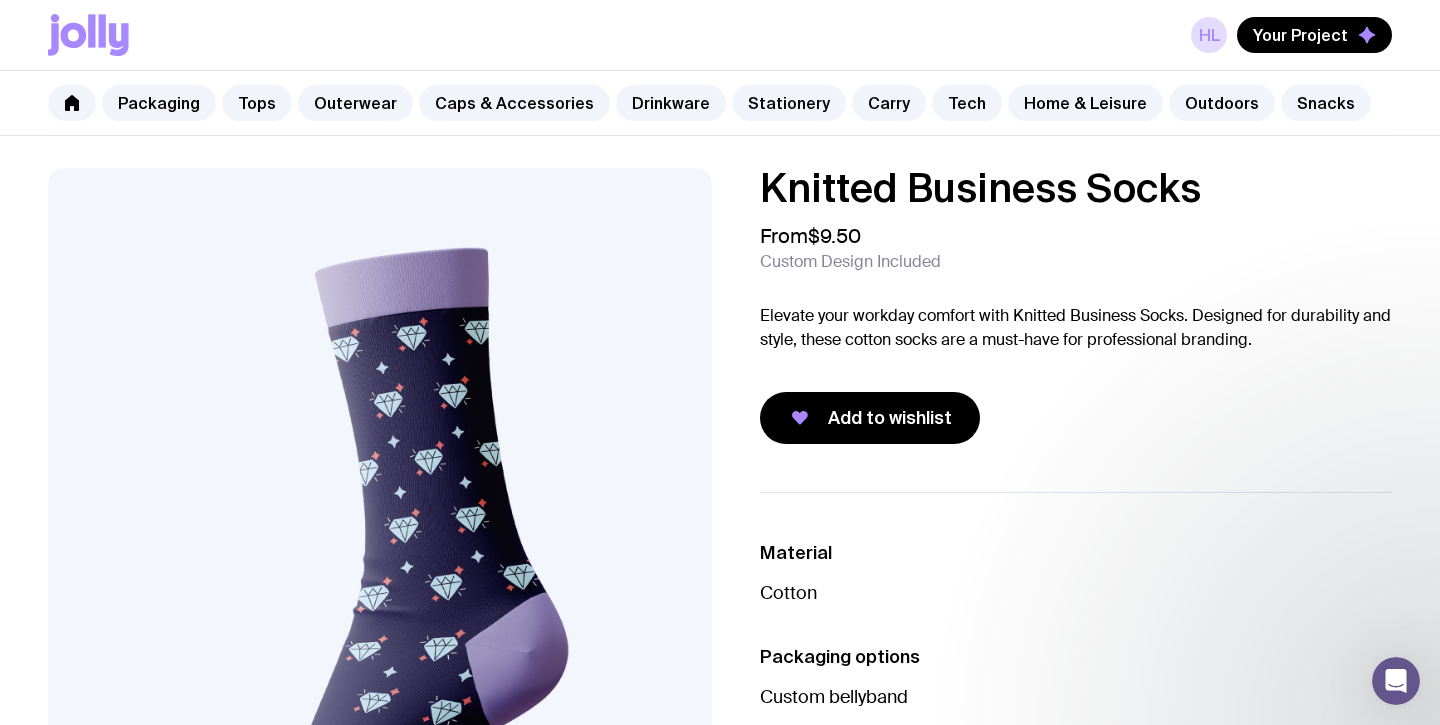 click on "Knitted Business Socks" at bounding box center [1076, 188] 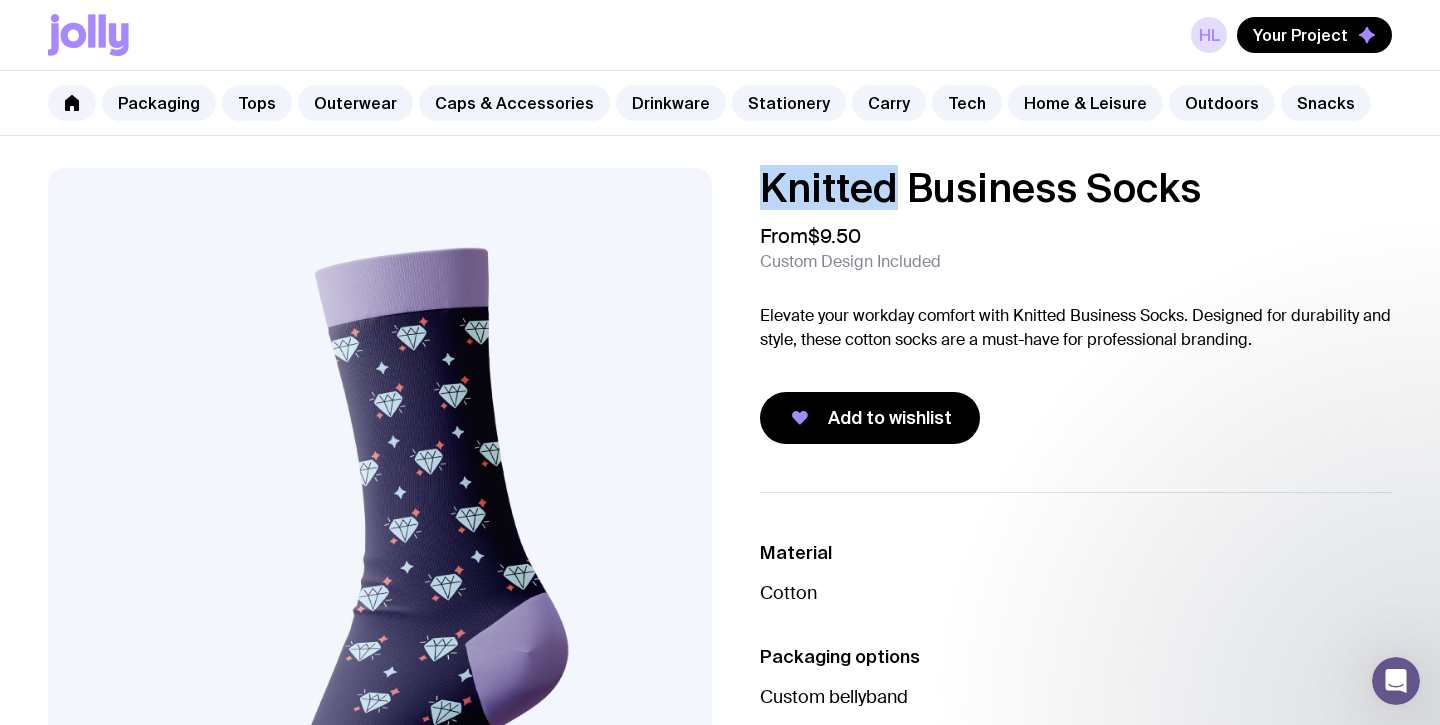 click on "Knitted Business Socks" at bounding box center [1076, 188] 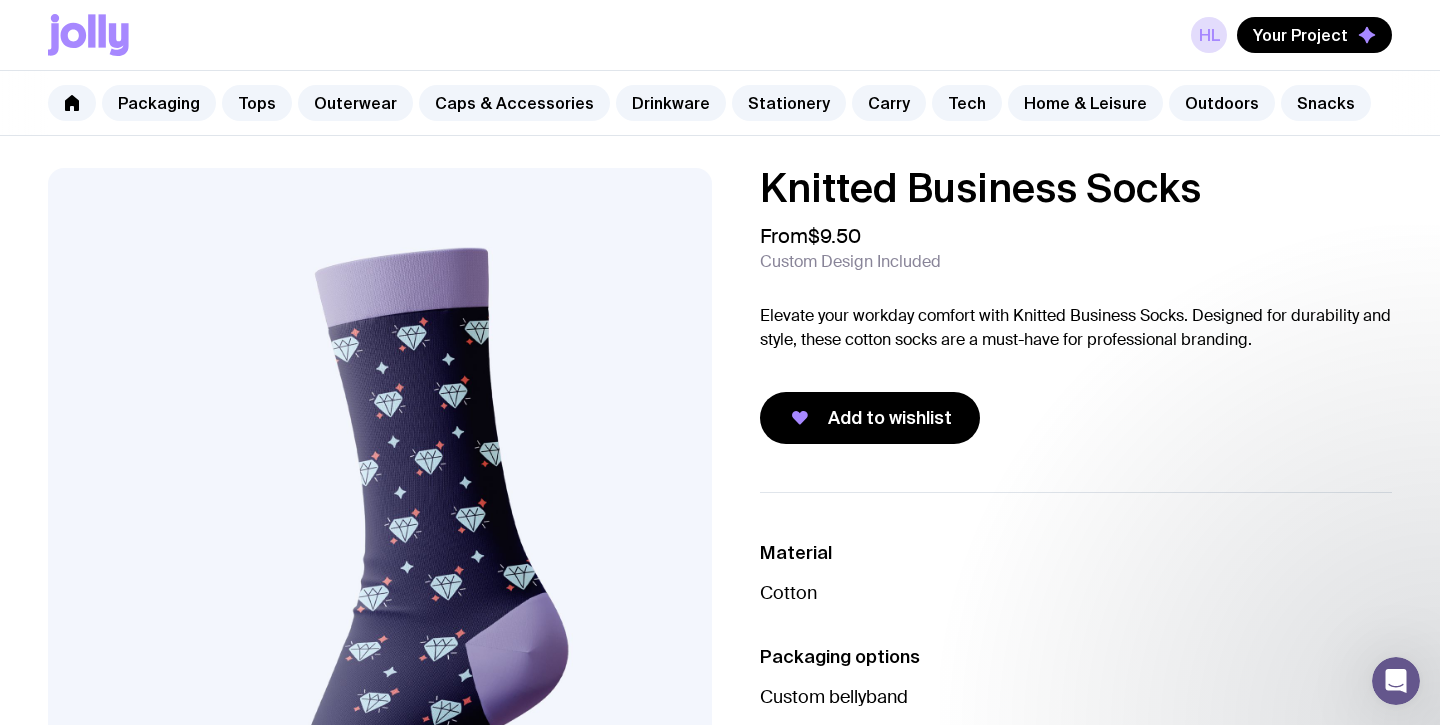 click on "Knitted Business Socks" at bounding box center [1076, 188] 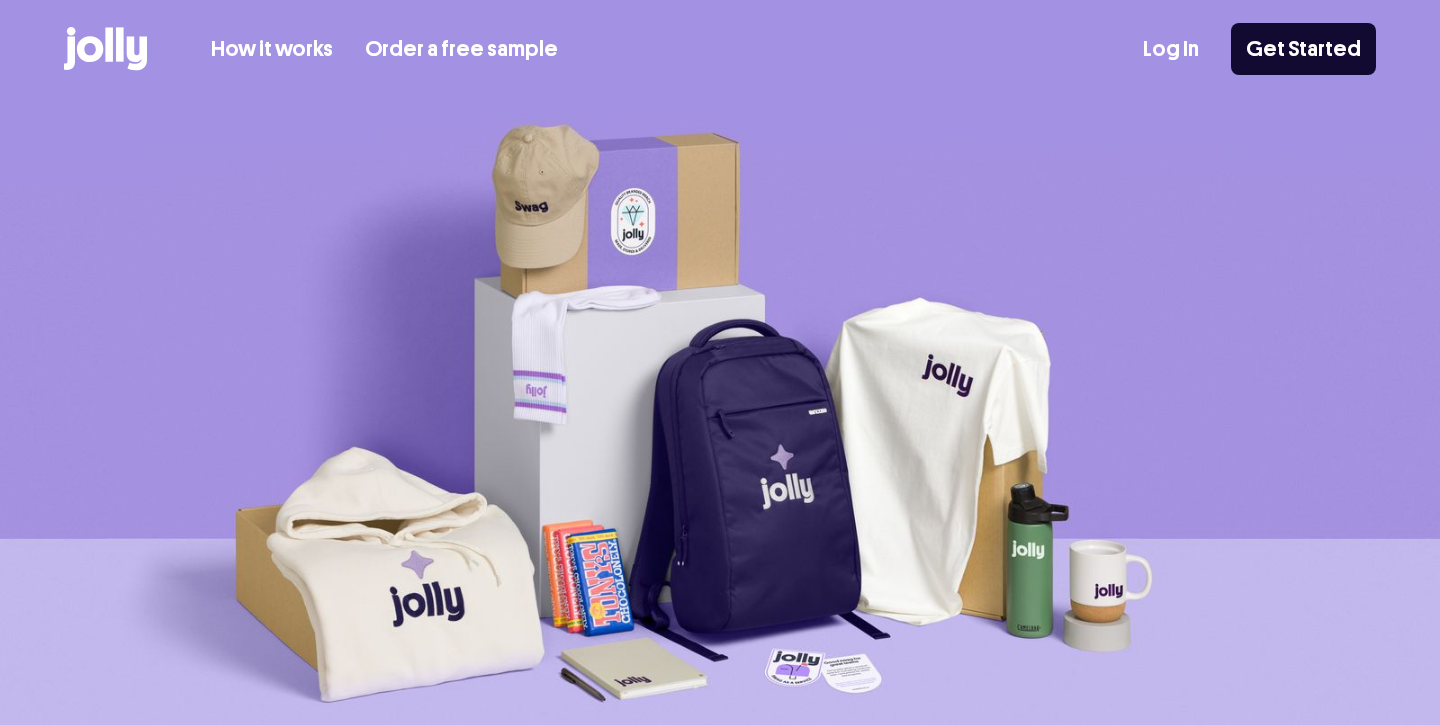 scroll, scrollTop: 0, scrollLeft: 0, axis: both 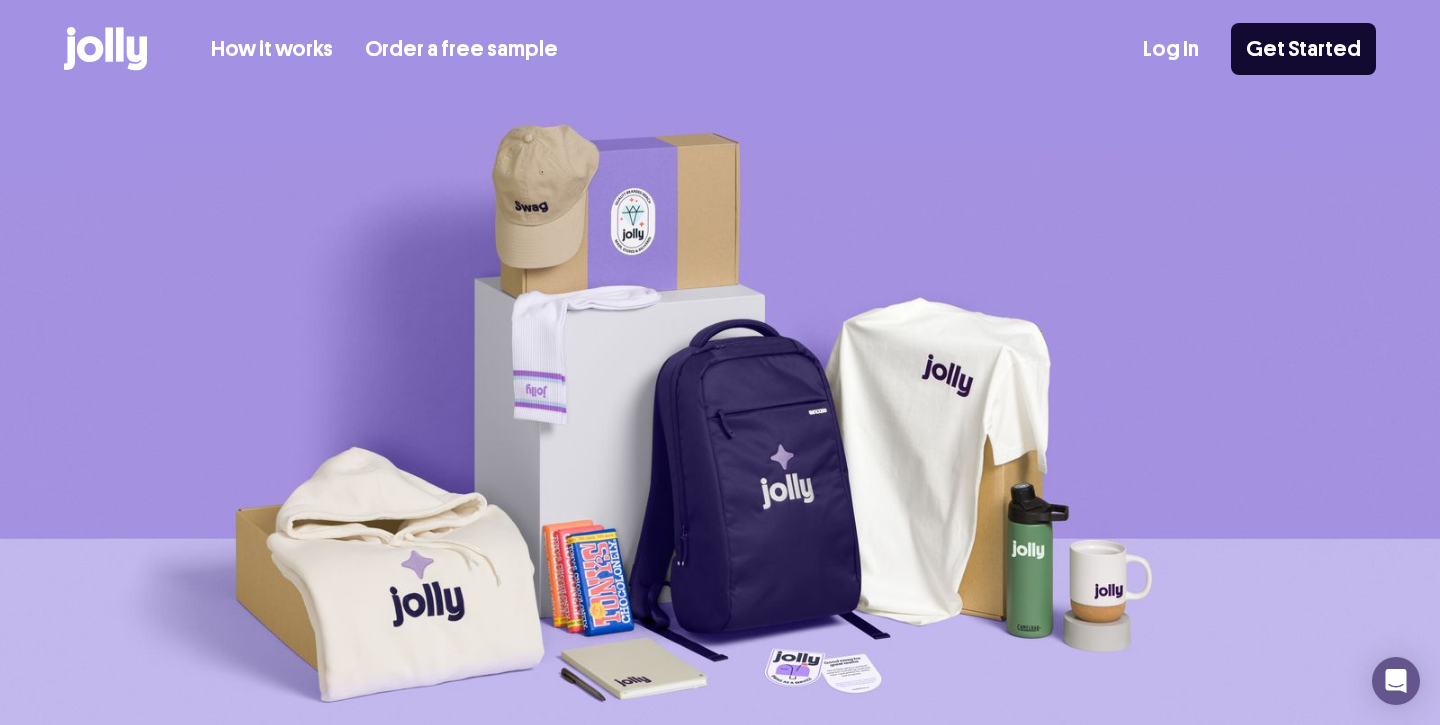 click on "Order a free sample" at bounding box center (461, 49) 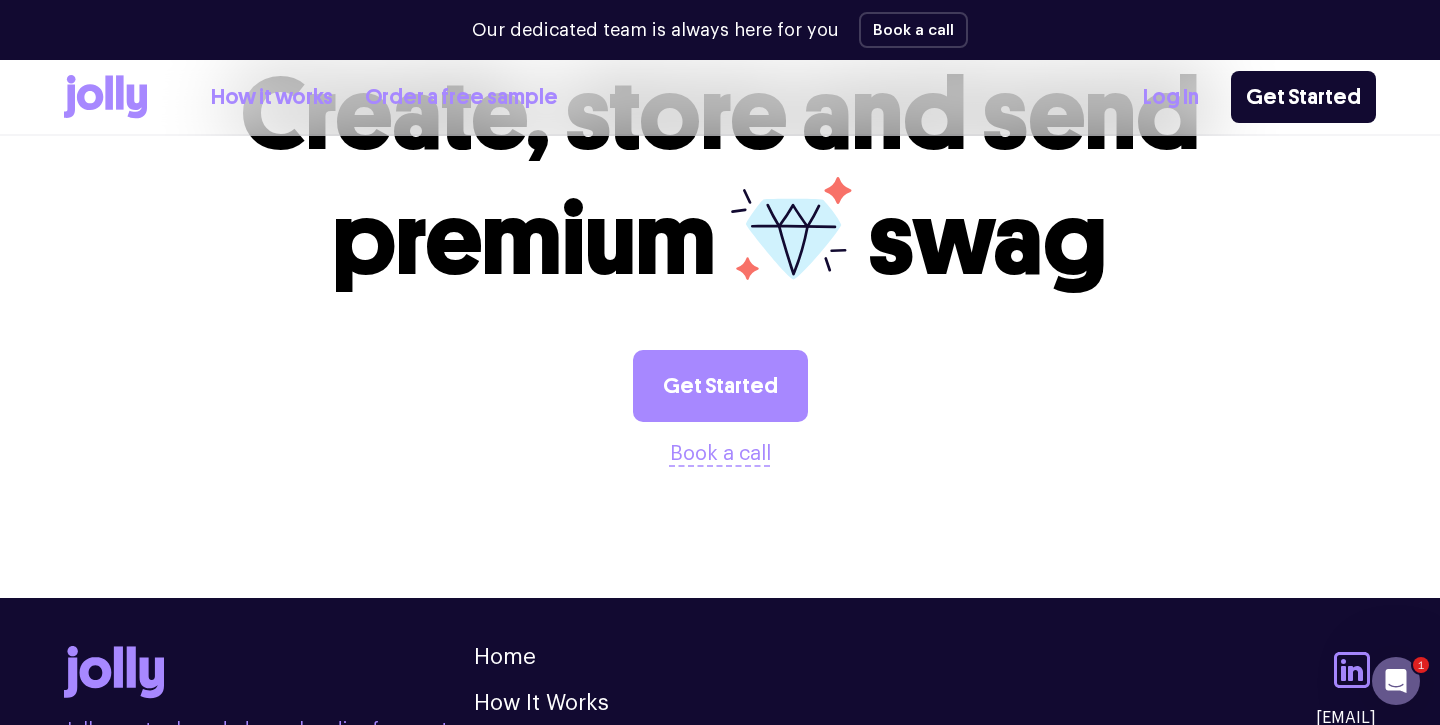 scroll, scrollTop: 2346, scrollLeft: 0, axis: vertical 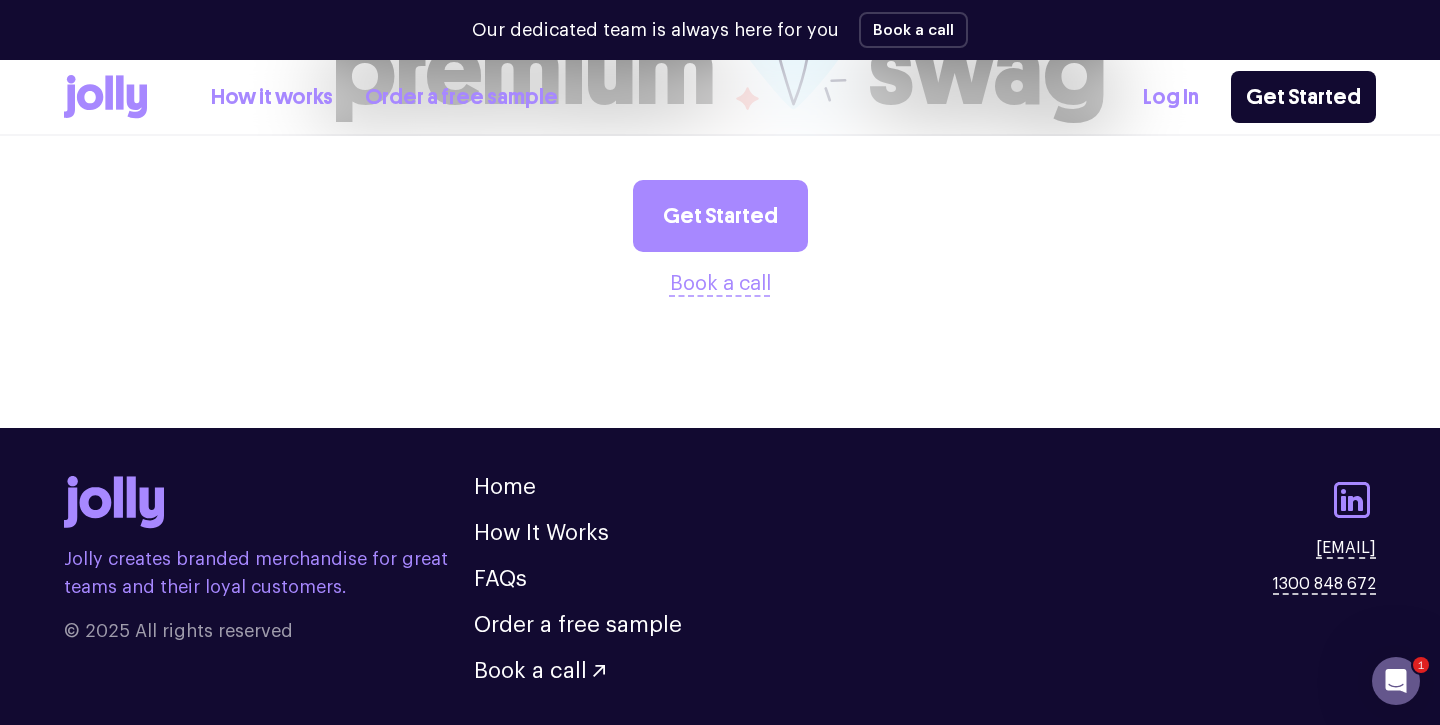 click on "How it works" at bounding box center (272, 97) 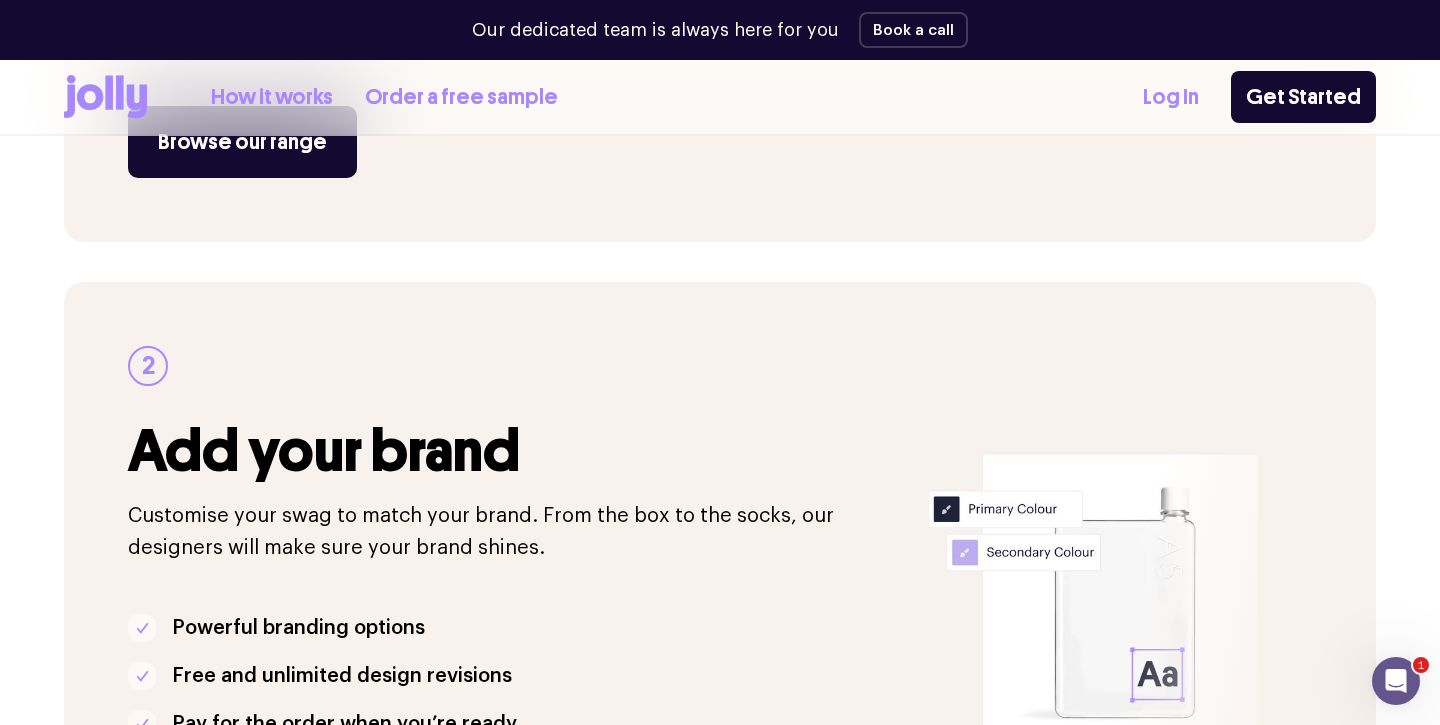 scroll, scrollTop: 537, scrollLeft: 0, axis: vertical 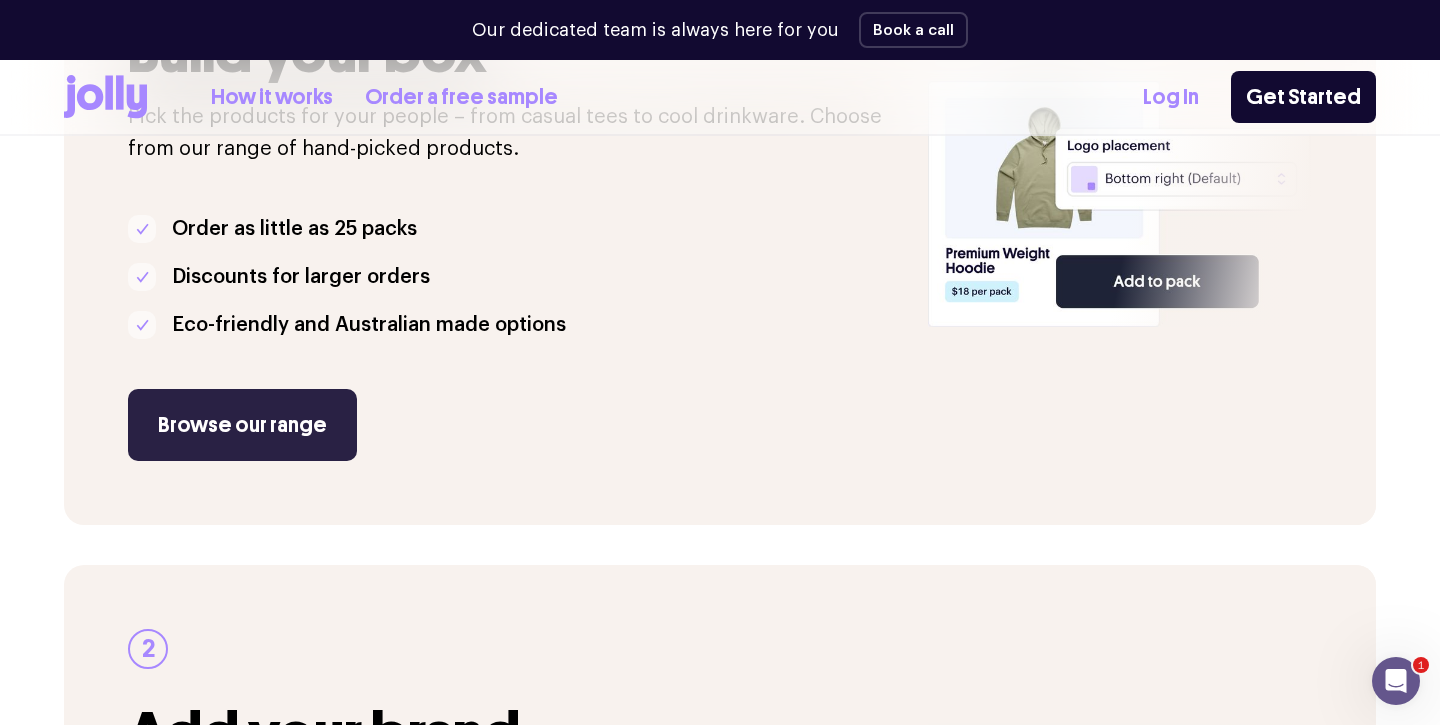 click on "Browse our range" at bounding box center (242, 425) 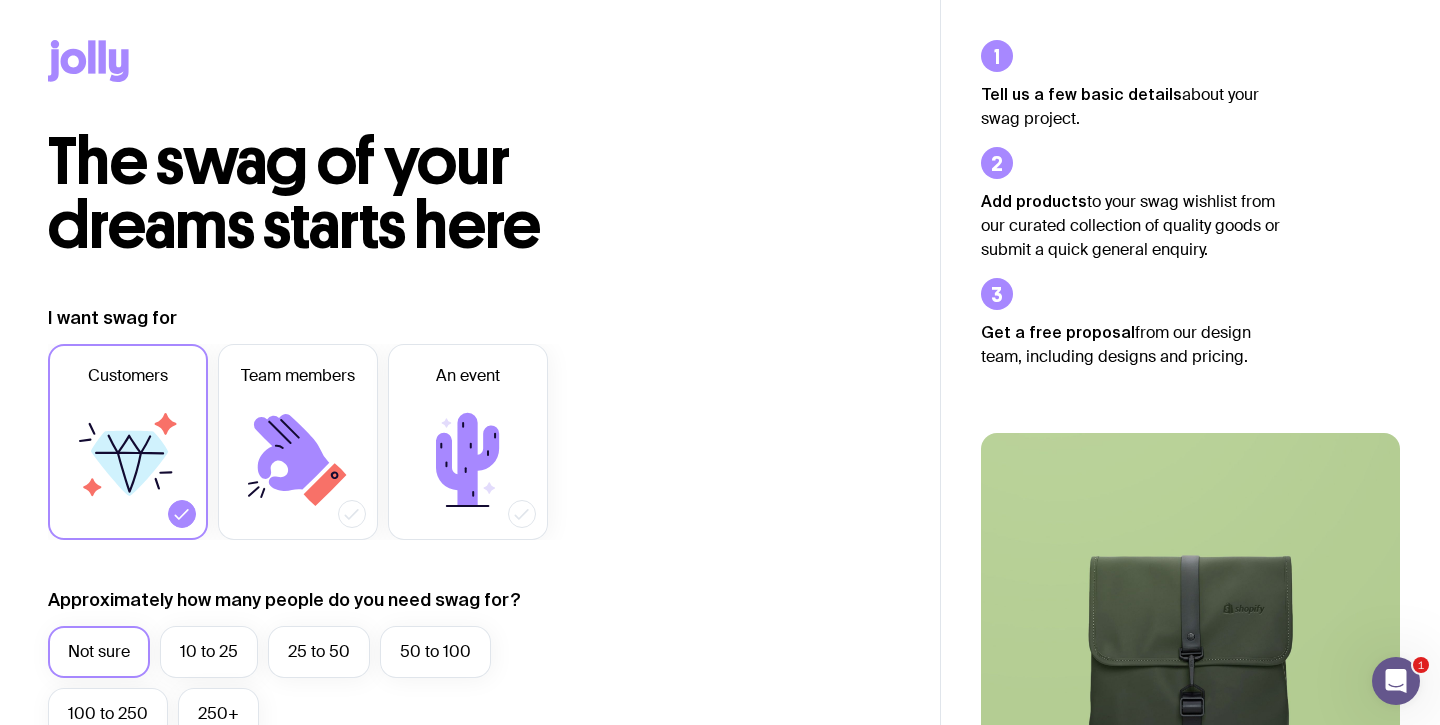 scroll, scrollTop: 0, scrollLeft: 0, axis: both 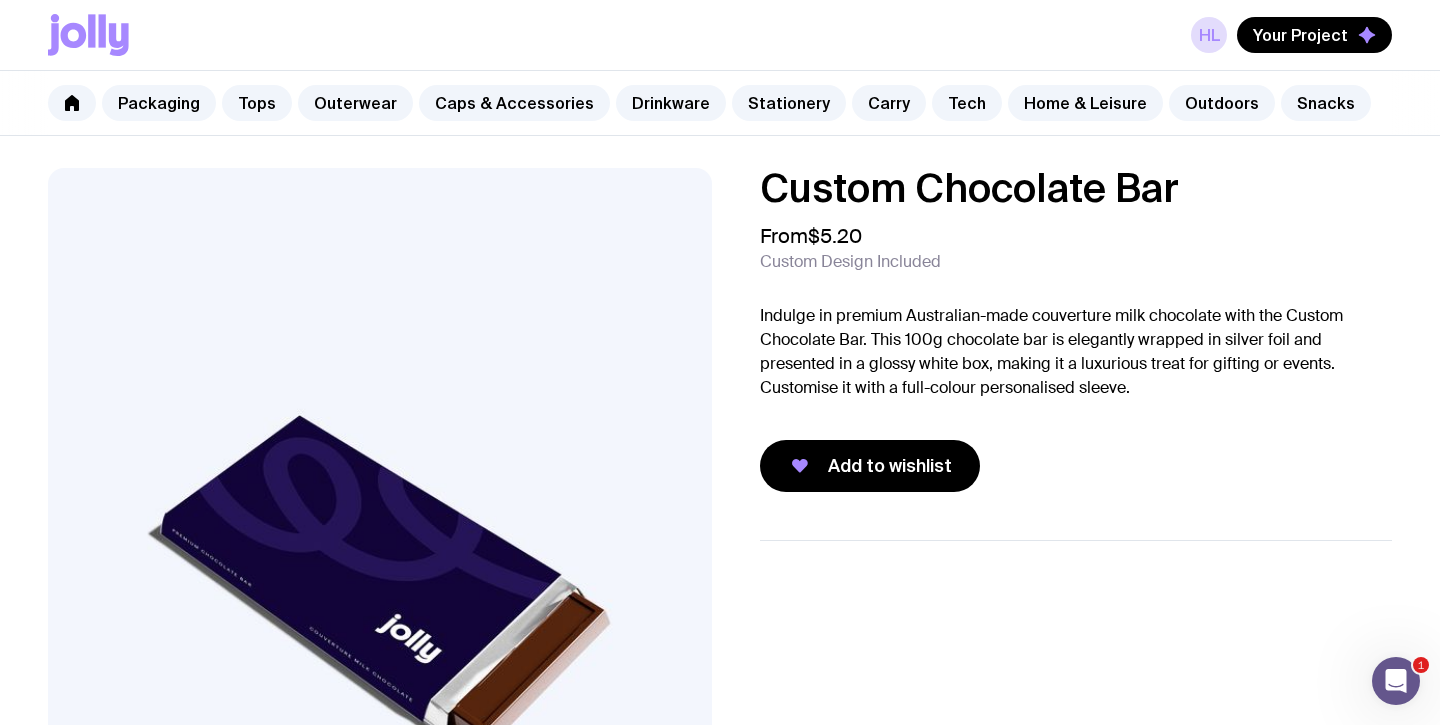click on "Custom Chocolate Bar" at bounding box center [1076, 188] 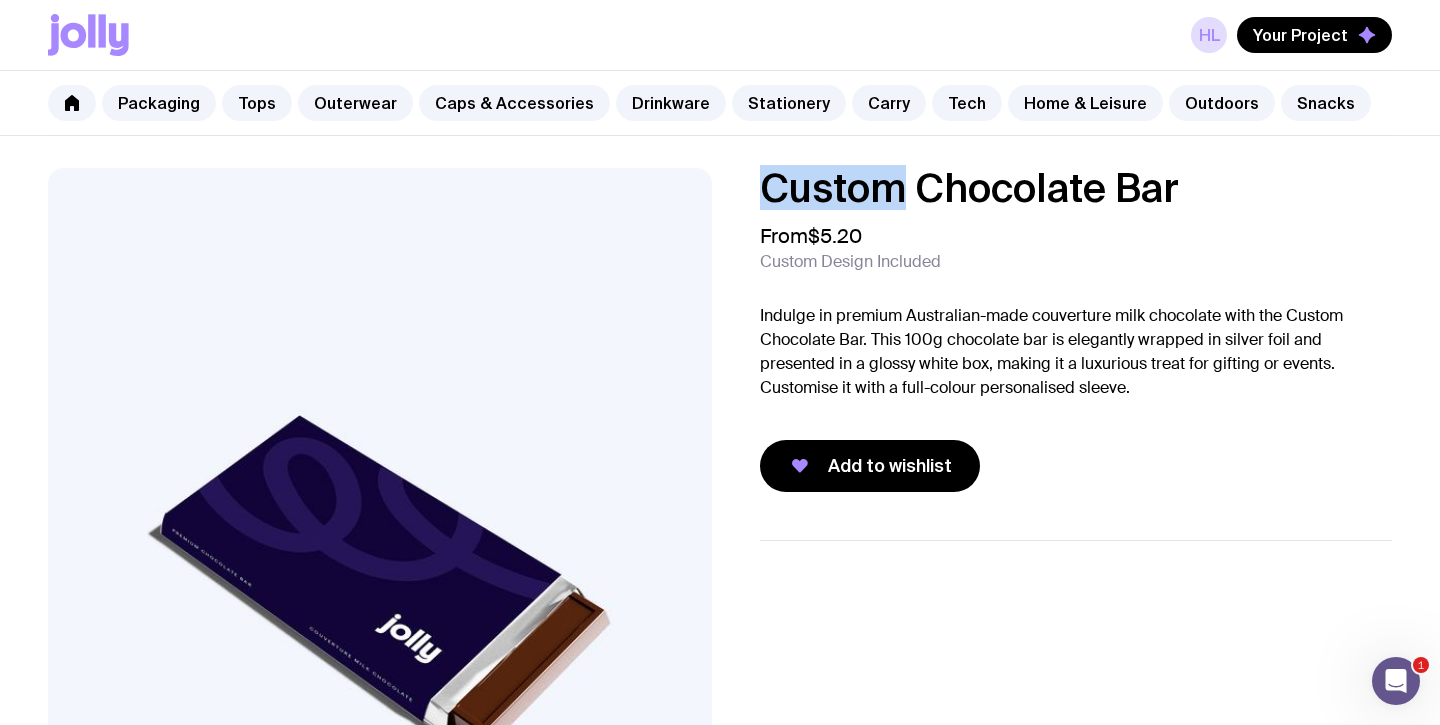 click on "Custom Chocolate Bar" at bounding box center [1076, 188] 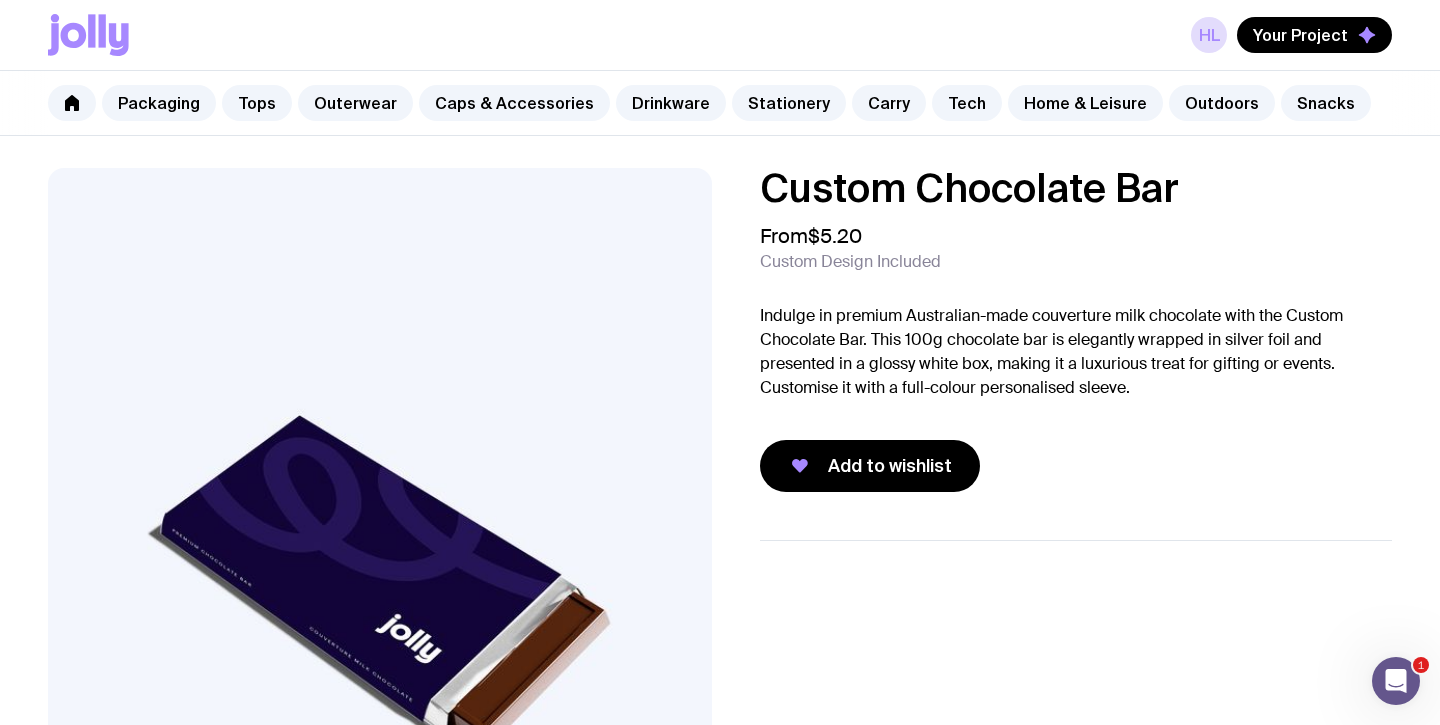 click on "Custom Chocolate Bar" at bounding box center (1076, 188) 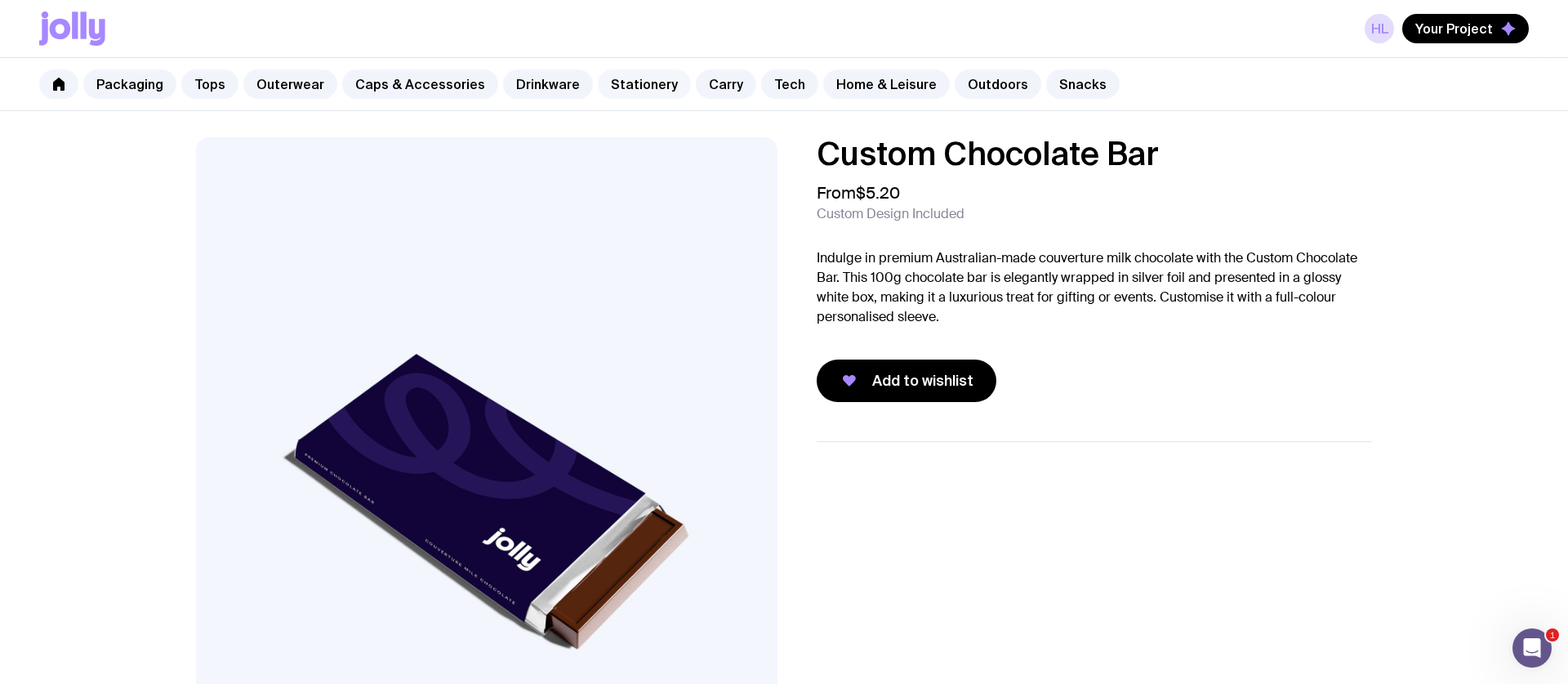 click on "Stationery" at bounding box center (644, 84) 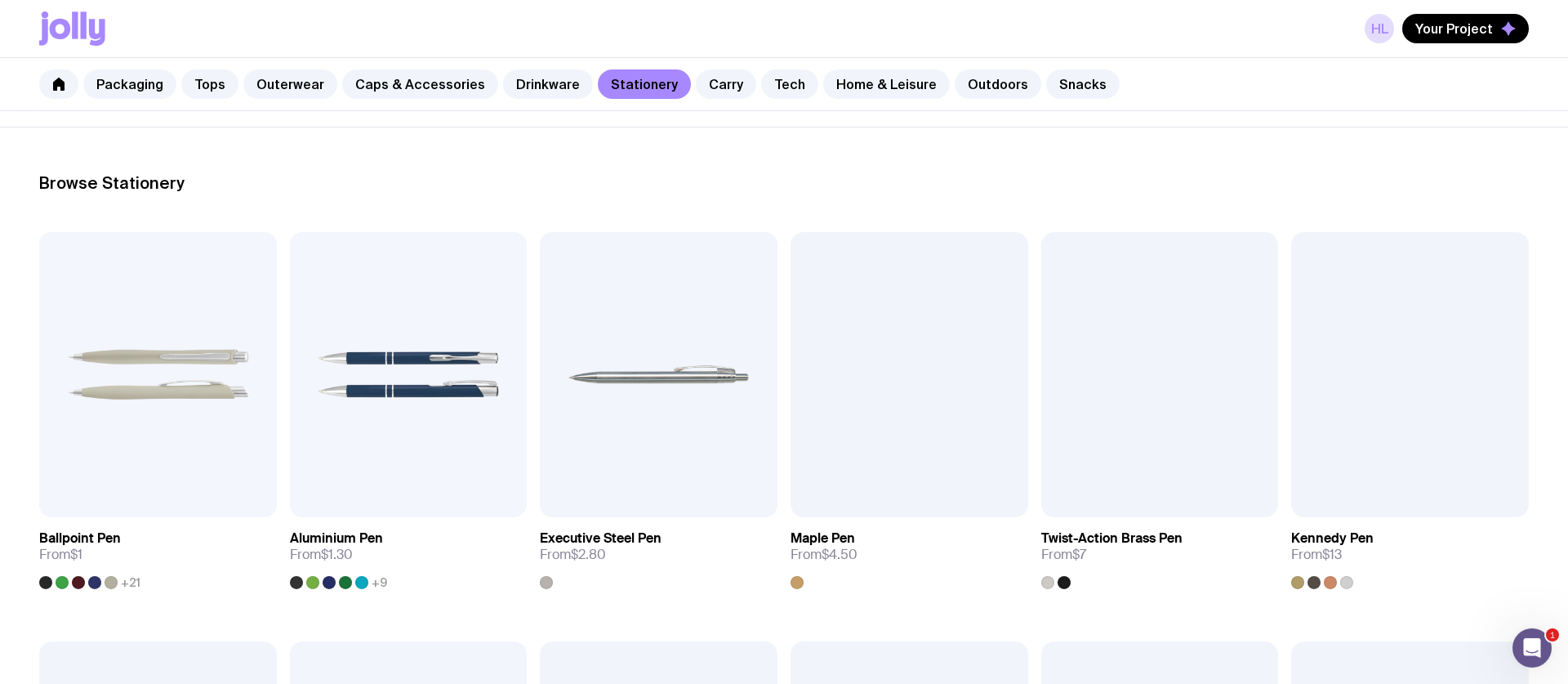 scroll, scrollTop: 203, scrollLeft: 0, axis: vertical 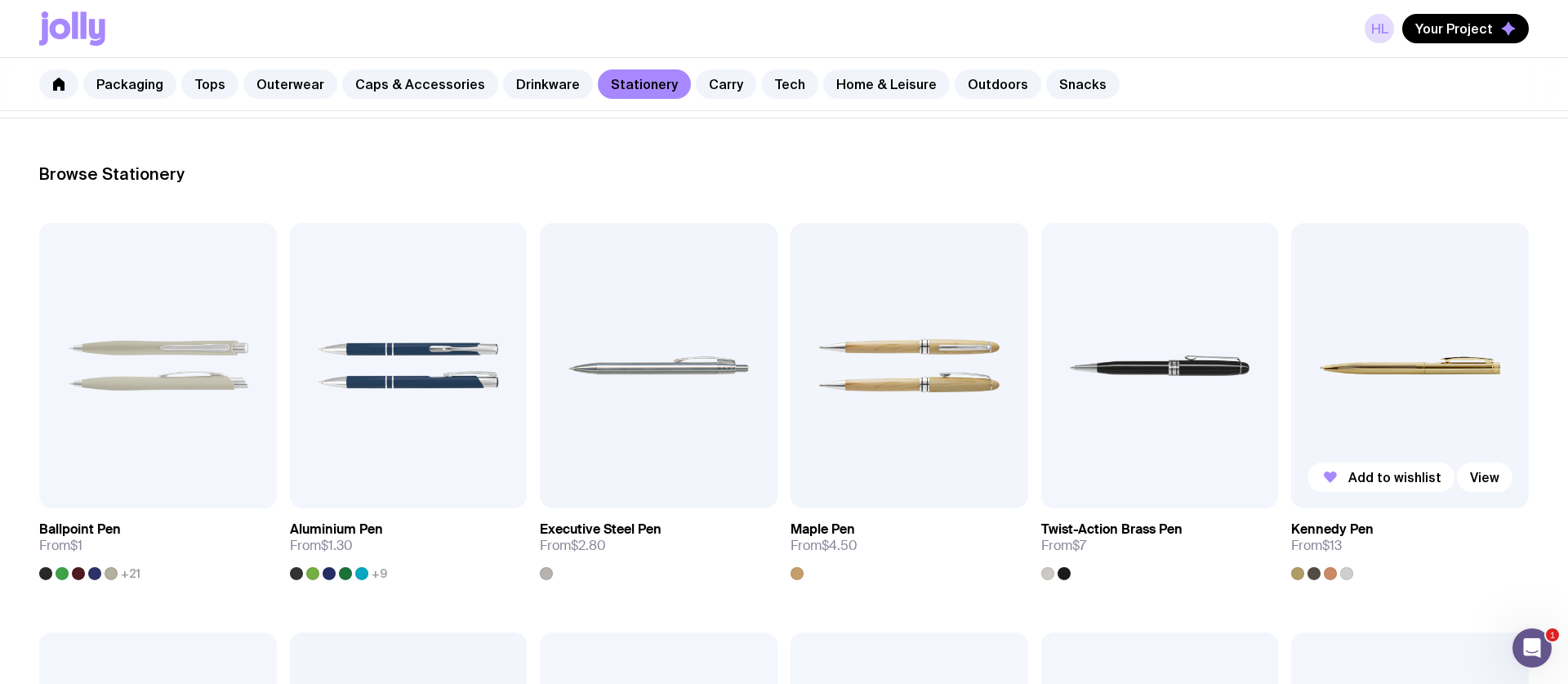 click at bounding box center (1410, 365) 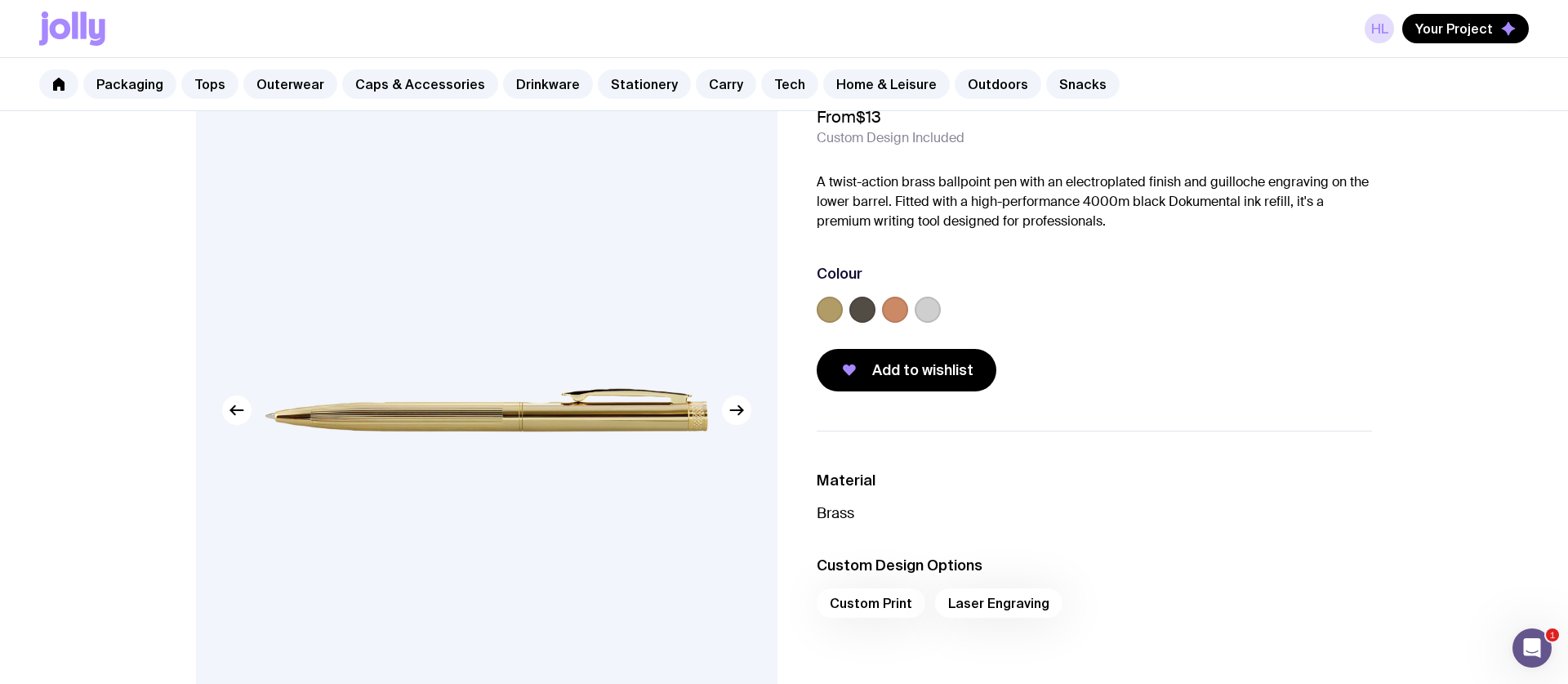 scroll, scrollTop: 0, scrollLeft: 0, axis: both 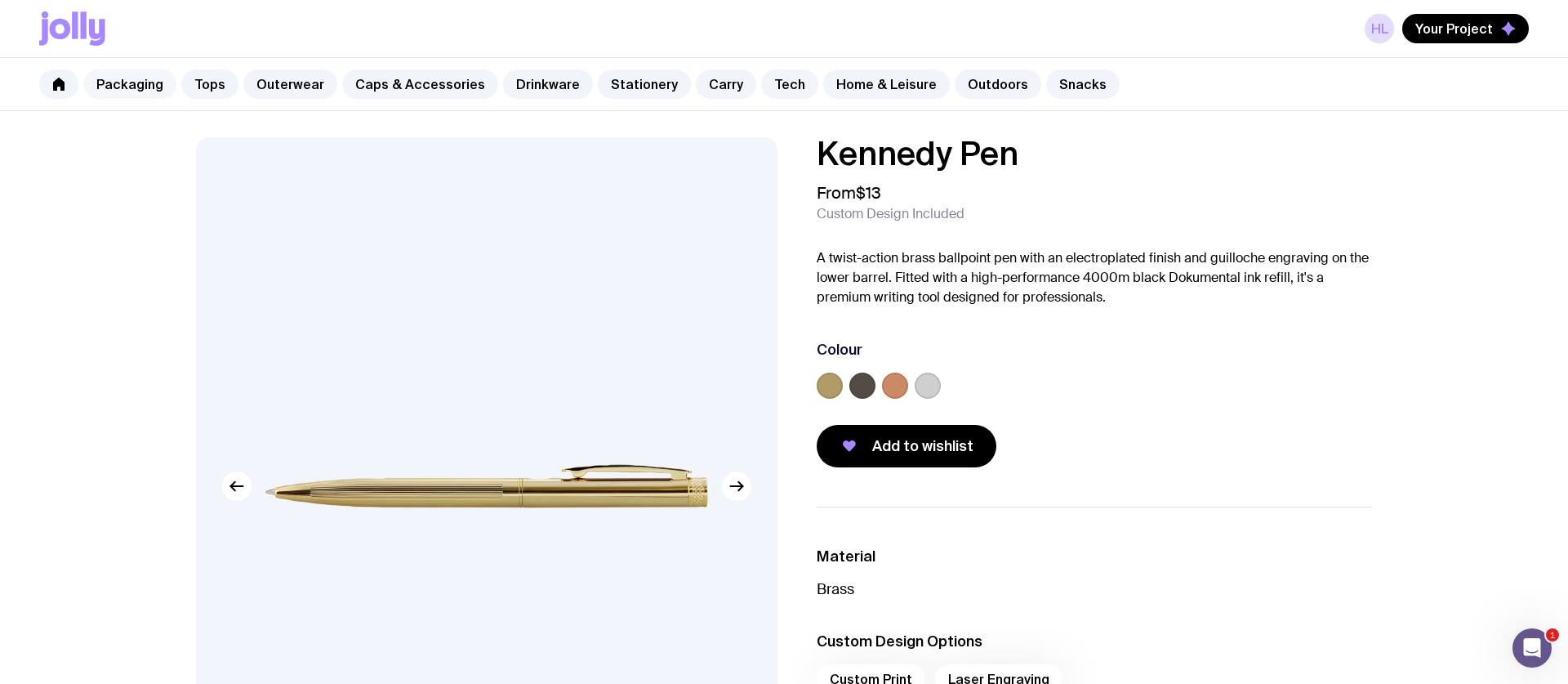 click on "Packaging" at bounding box center [130, 84] 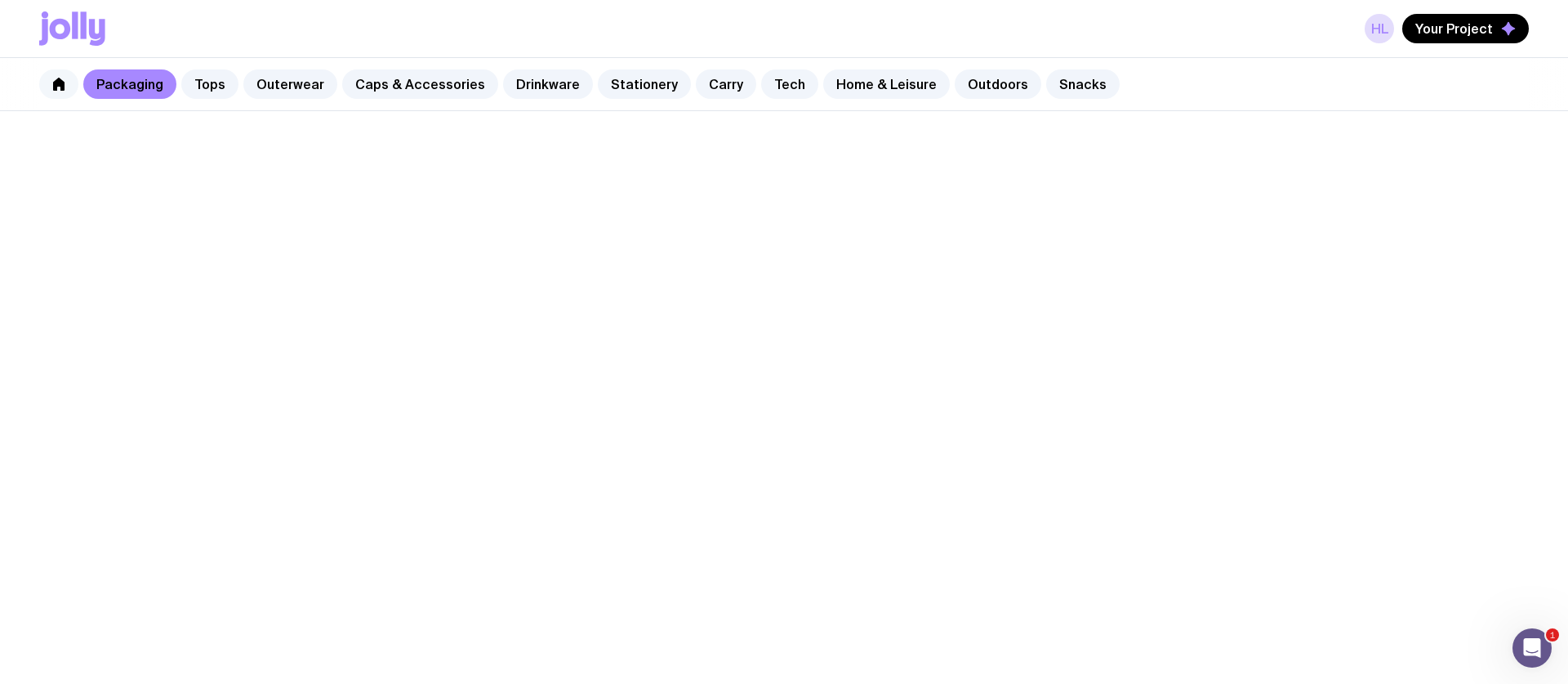 click at bounding box center [59, 84] 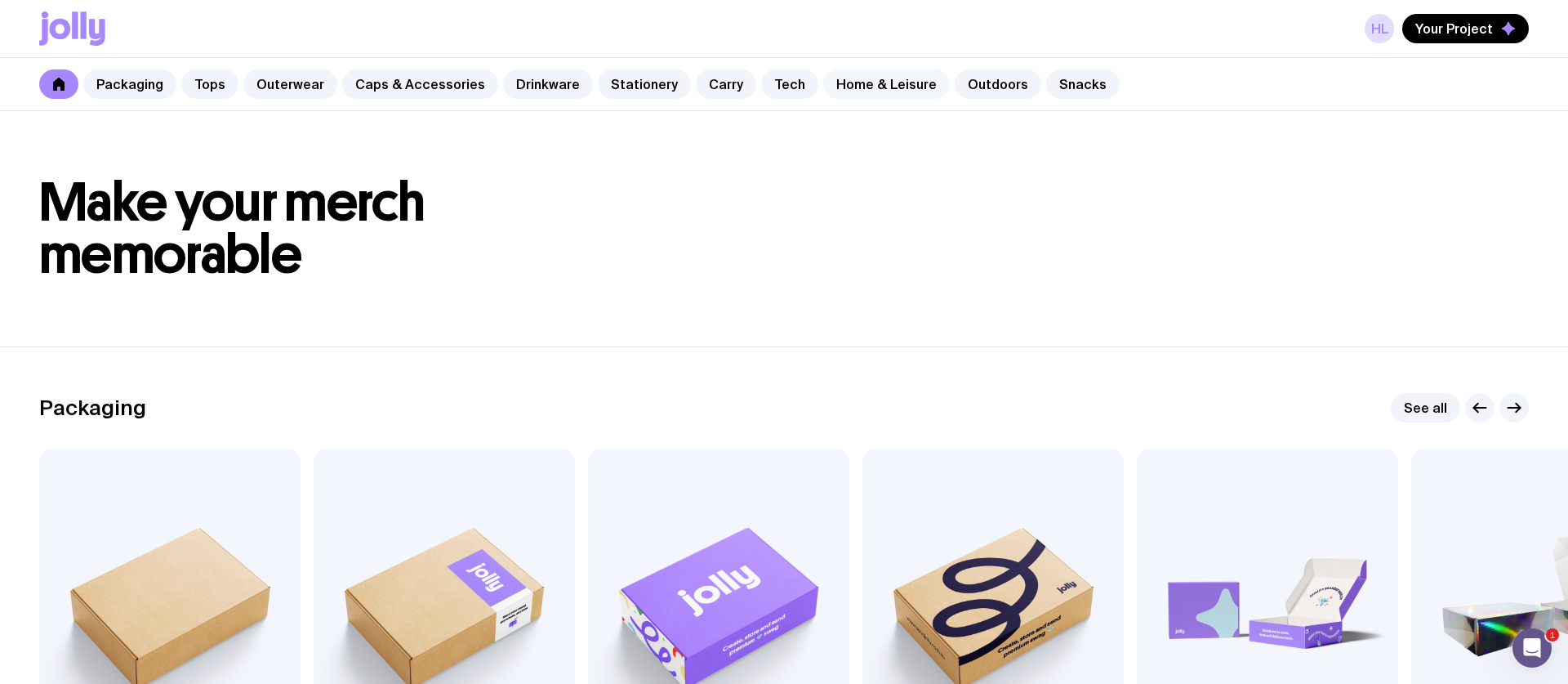 drag, startPoint x: 849, startPoint y: 89, endPoint x: 838, endPoint y: 98, distance: 14.21267 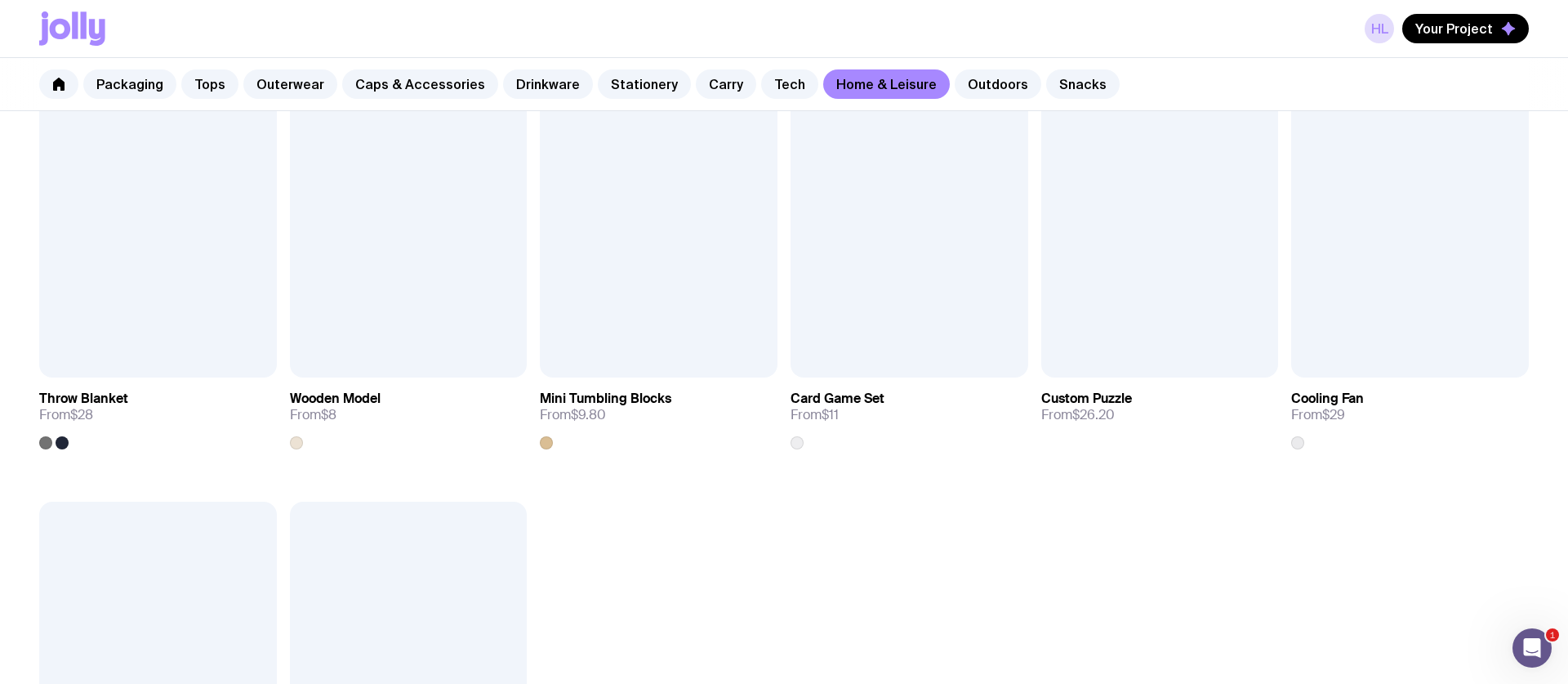 scroll, scrollTop: 1977, scrollLeft: 0, axis: vertical 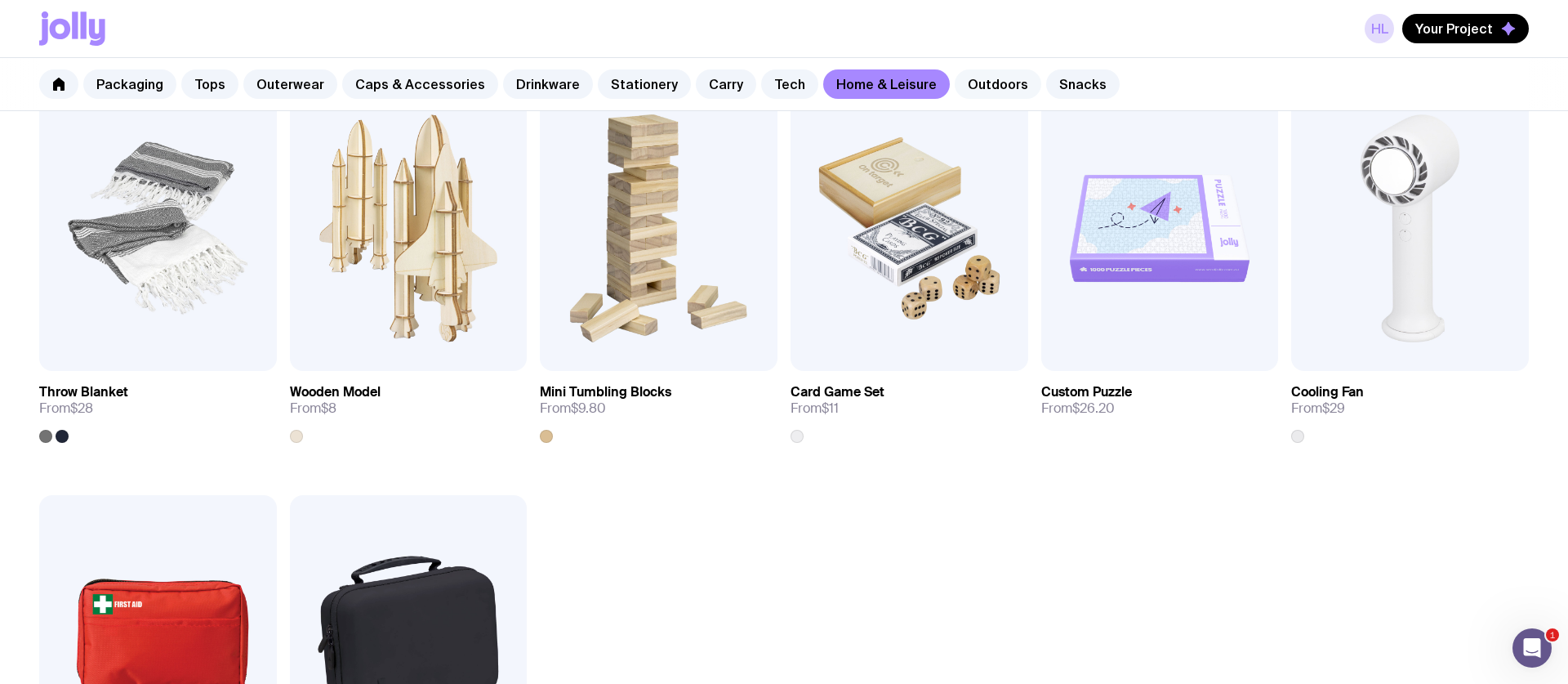 click on "Outdoors" at bounding box center [998, 84] 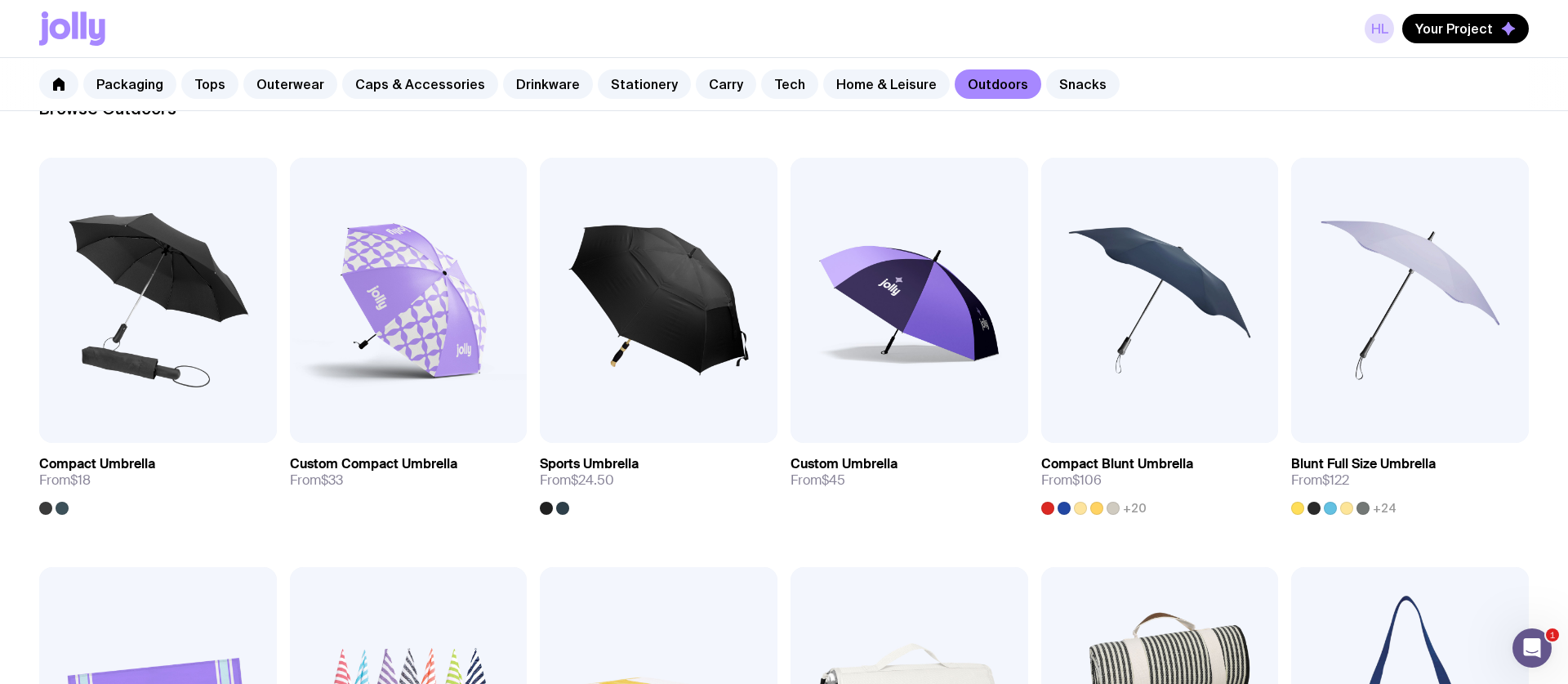 scroll, scrollTop: 212, scrollLeft: 0, axis: vertical 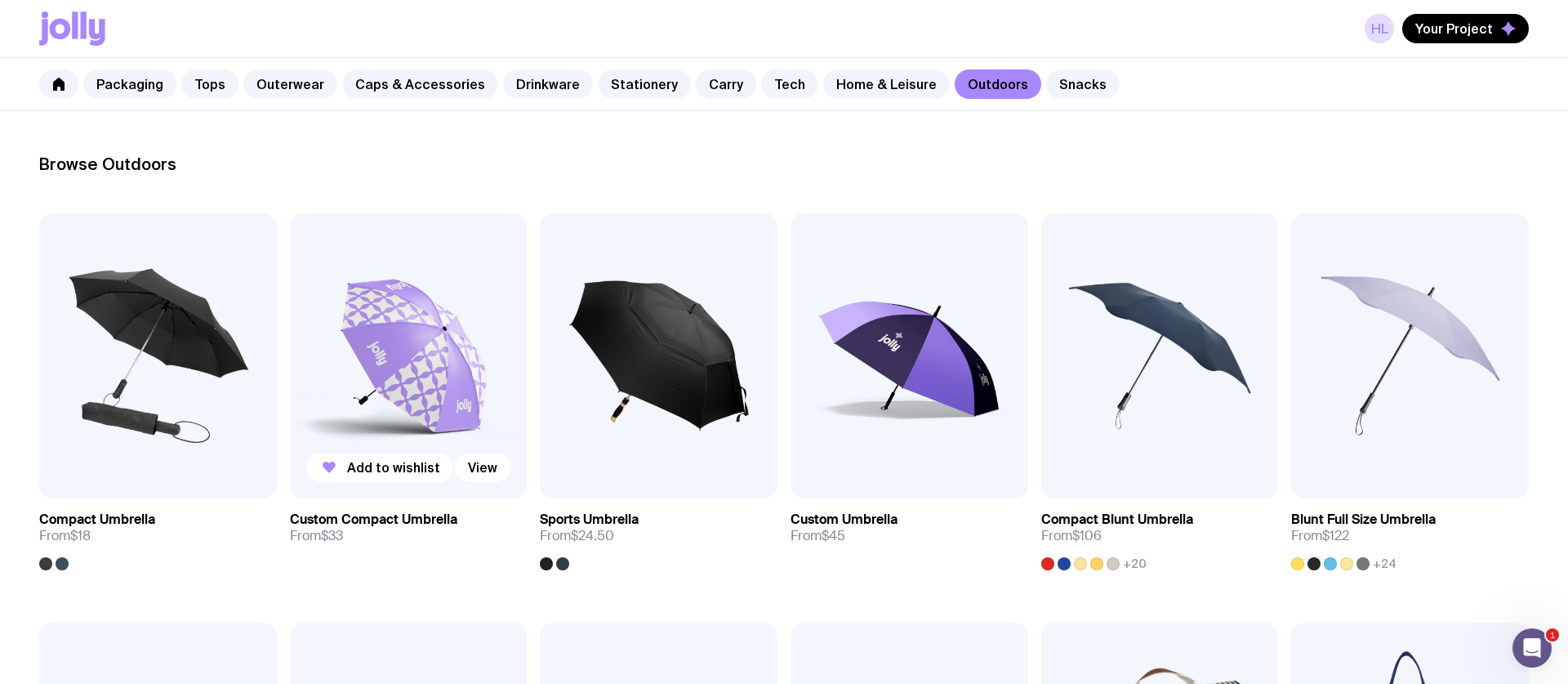 click at bounding box center (408, 355) 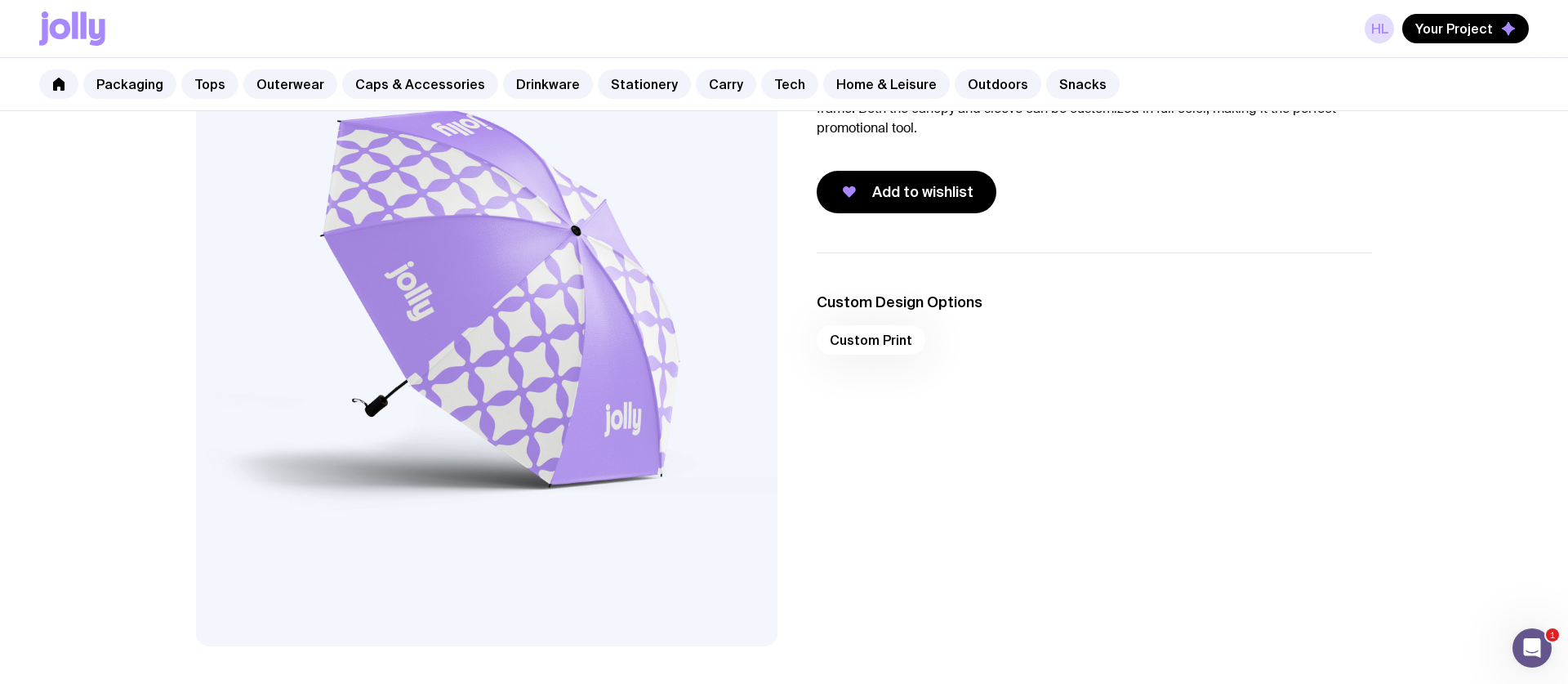 scroll, scrollTop: 150, scrollLeft: 0, axis: vertical 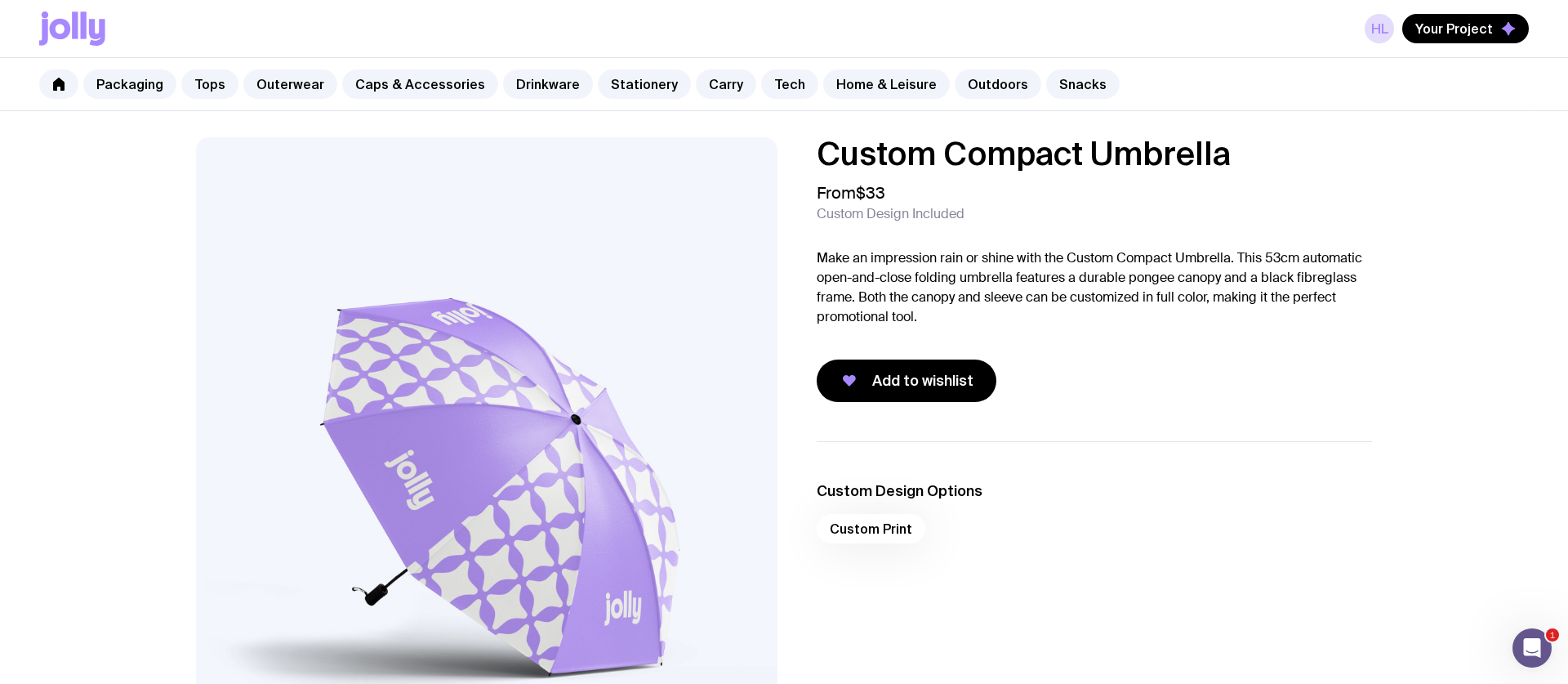 click on "Custom Compact Umbrella" at bounding box center [1094, 154] 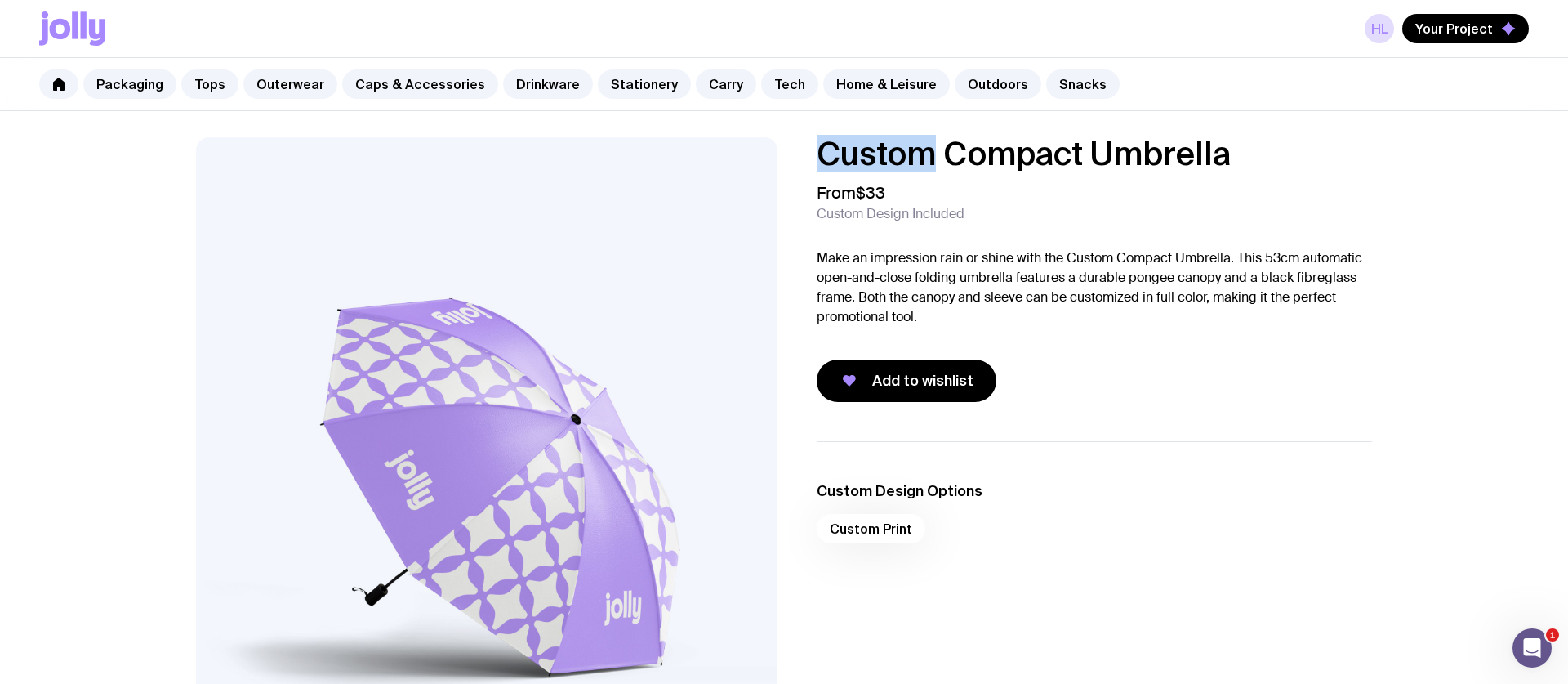 click on "Custom Compact Umbrella" at bounding box center [1094, 154] 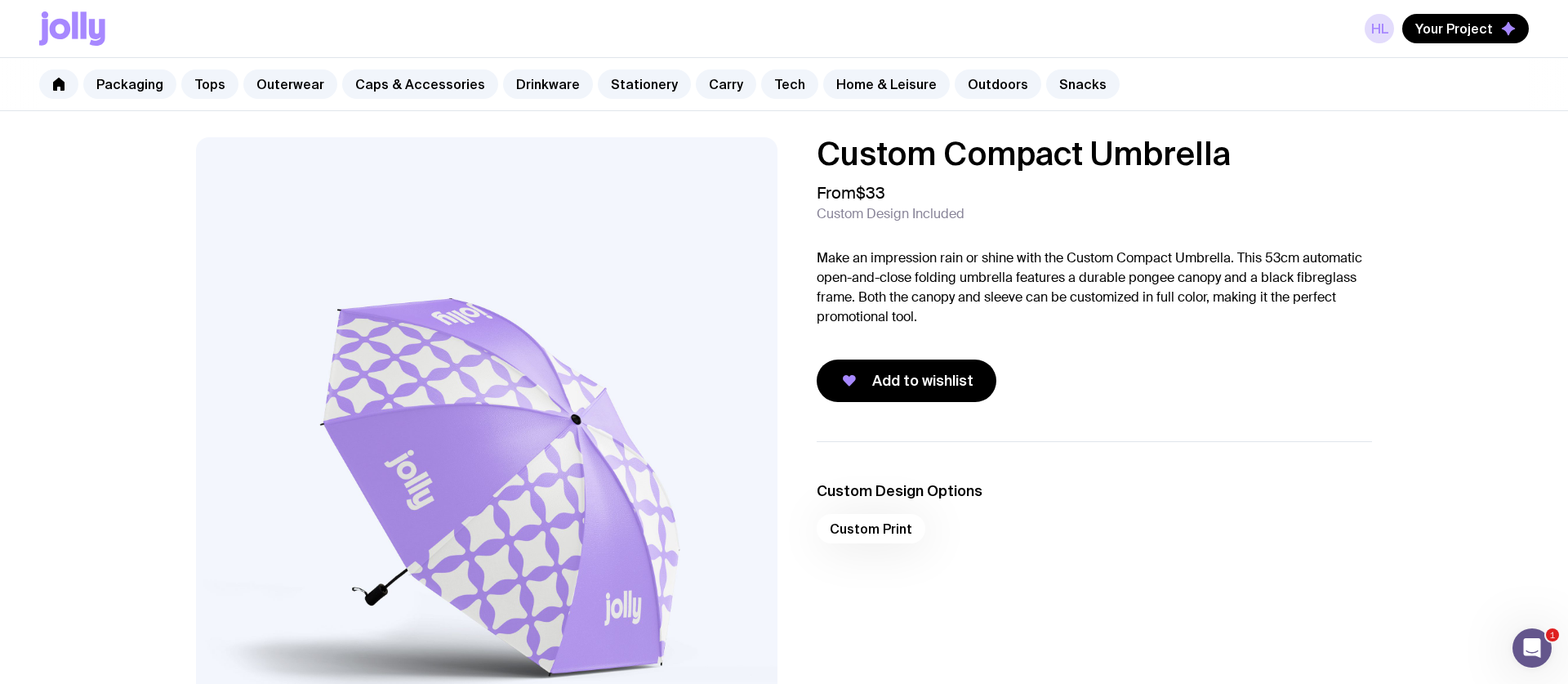 click on "Custom Compact Umbrella" at bounding box center [1094, 154] 